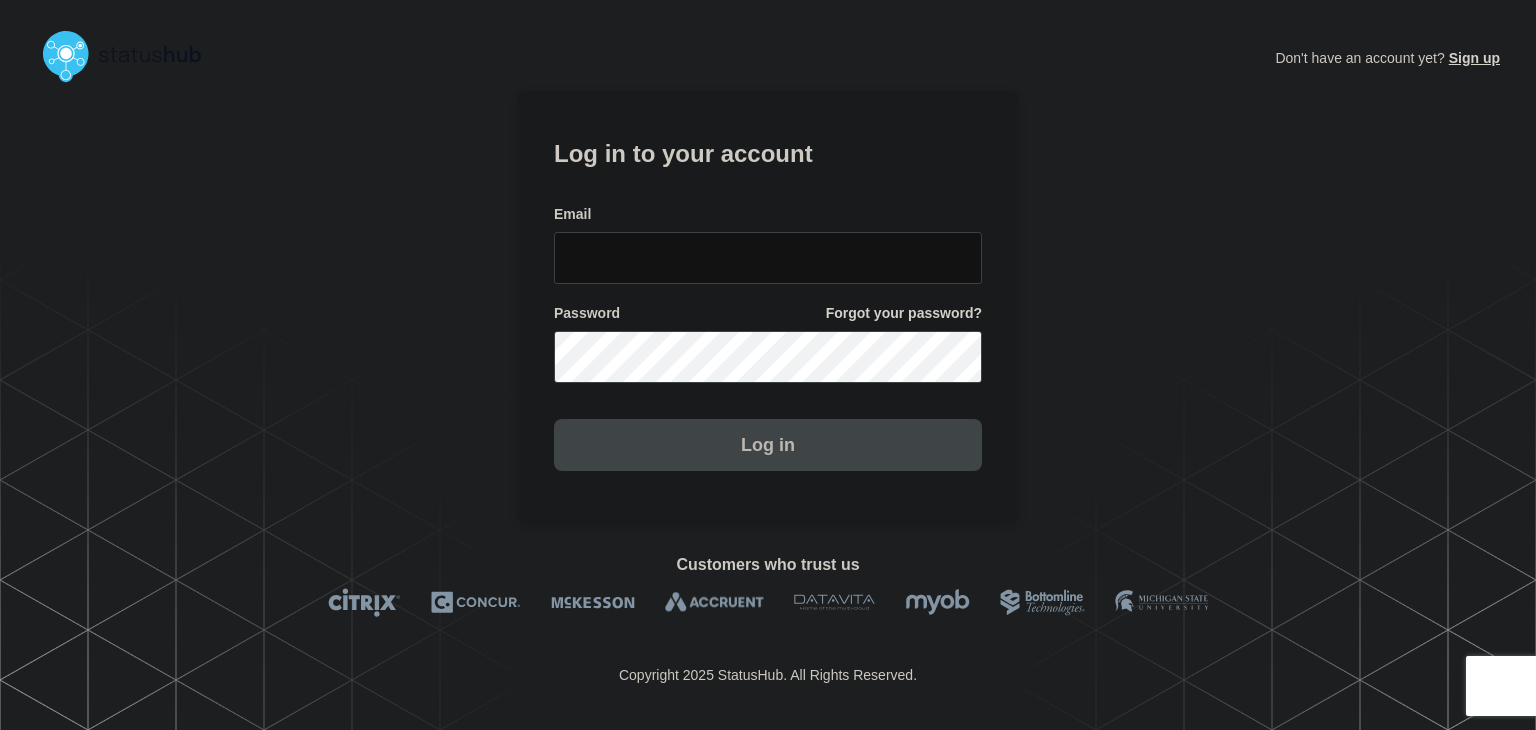 scroll, scrollTop: 0, scrollLeft: 0, axis: both 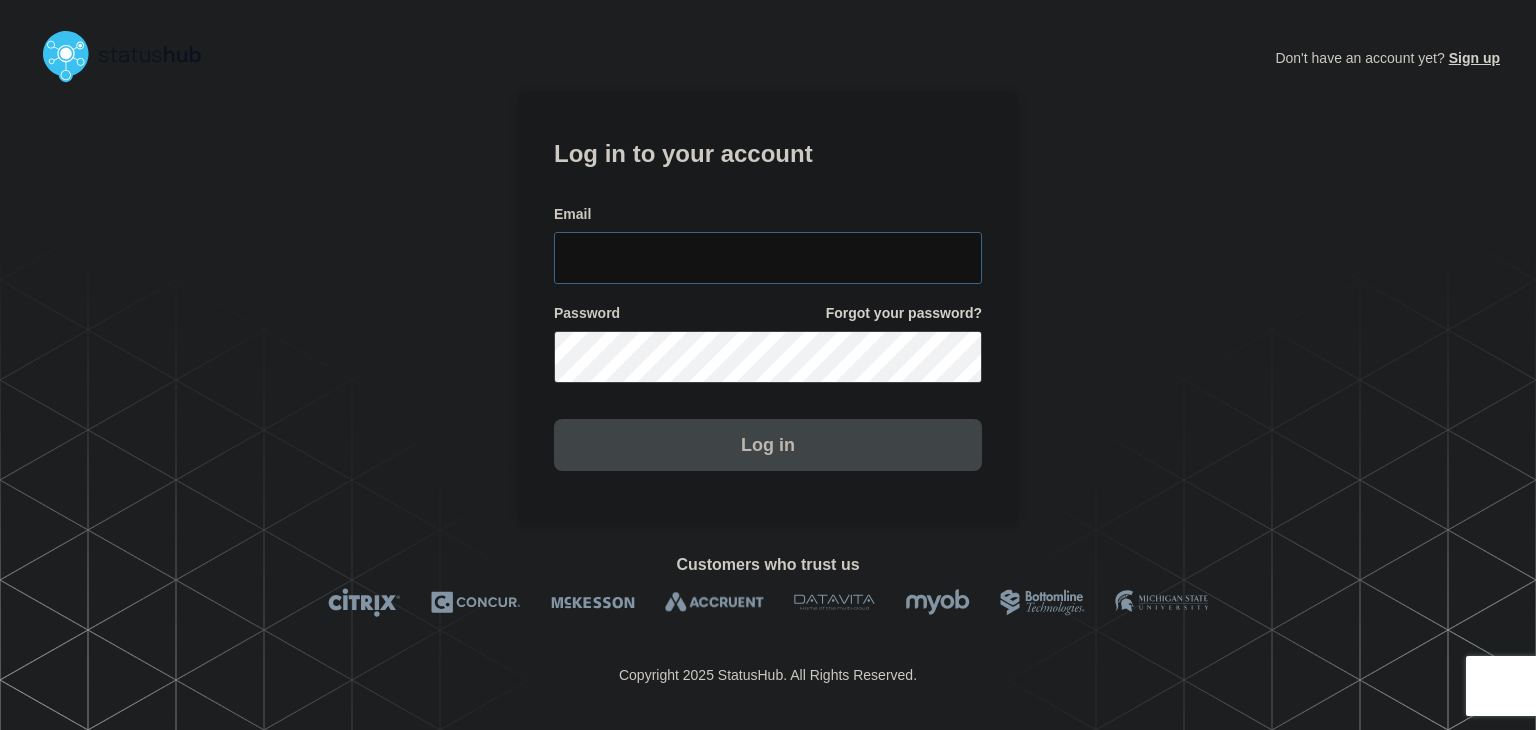 type on "[USERNAME]@[DOMAIN].com" 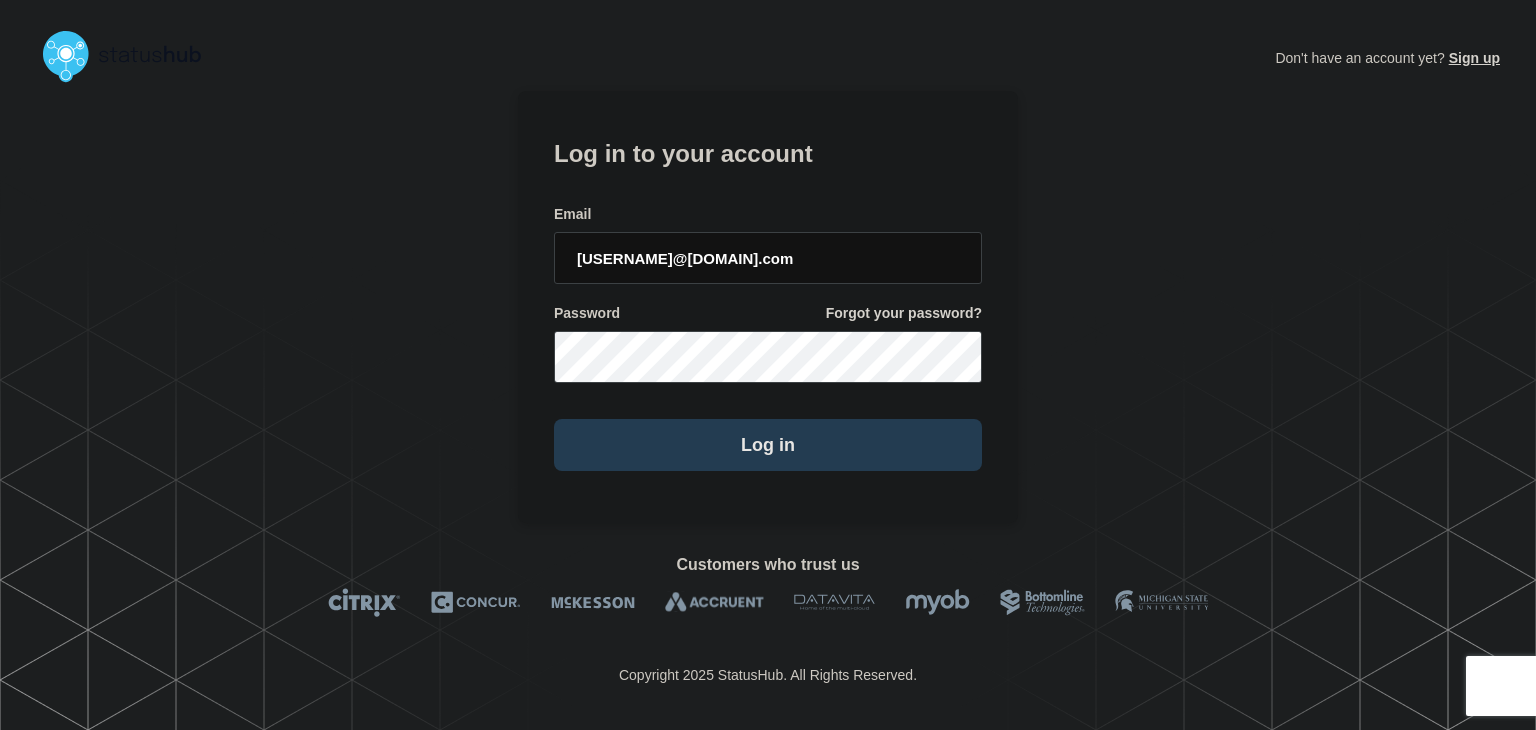 click on "Log in" at bounding box center (768, 445) 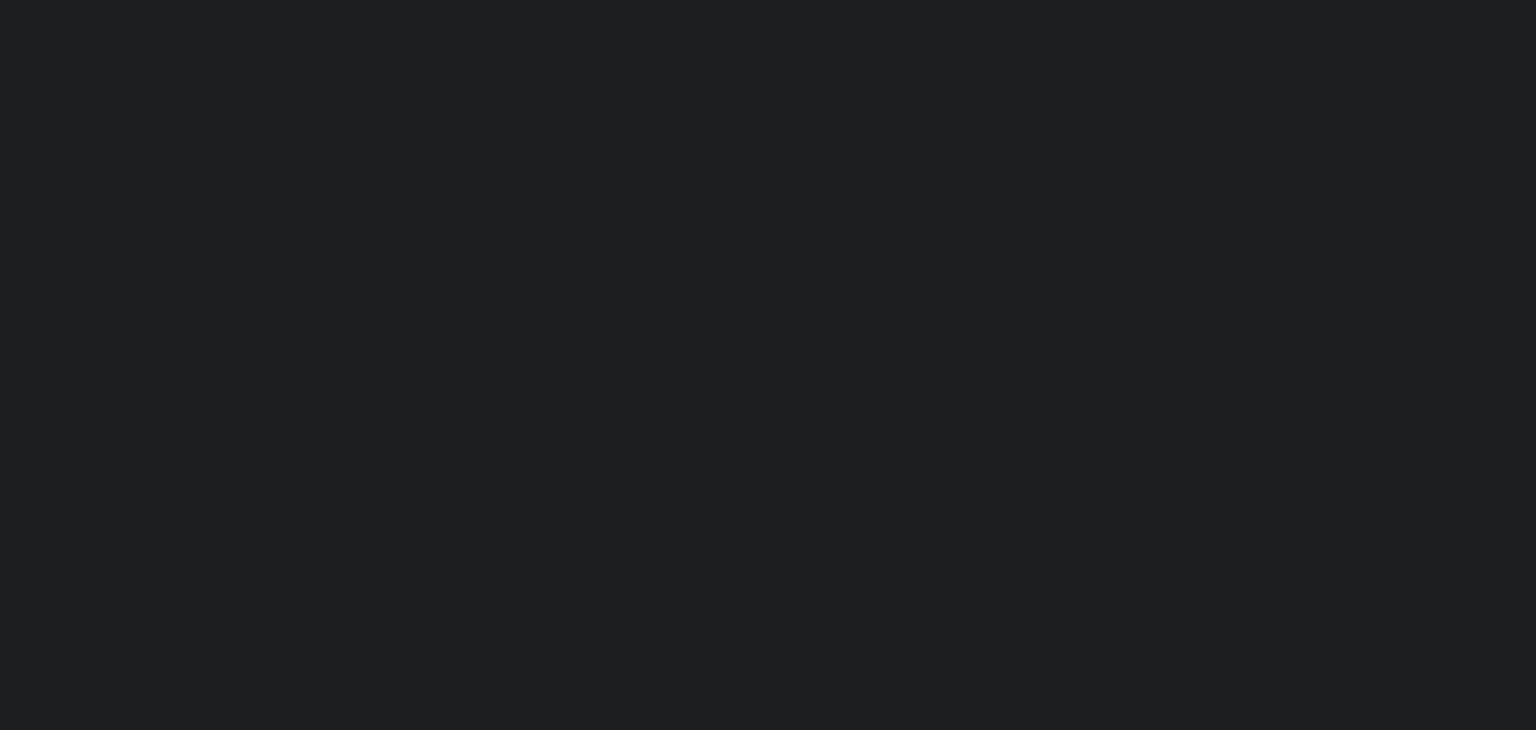 scroll, scrollTop: 0, scrollLeft: 0, axis: both 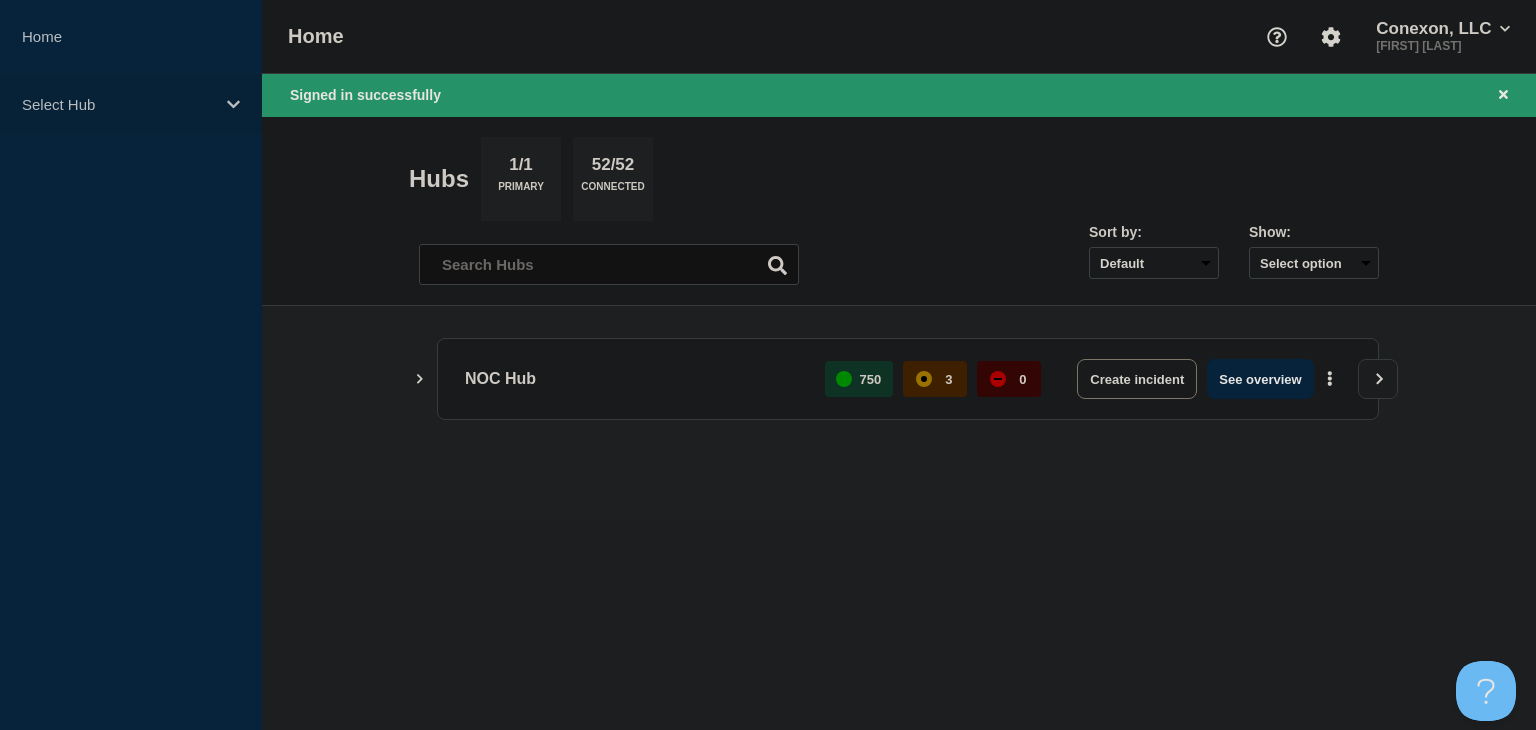 click on "Select Hub" at bounding box center (131, 104) 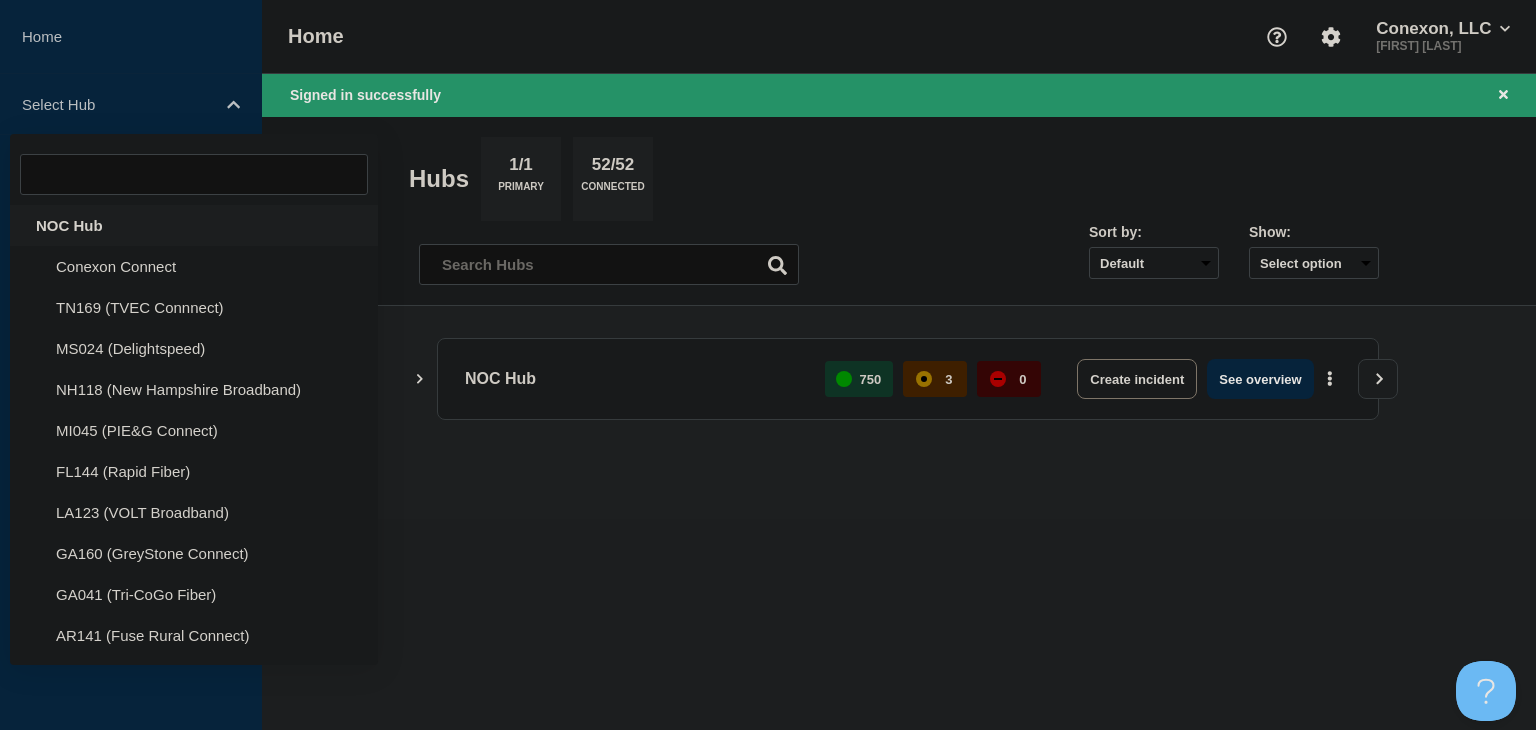 click on "NOC Hub" at bounding box center [194, 225] 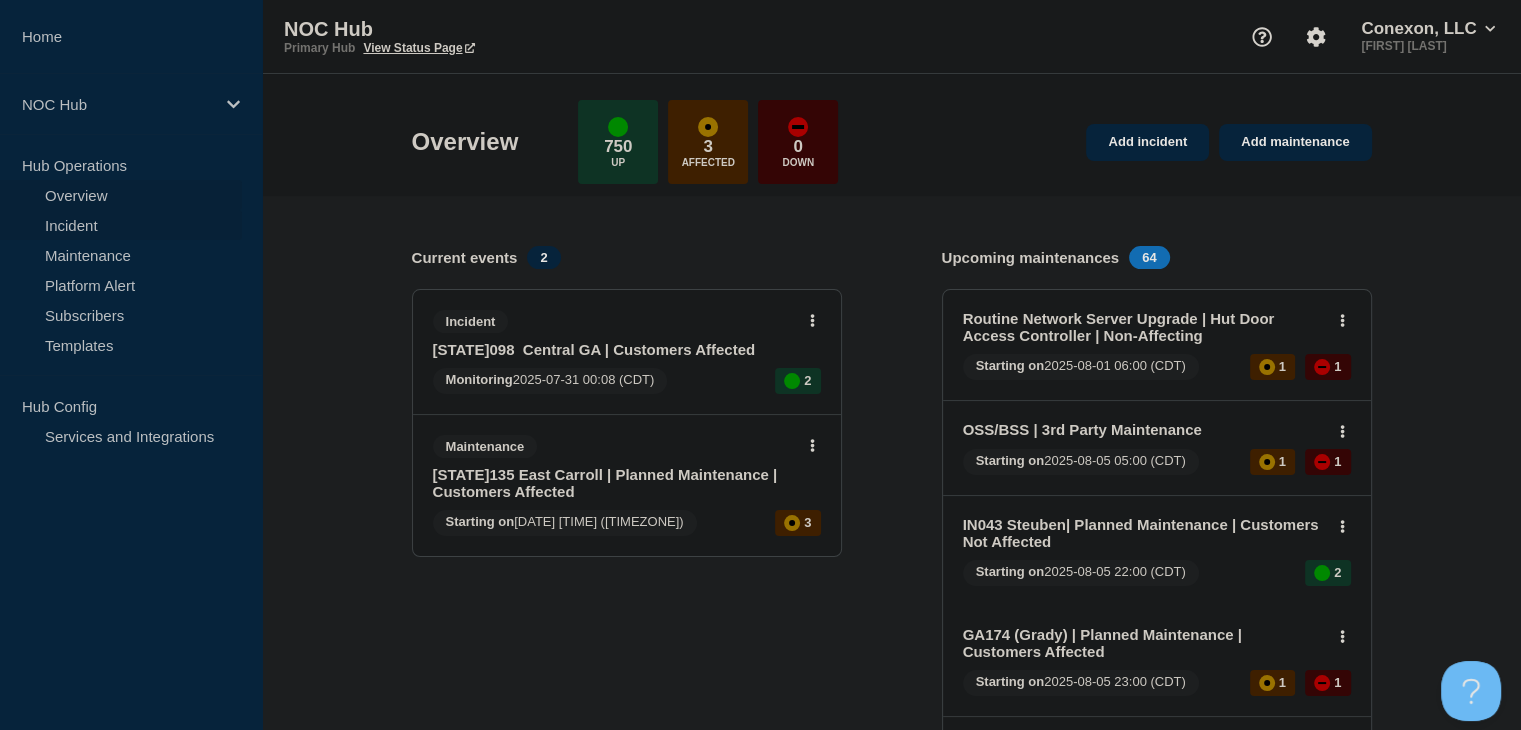 click on "Incident" at bounding box center [121, 225] 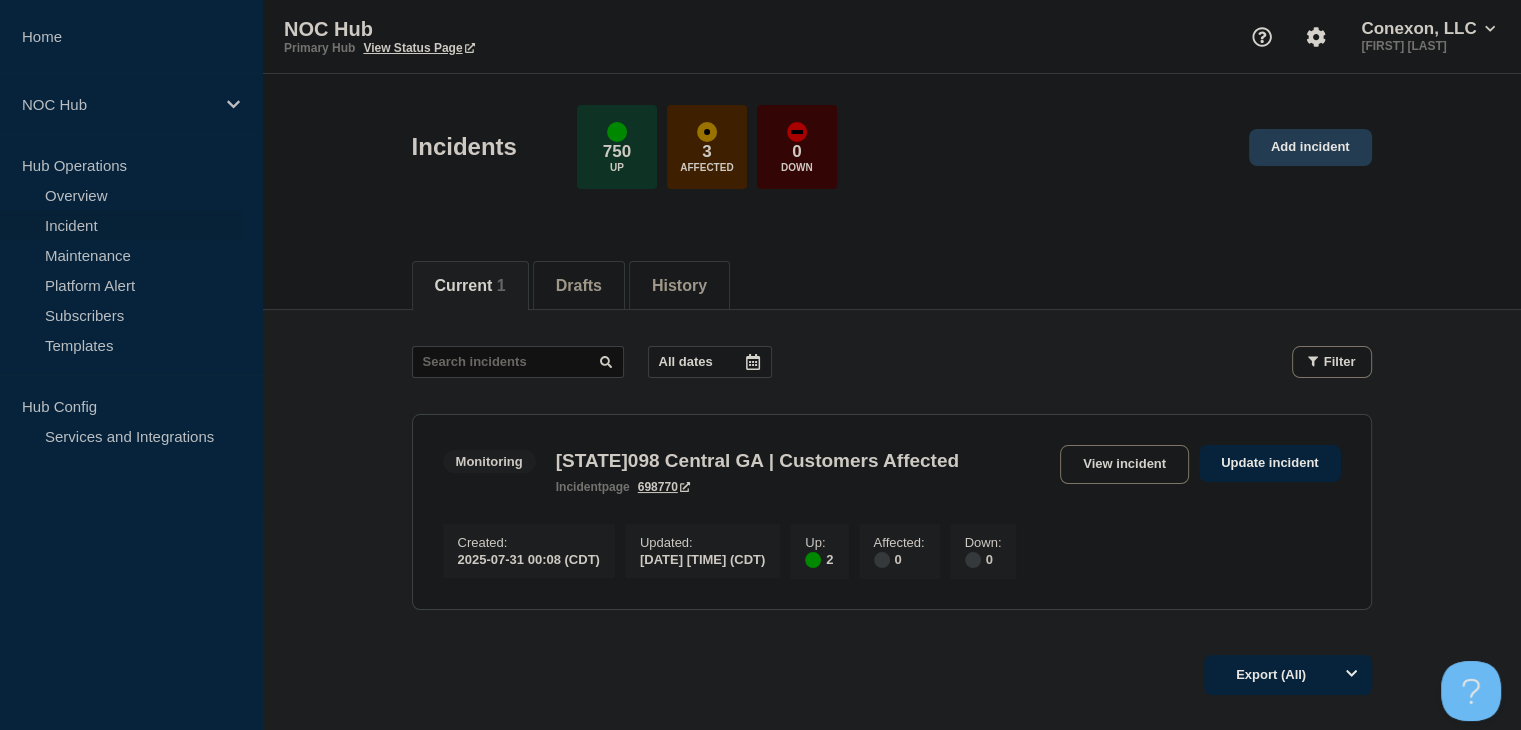 click on "Add incident" 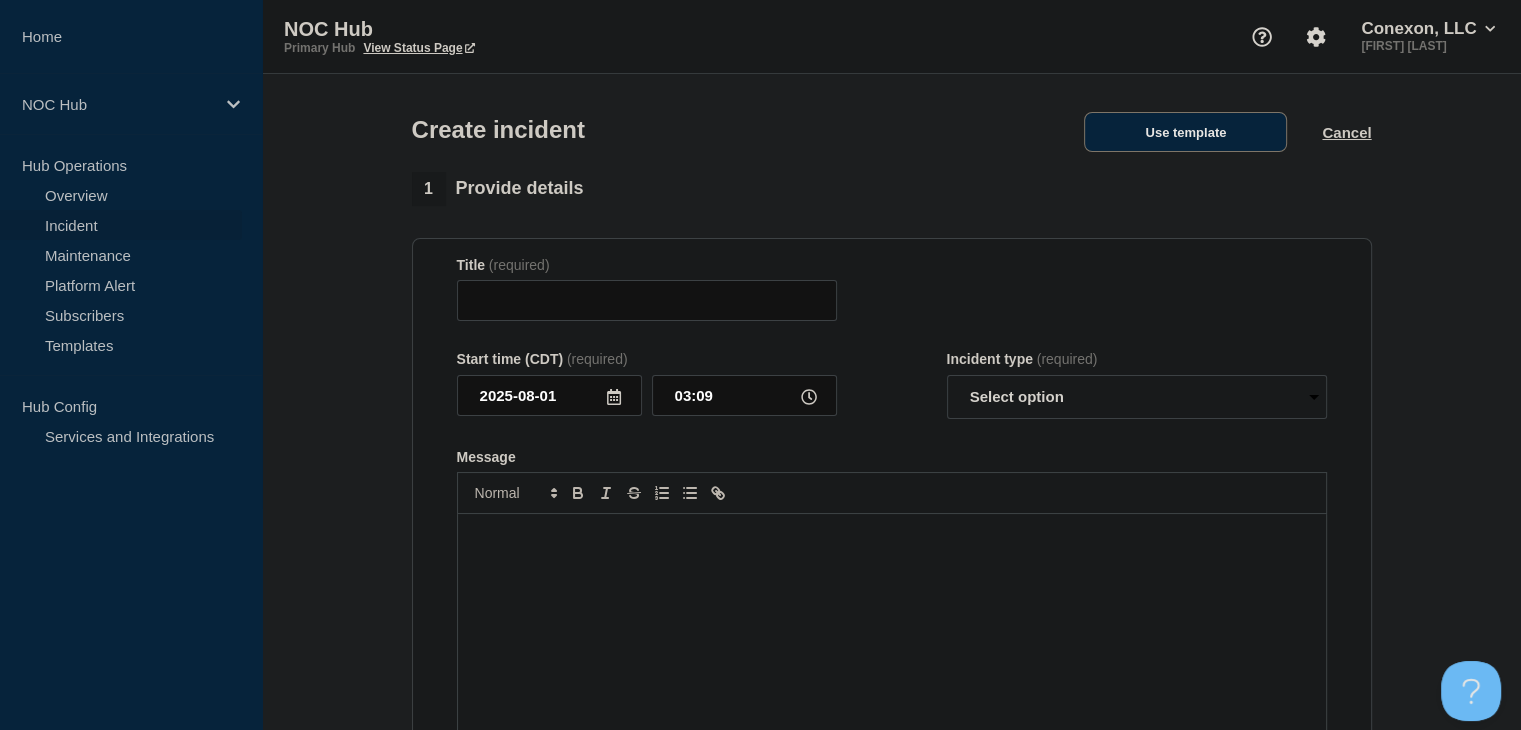 click on "Use template" at bounding box center [1185, 132] 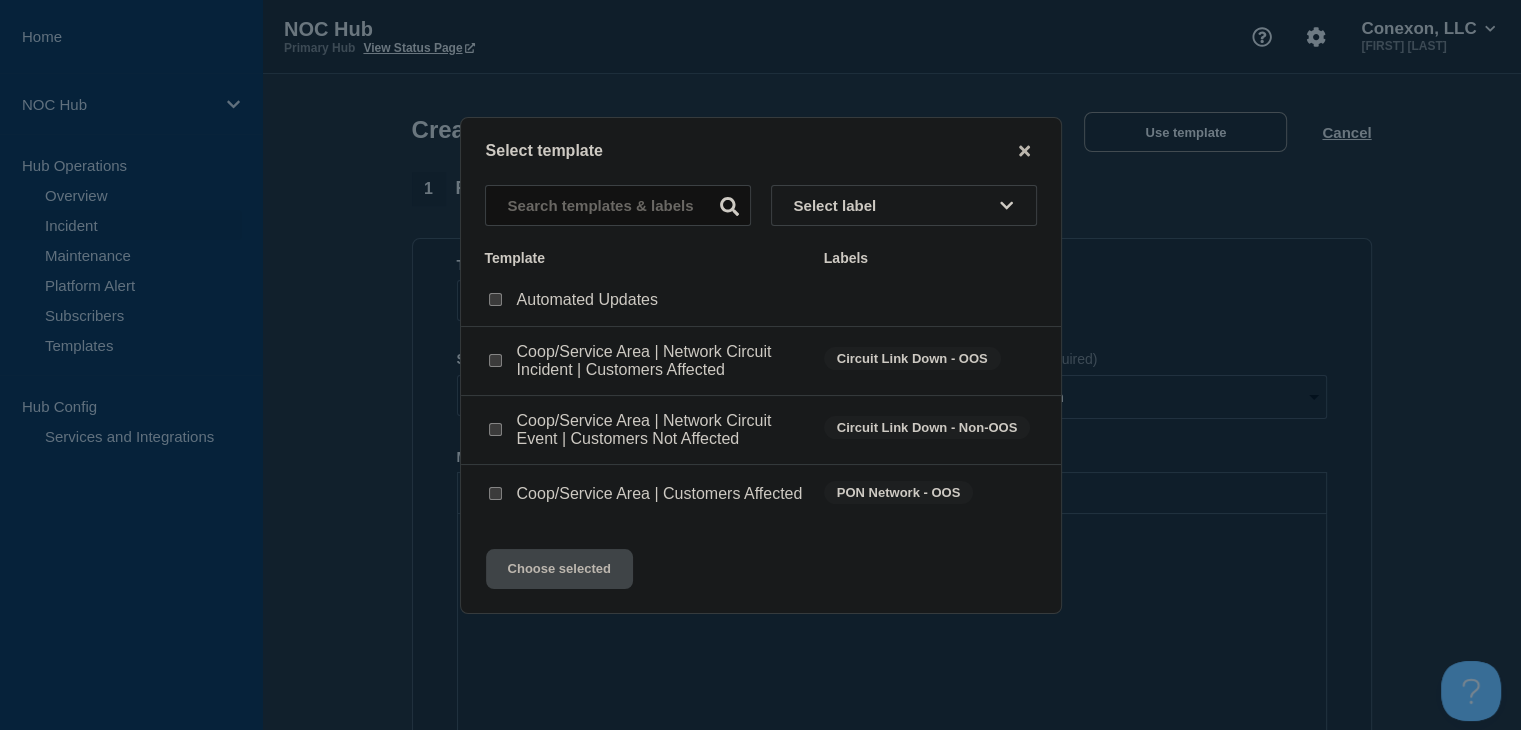 click at bounding box center (495, 429) 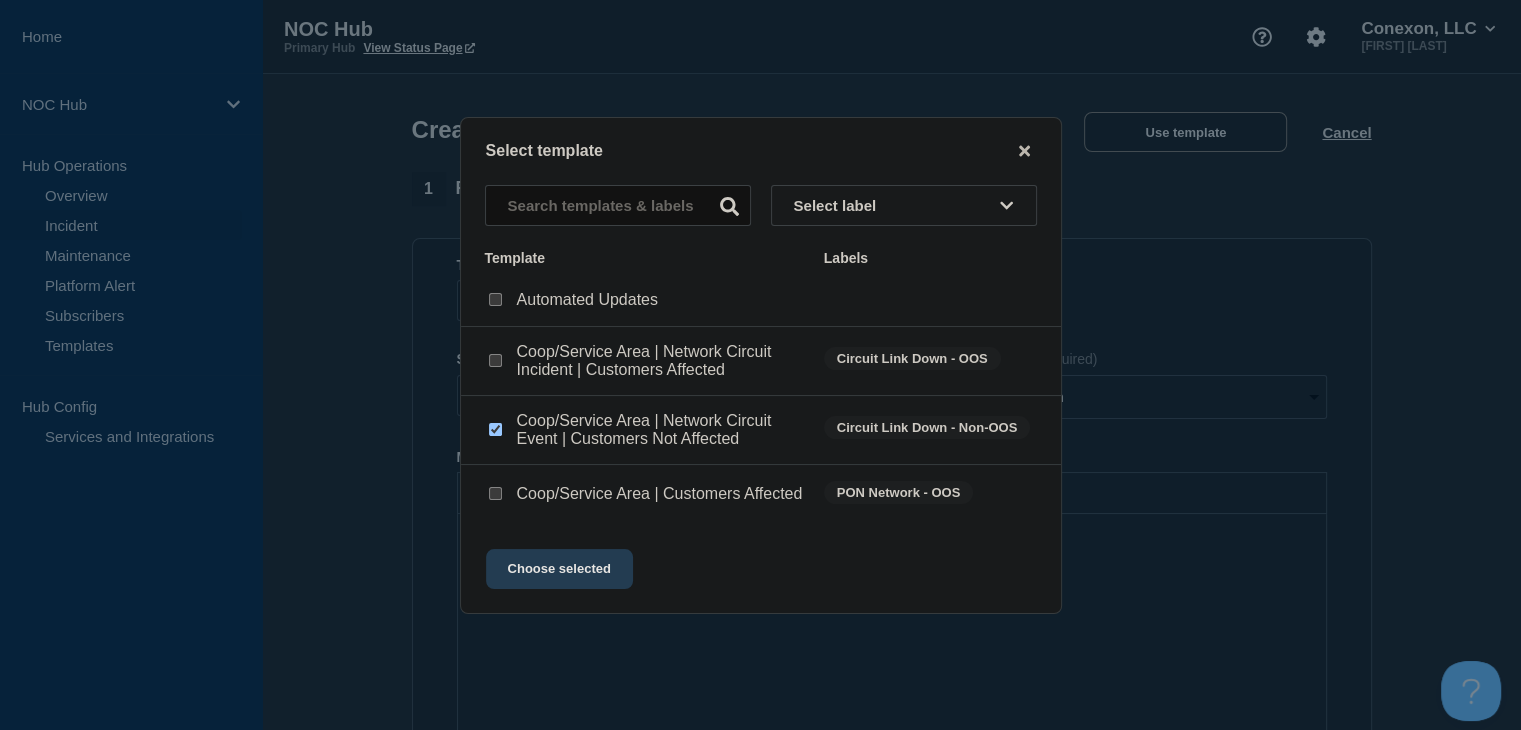 click on "Choose selected" 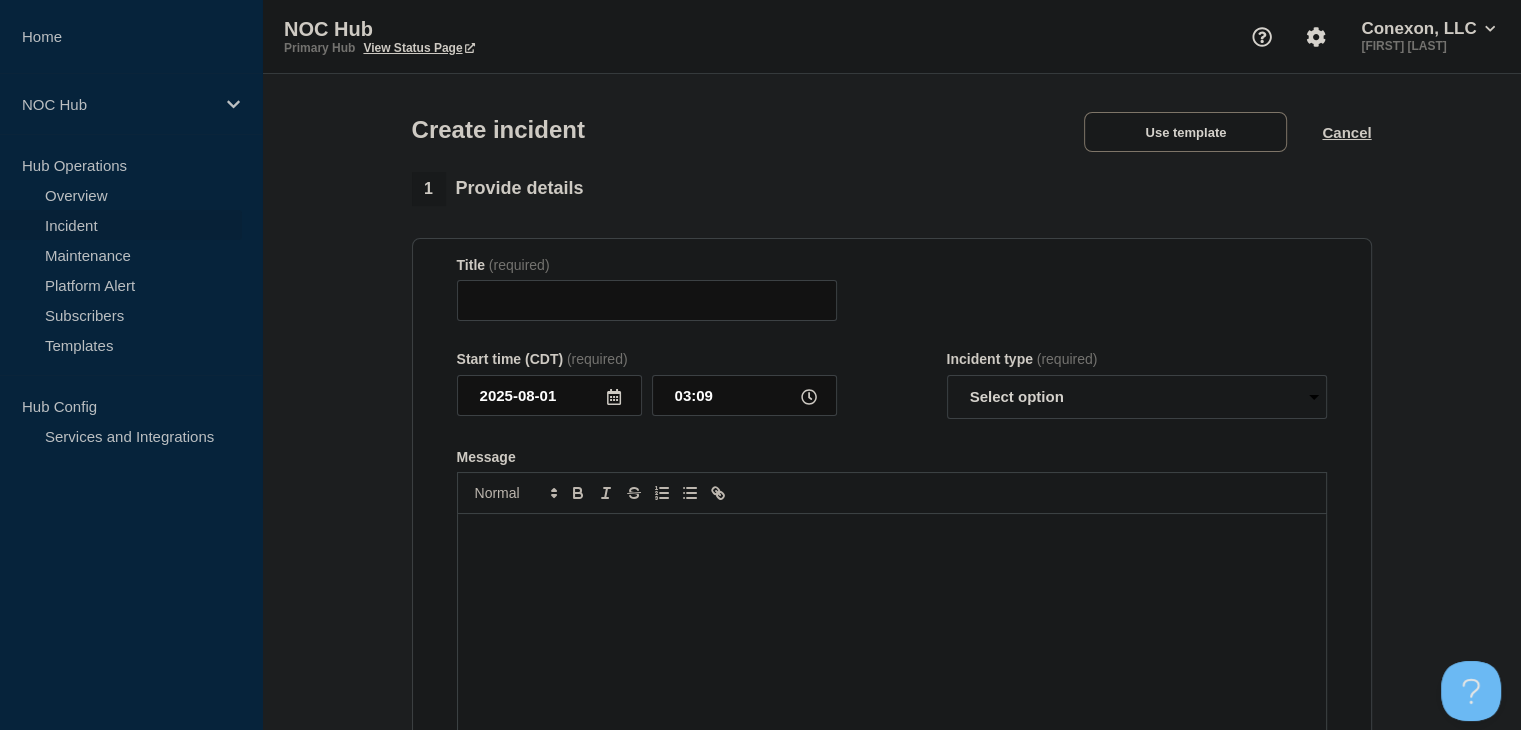 type on "Coop/Service Area | Network Circuit Event | Customers Not Affected" 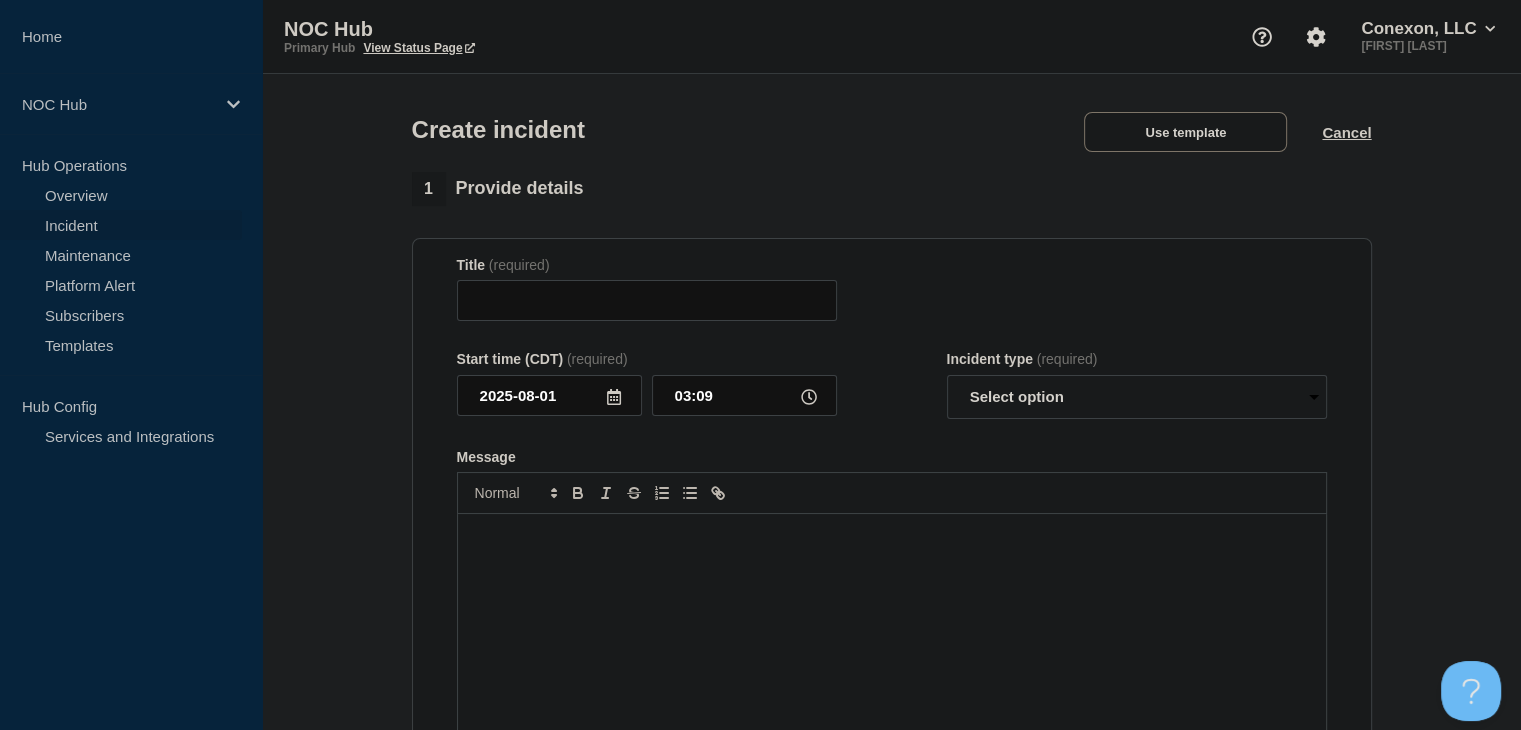 select on "investigating" 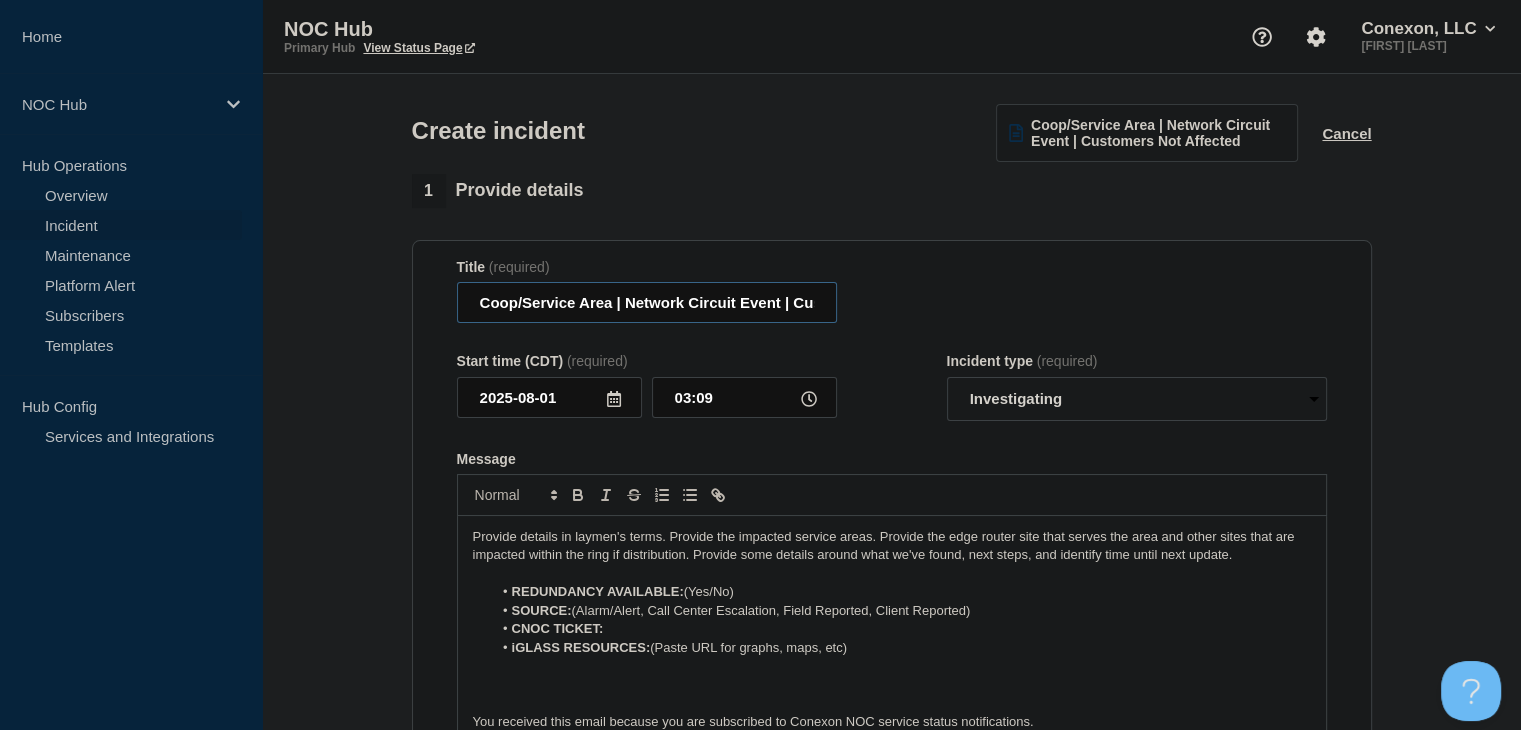 click on "Coop/Service Area | Network Circuit Event | Customers Not Affected" at bounding box center (647, 302) 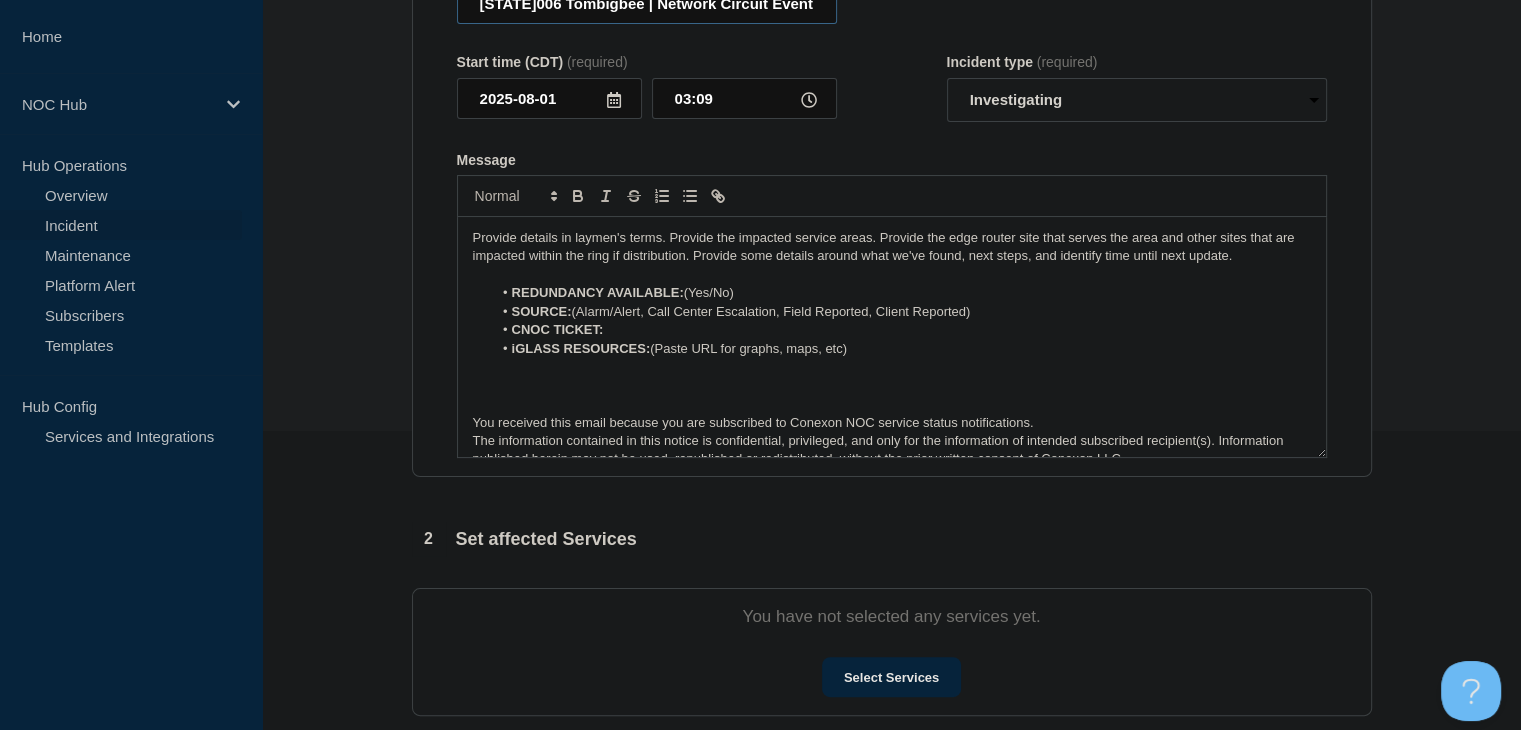 scroll, scrollTop: 300, scrollLeft: 0, axis: vertical 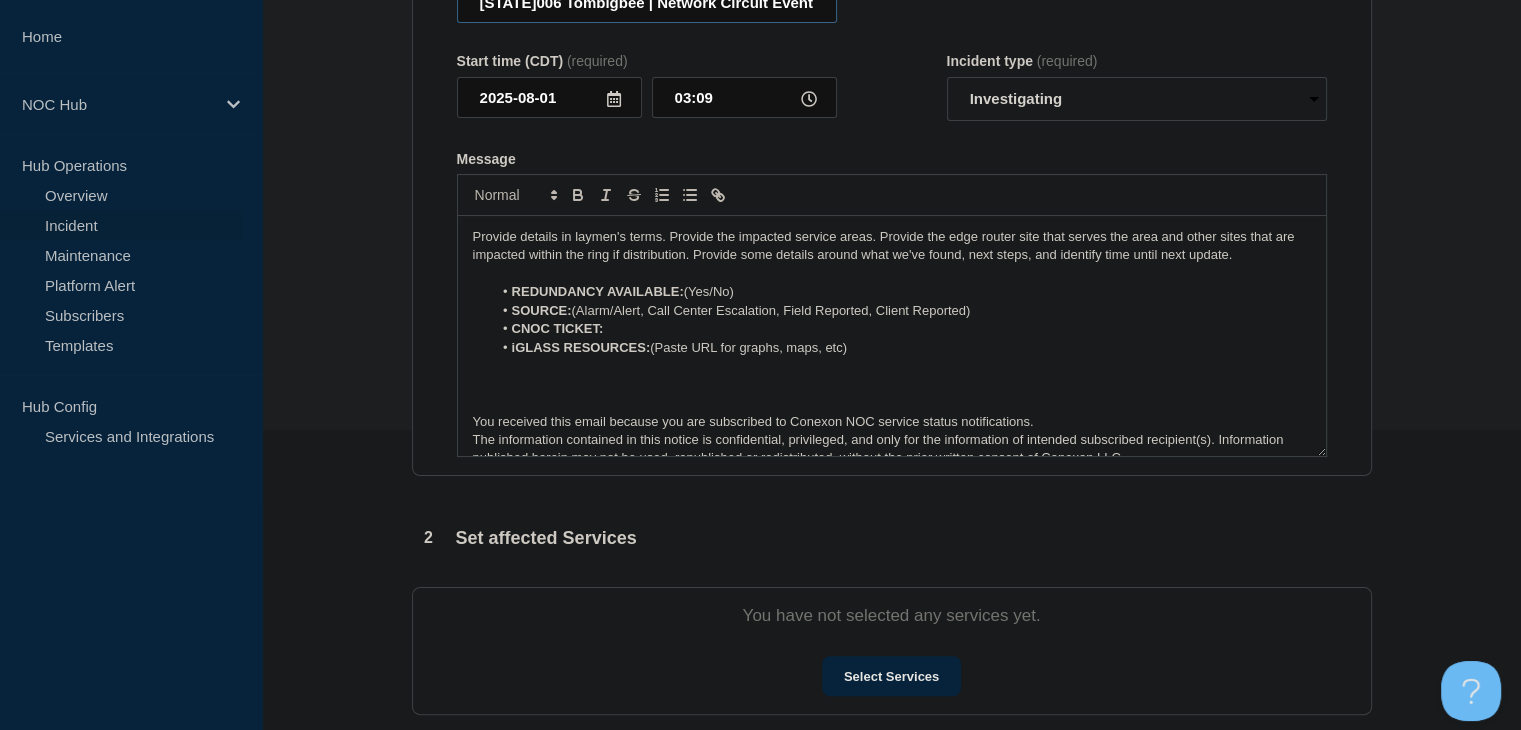 type on "[STATE]006 Tombigbee | Network Circuit Event | Customers Not Affected" 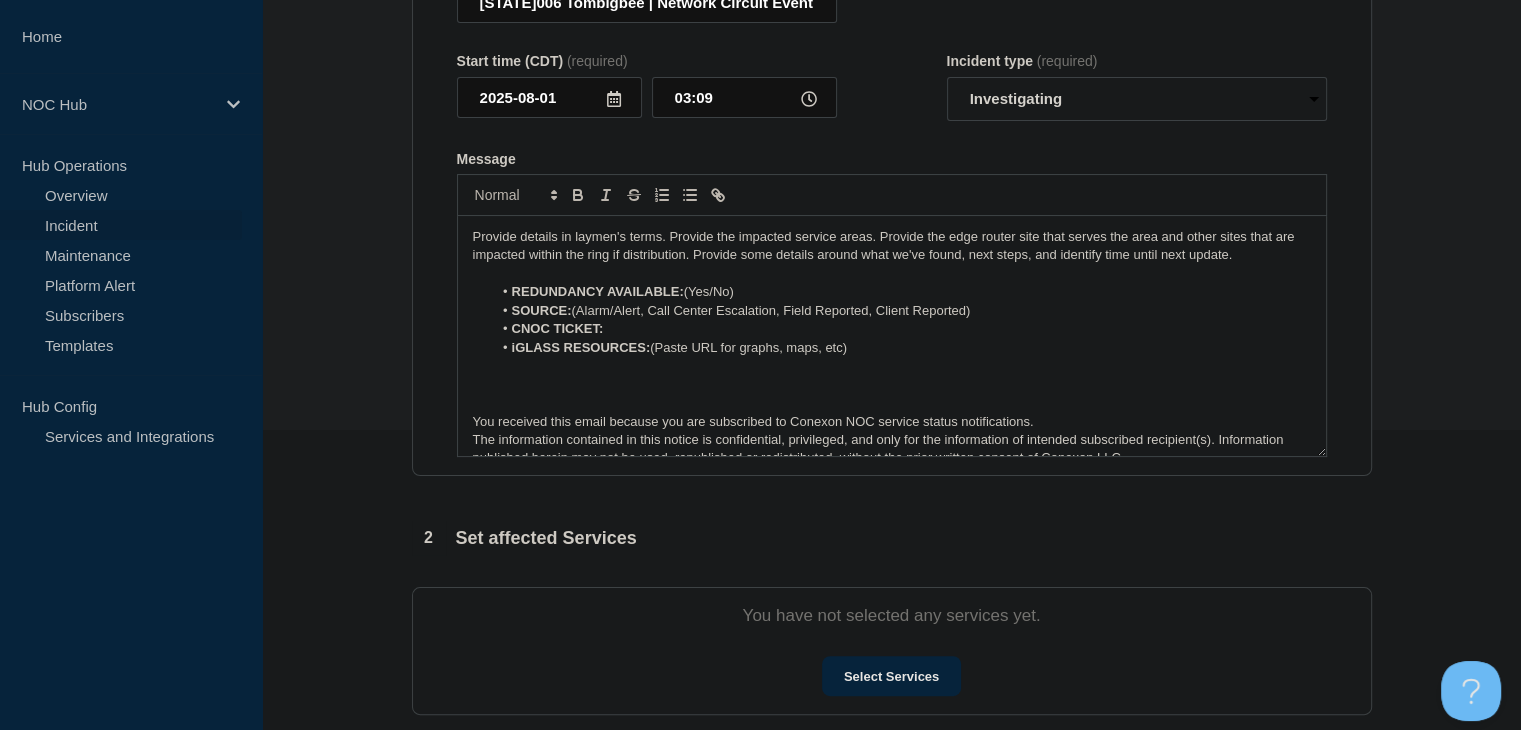 click at bounding box center (892, 274) 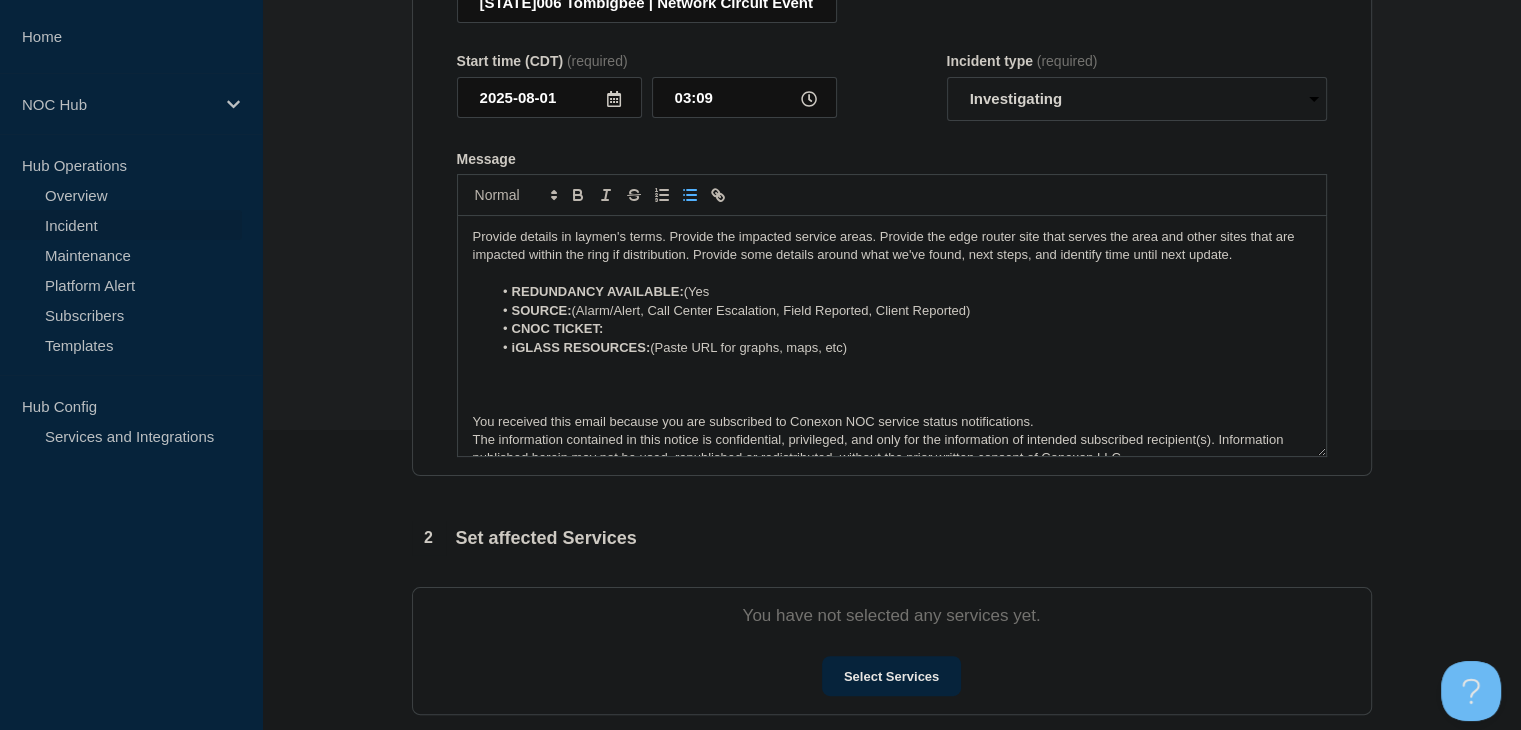 click on "REDUNDANCY AVAILABLE:  (Yes" at bounding box center [901, 292] 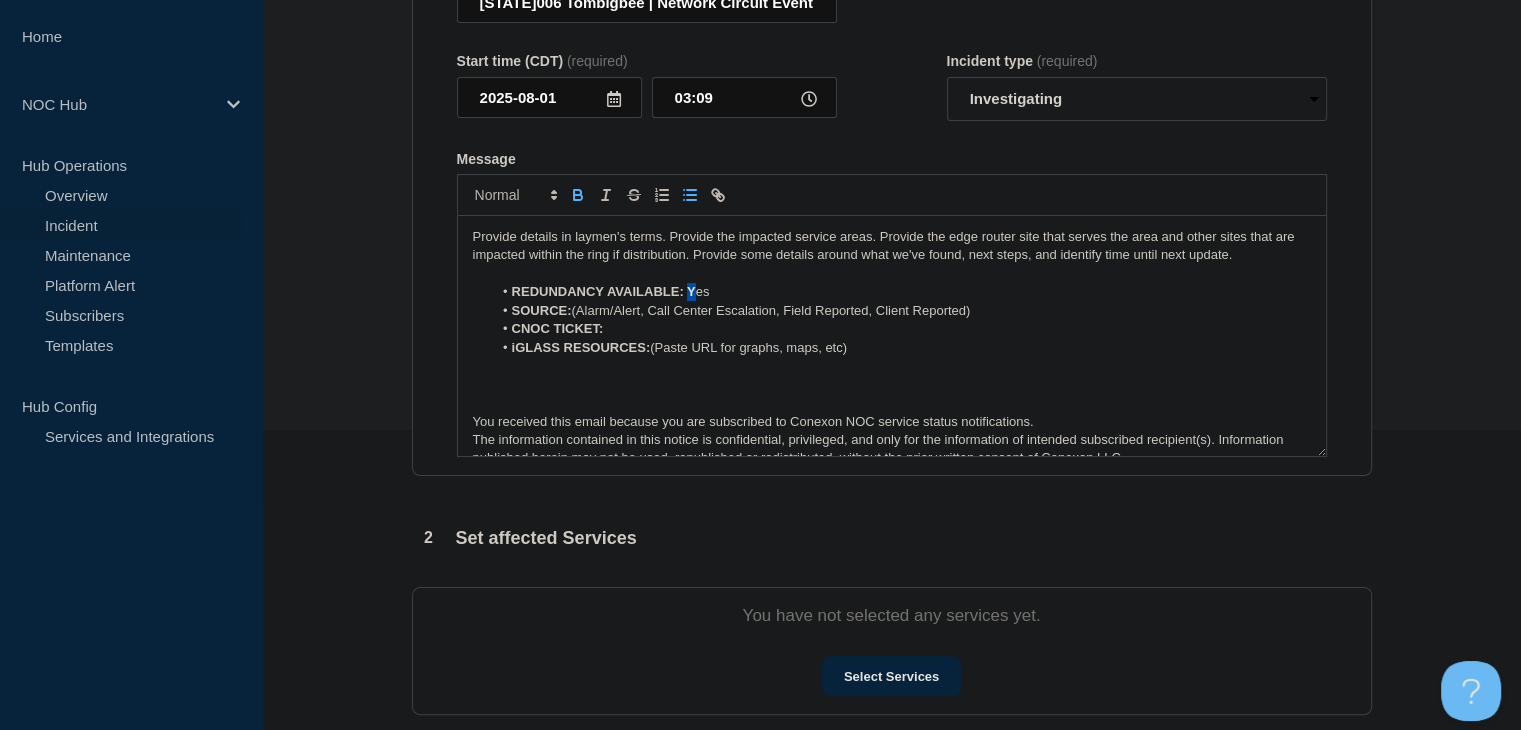 click on "REDUNDANCY AVAILABLE: Y" at bounding box center [604, 291] 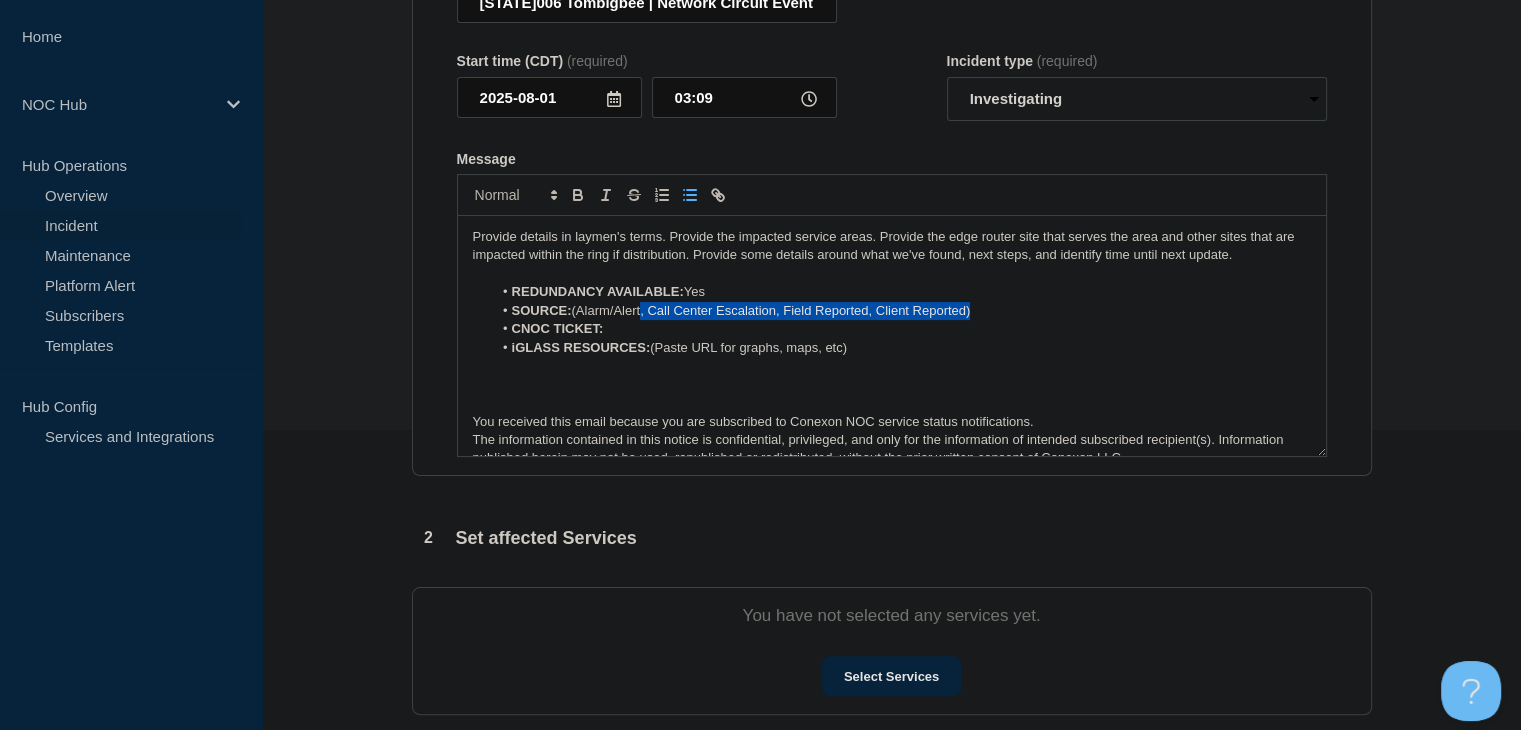 drag, startPoint x: 980, startPoint y: 310, endPoint x: 641, endPoint y: 324, distance: 339.28897 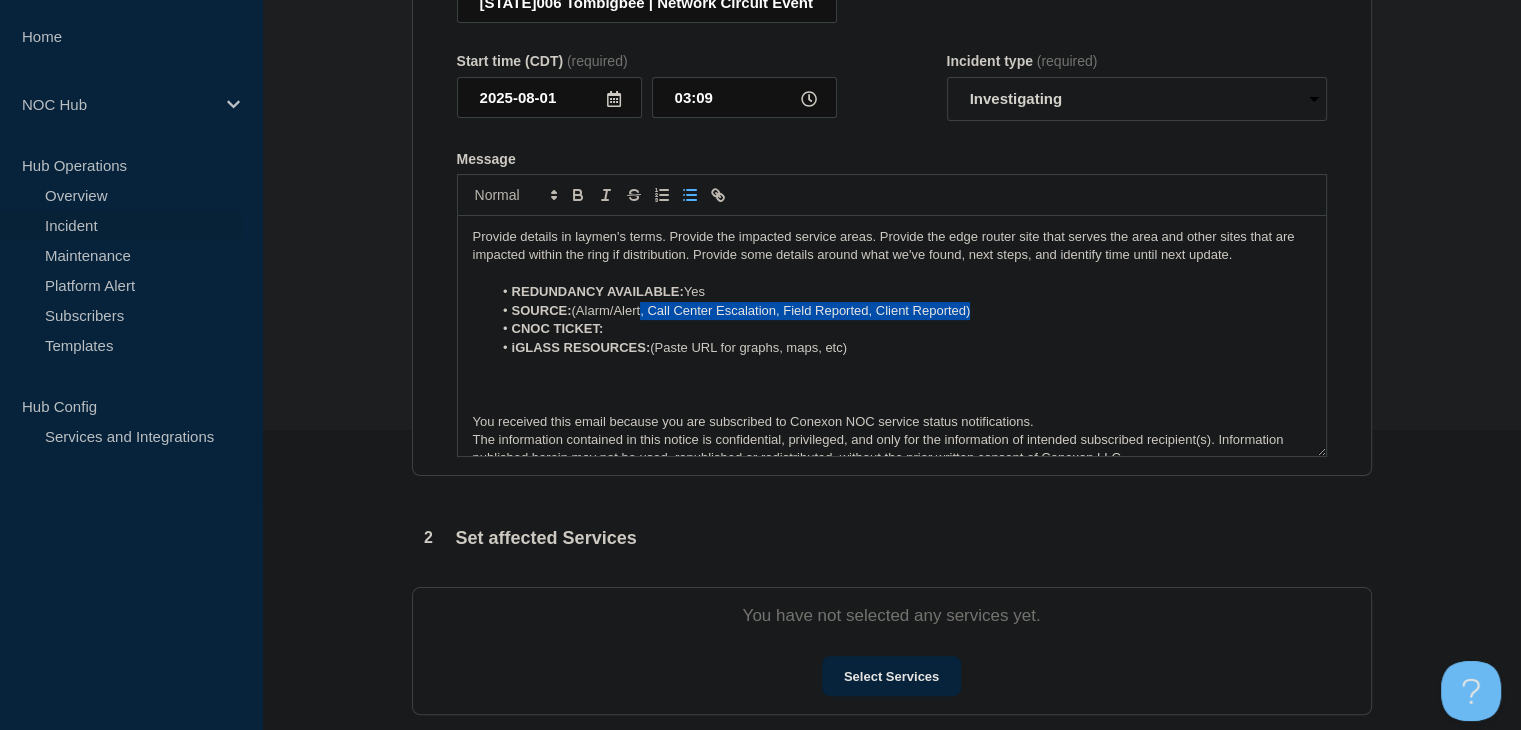 click on "SOURCE: ([STATE], Call Center Escalation, Field Reported, Client Reported)" at bounding box center [901, 311] 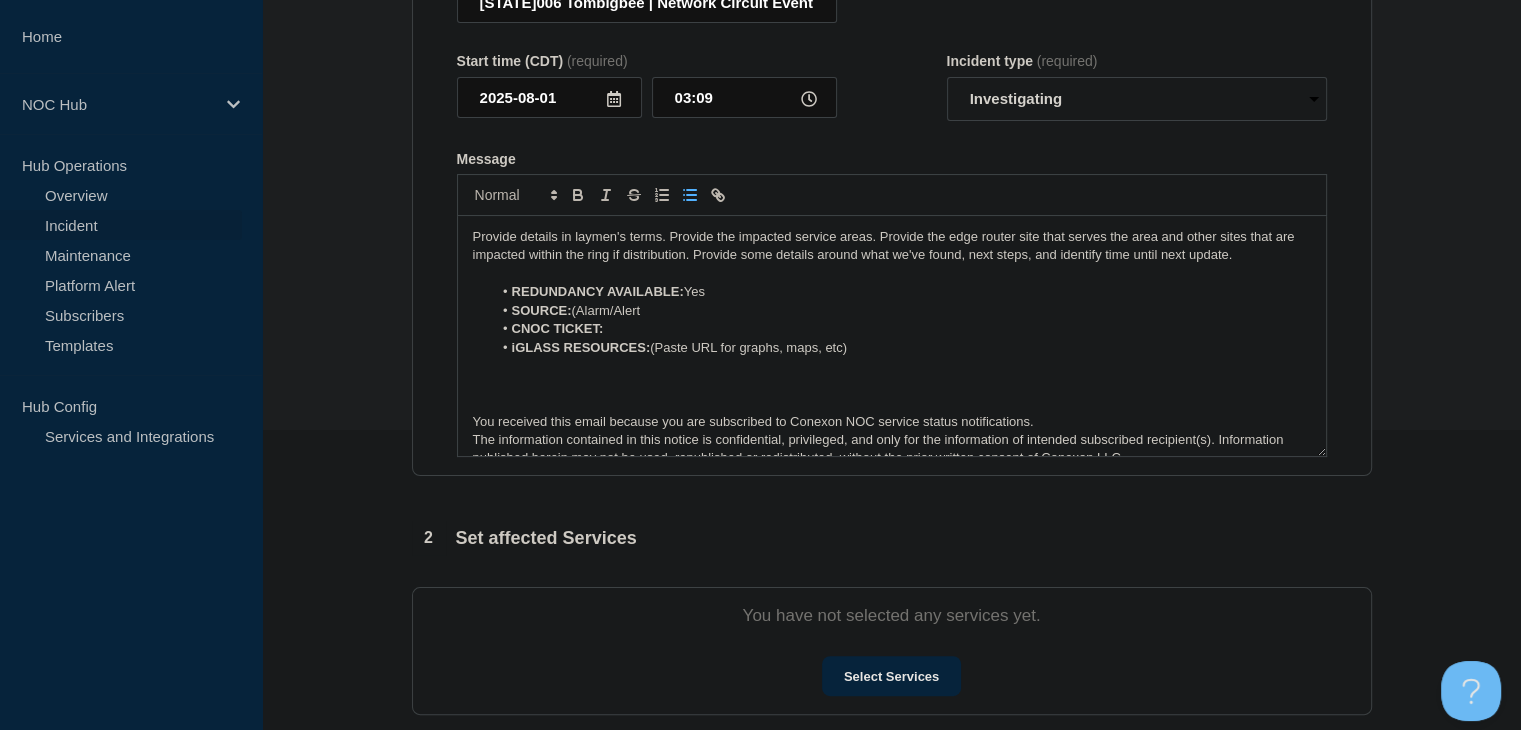 click on "SOURCE:  (Alarm/Alert" at bounding box center (901, 311) 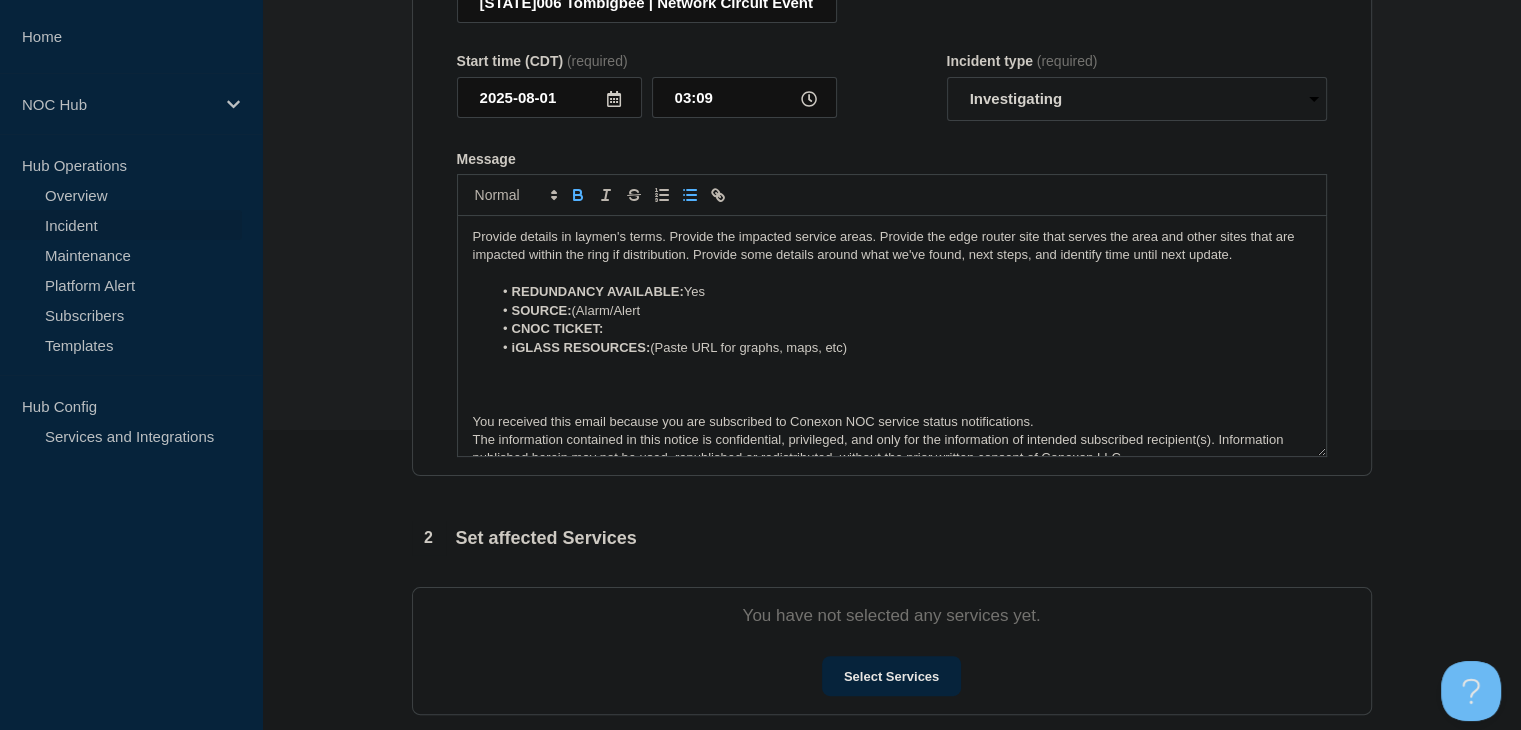 click on "SOURCE:  (Alarm/Alert" at bounding box center (901, 311) 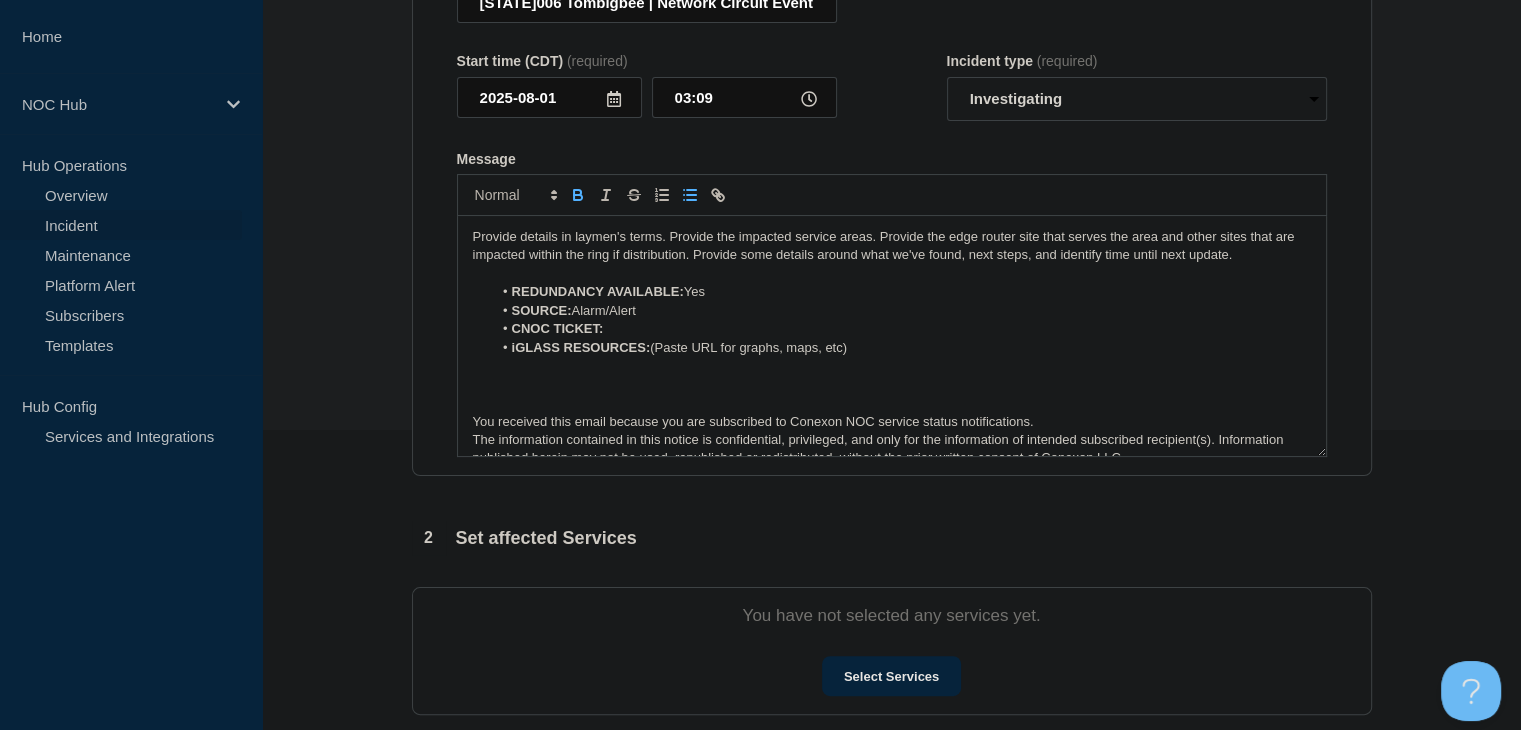 click on "CNOC TICKET:" at bounding box center (901, 329) 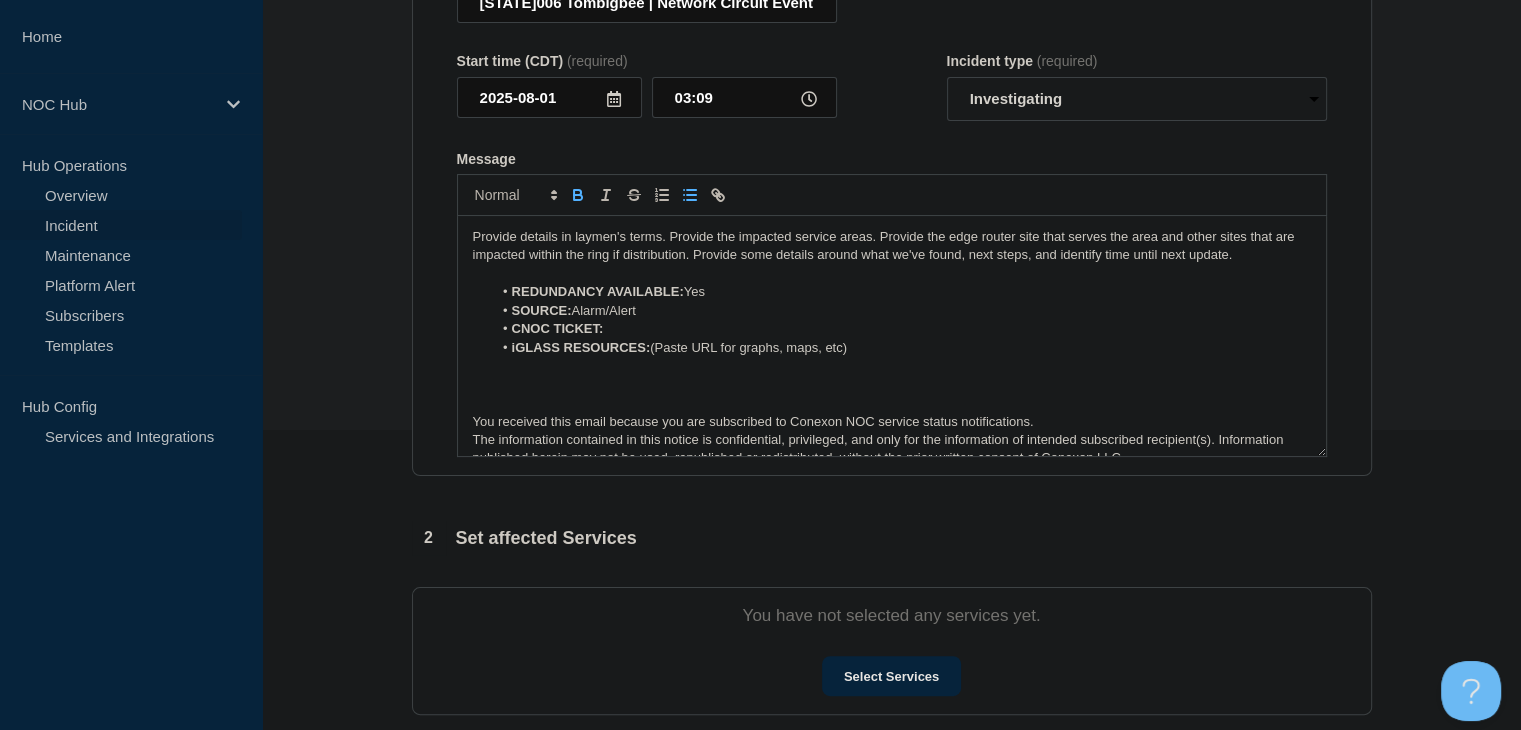 click on "CNOC TICKET:" at bounding box center (901, 329) 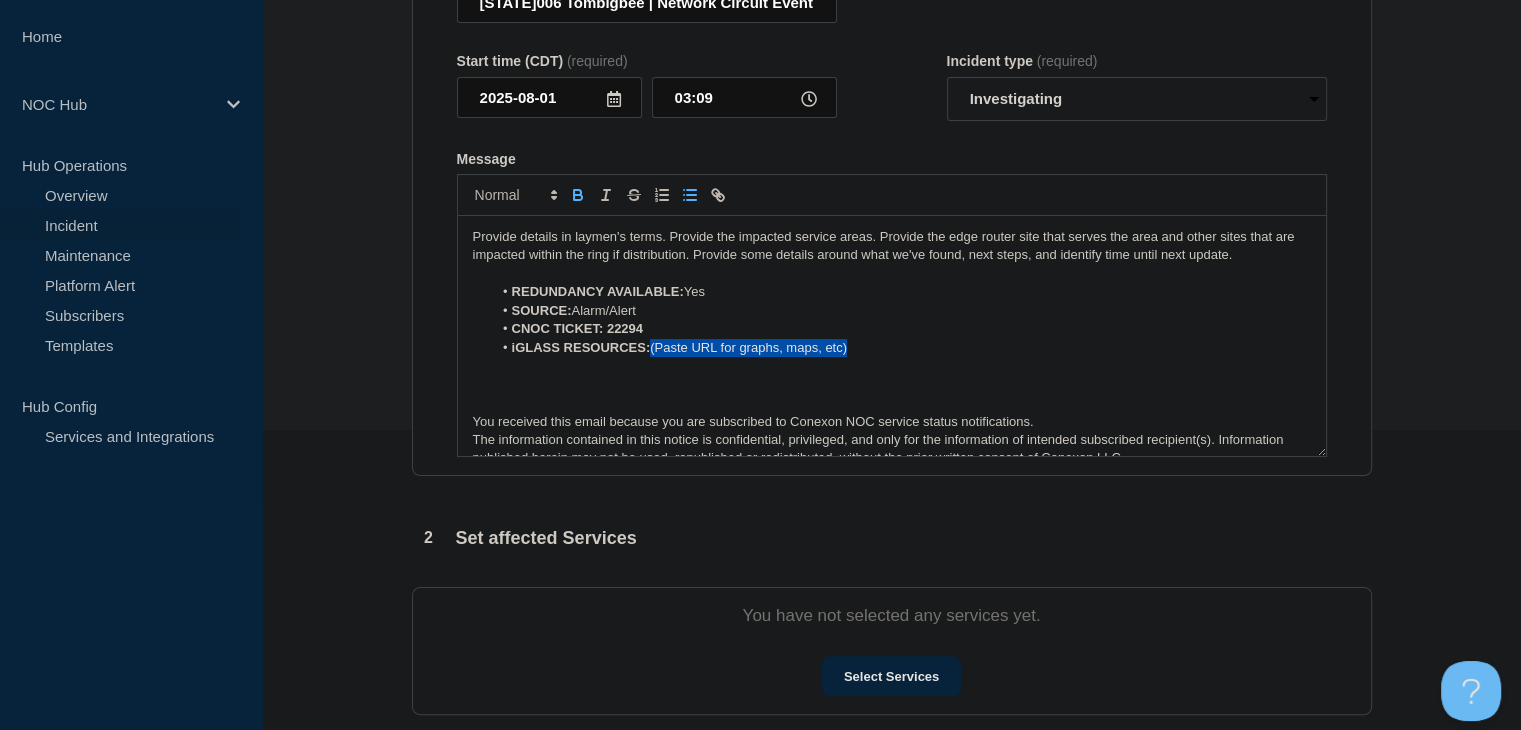 drag, startPoint x: 872, startPoint y: 348, endPoint x: 654, endPoint y: 357, distance: 218.1857 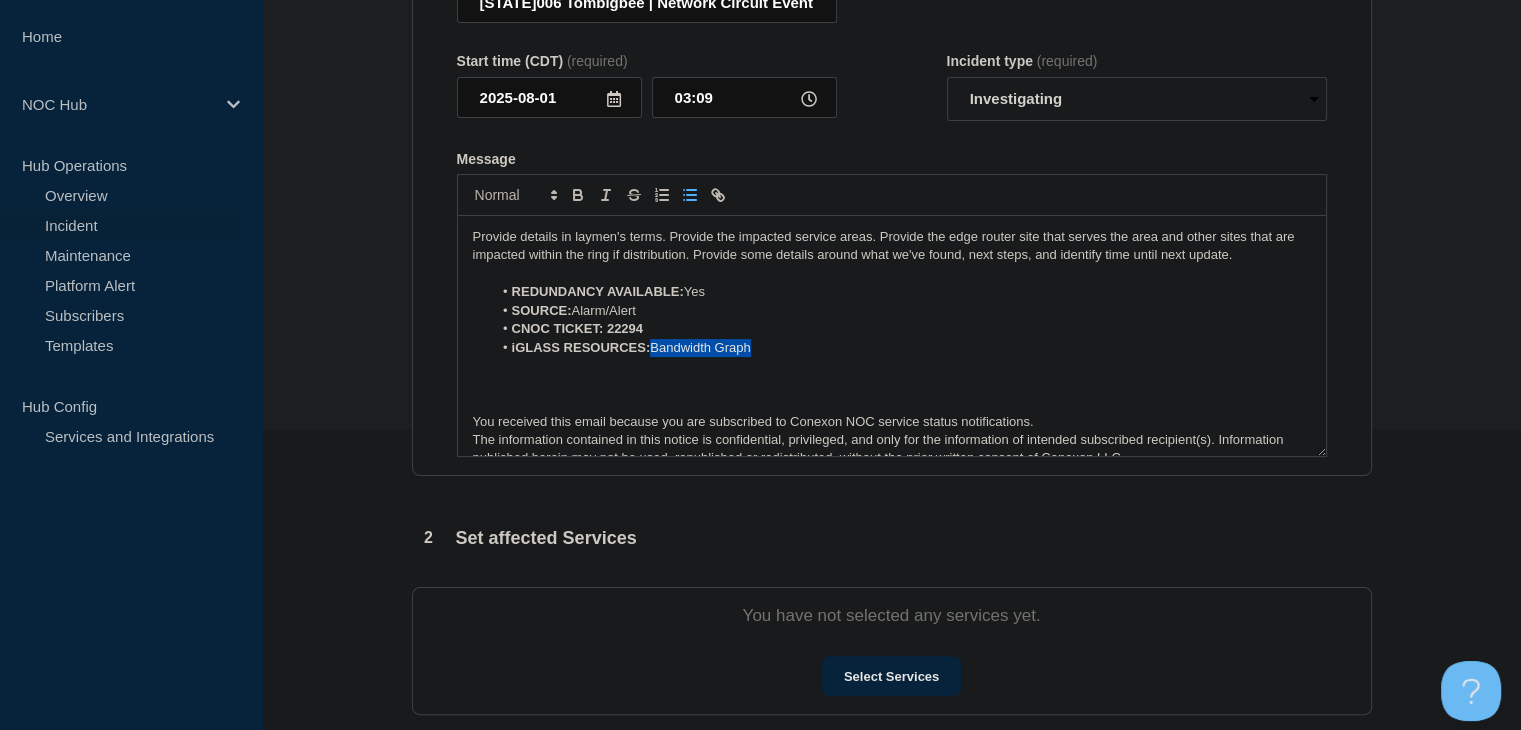 drag, startPoint x: 774, startPoint y: 346, endPoint x: 651, endPoint y: 355, distance: 123.32883 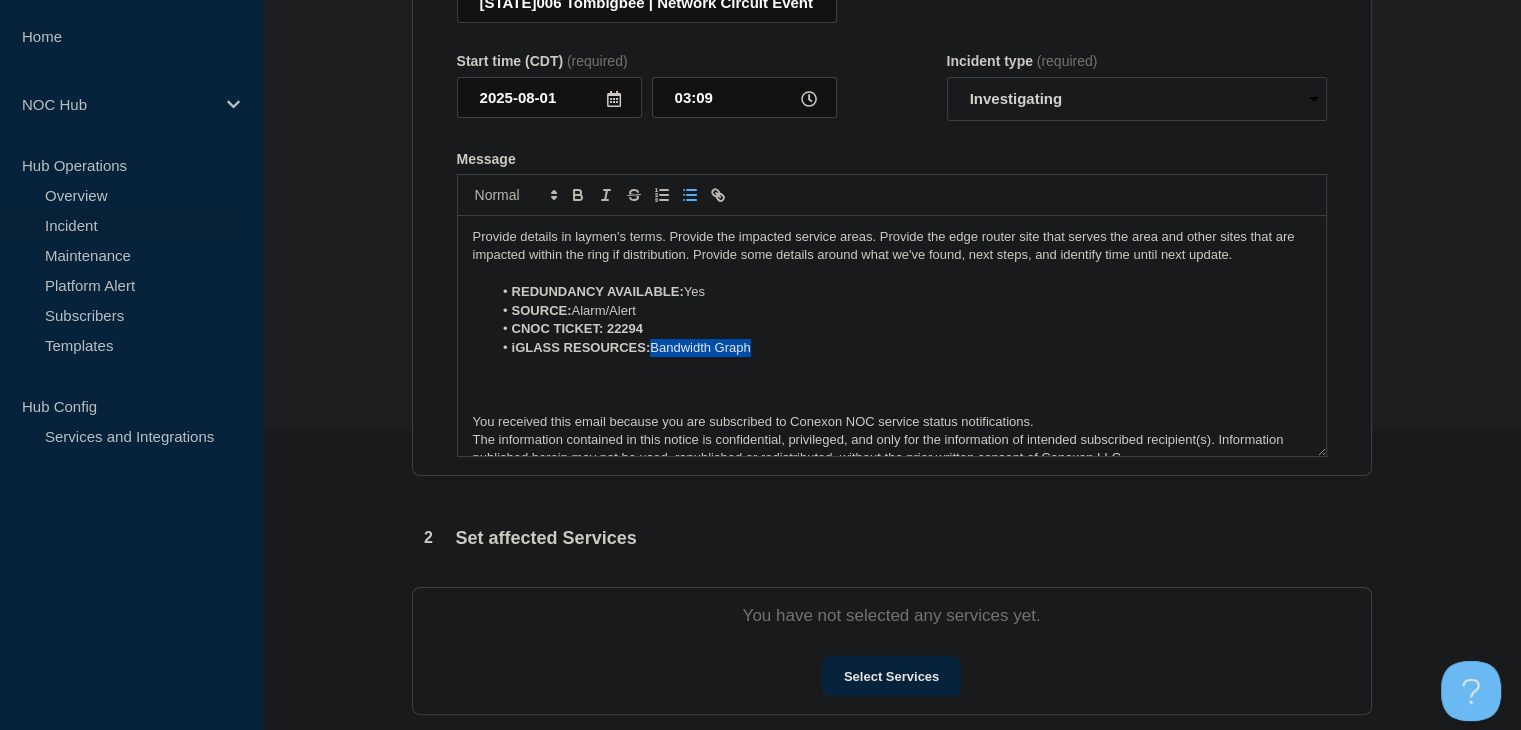 click on "iGLASS RESOURCES:  Bandwidth Graph" at bounding box center (901, 348) 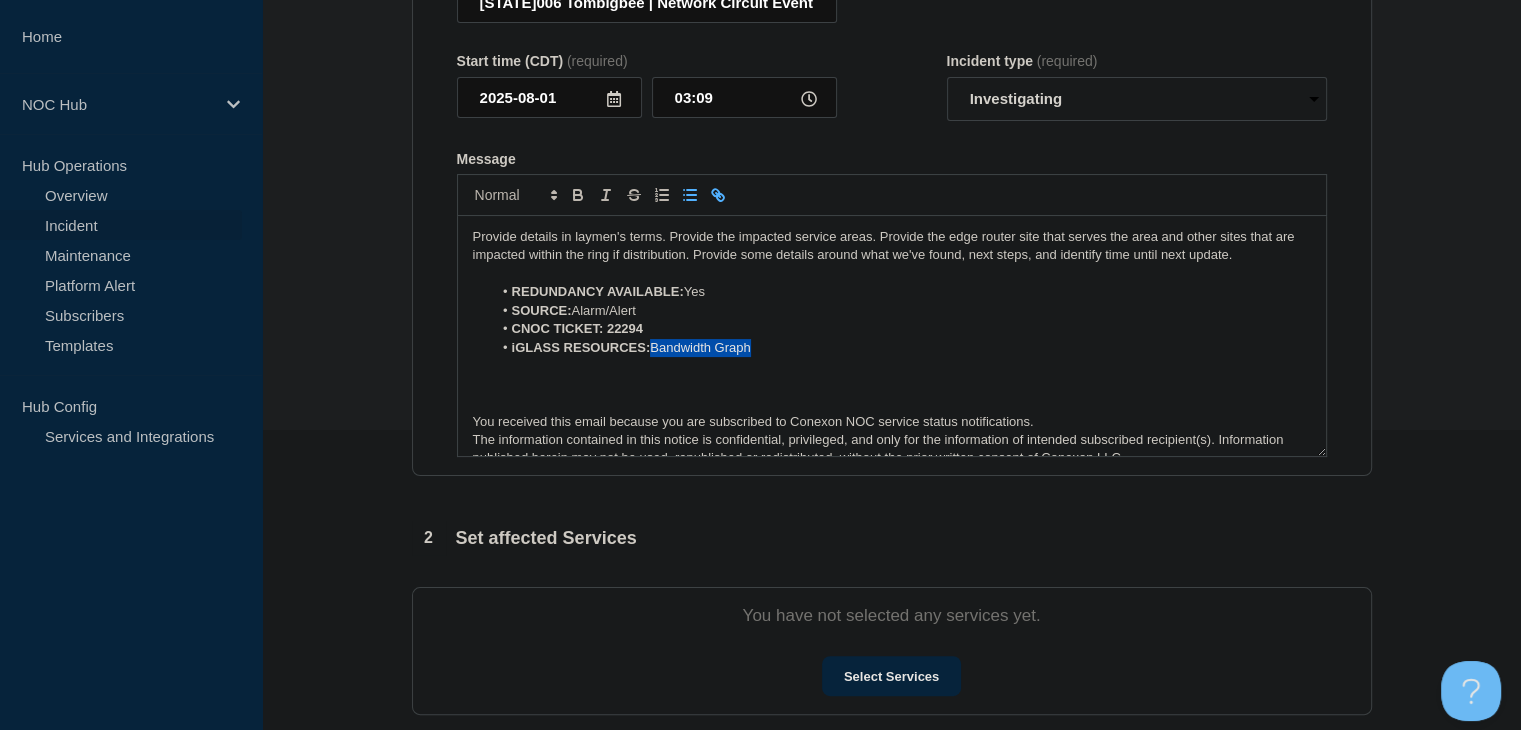 click 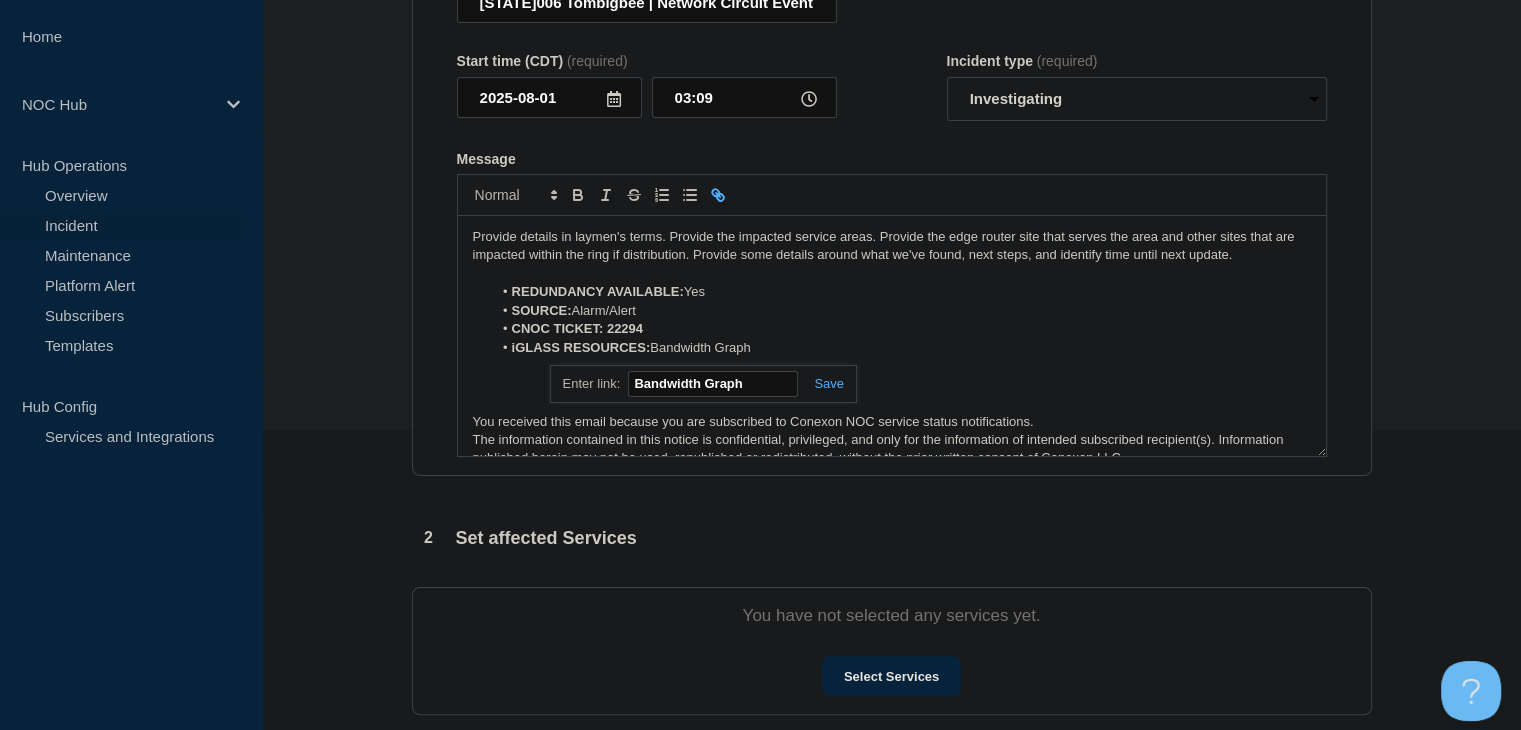 paste on "https://noc.iglass.net/jglass/core/graph/standard/4/conexon/hour/353499" 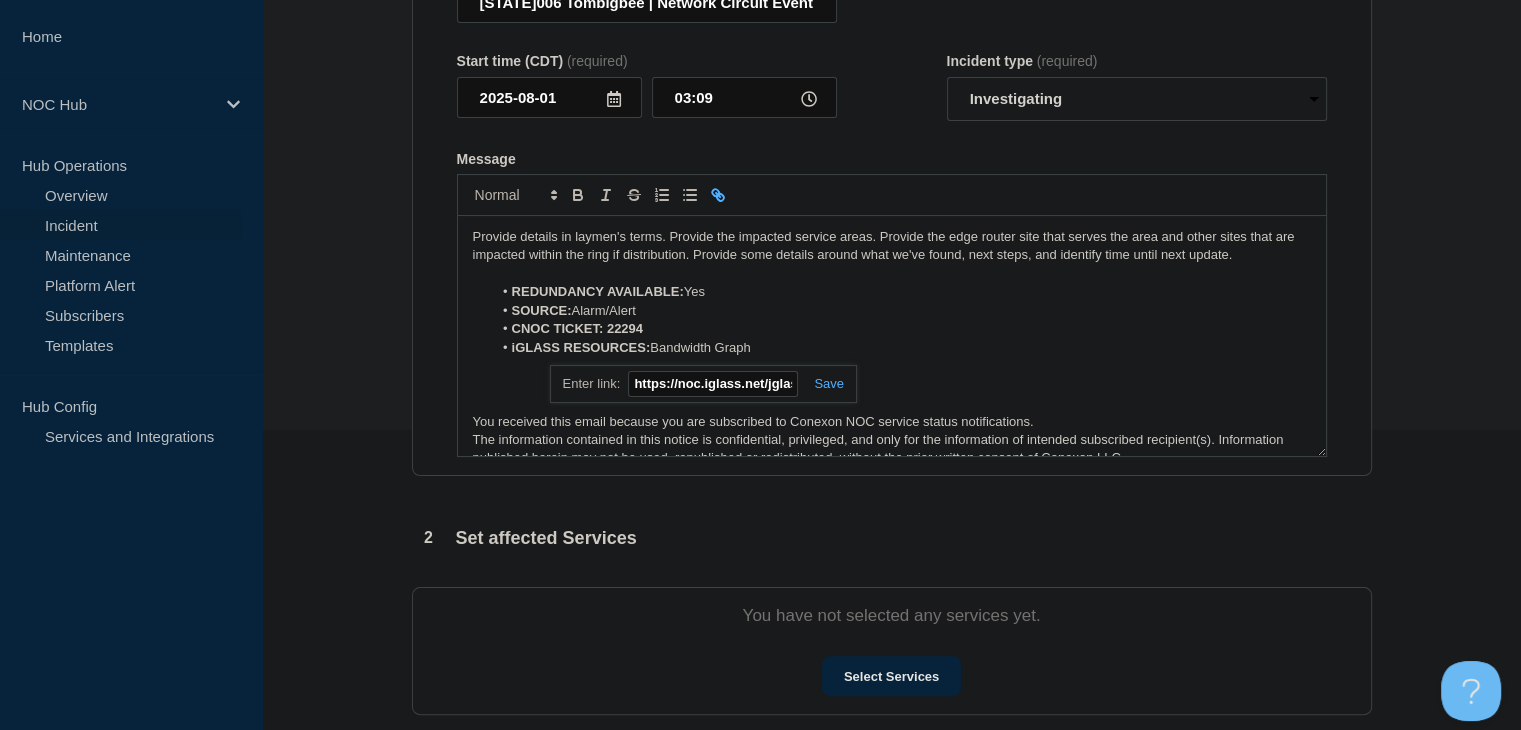 scroll, scrollTop: 0, scrollLeft: 288, axis: horizontal 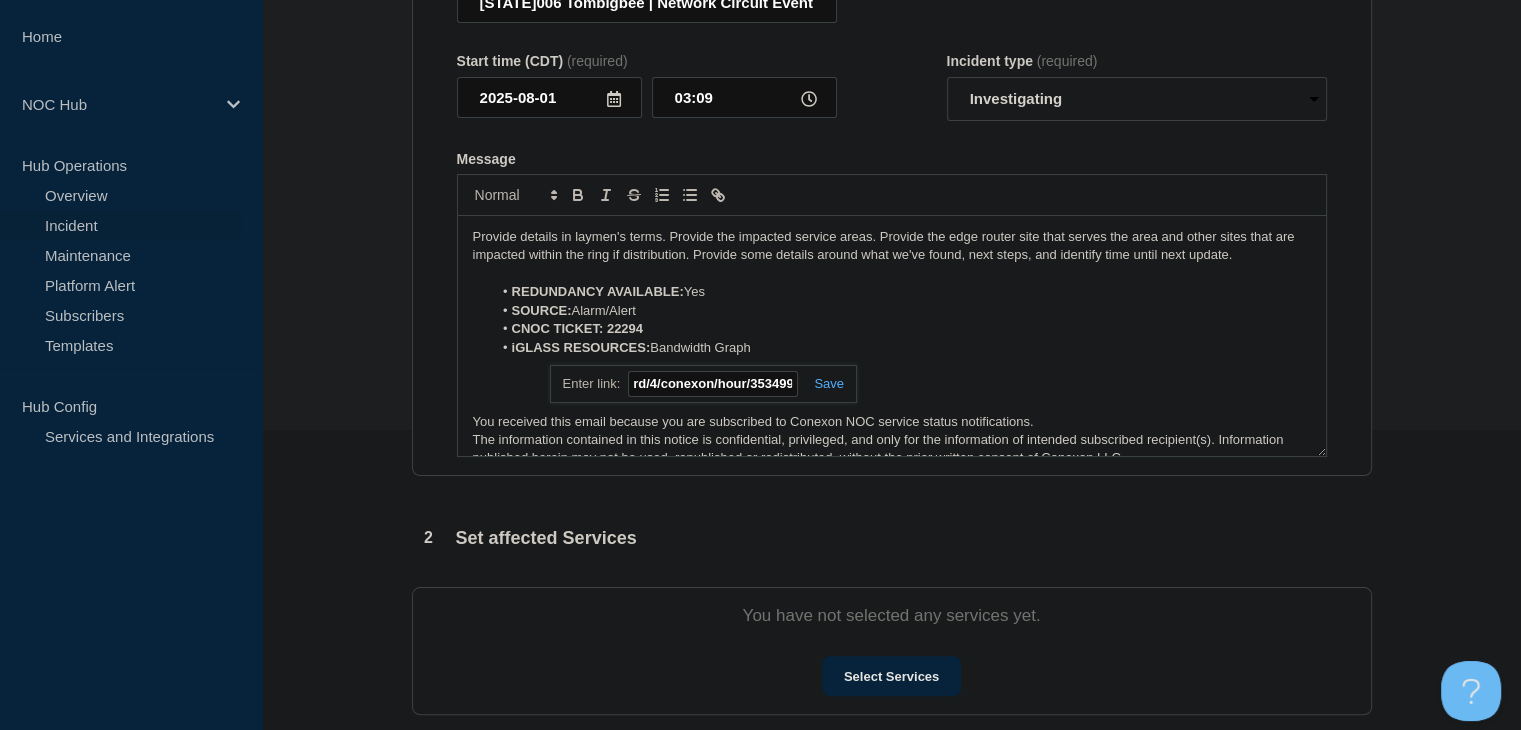 type on "https://noc.iglass.net/jglass/core/graph/standard/4/conexon/hour/353499" 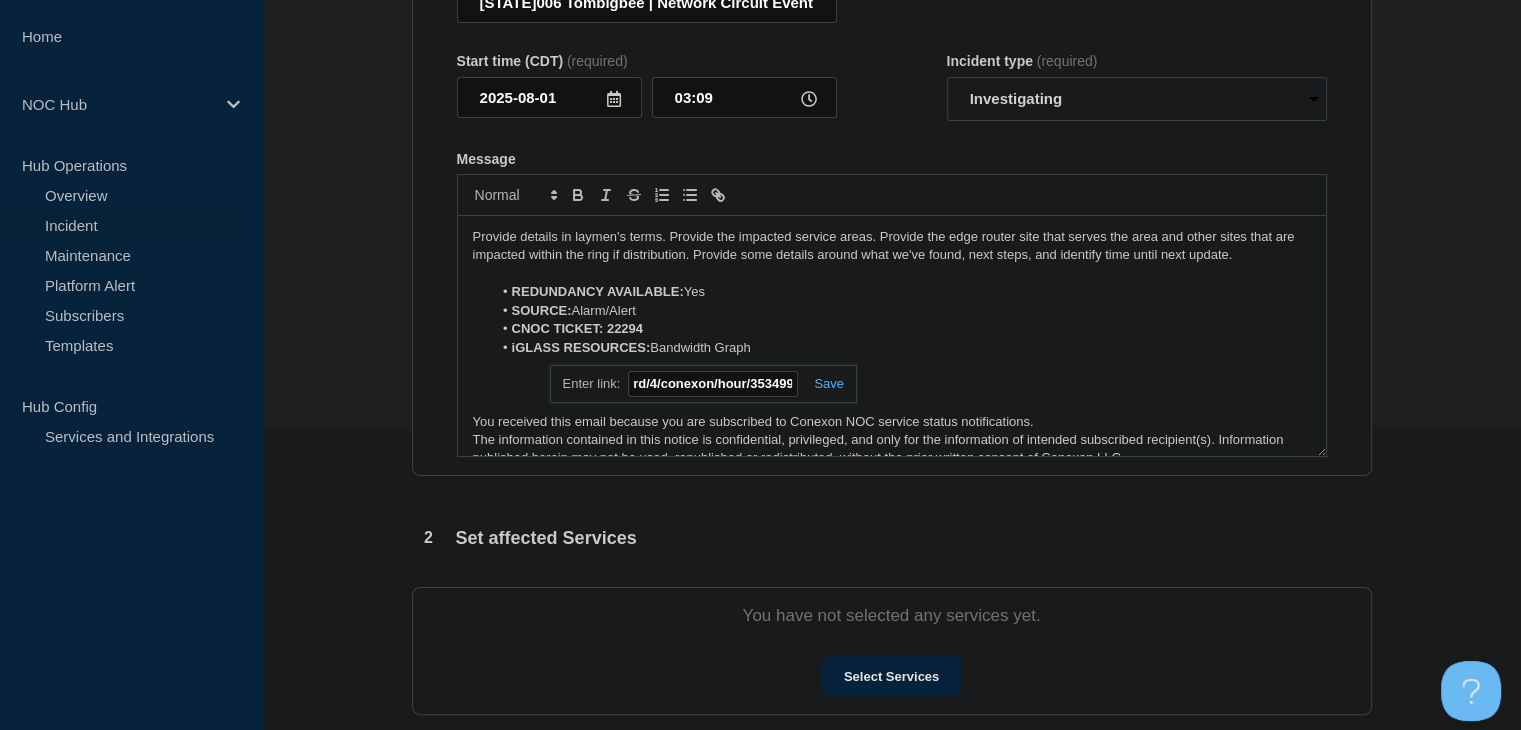 click at bounding box center (821, 383) 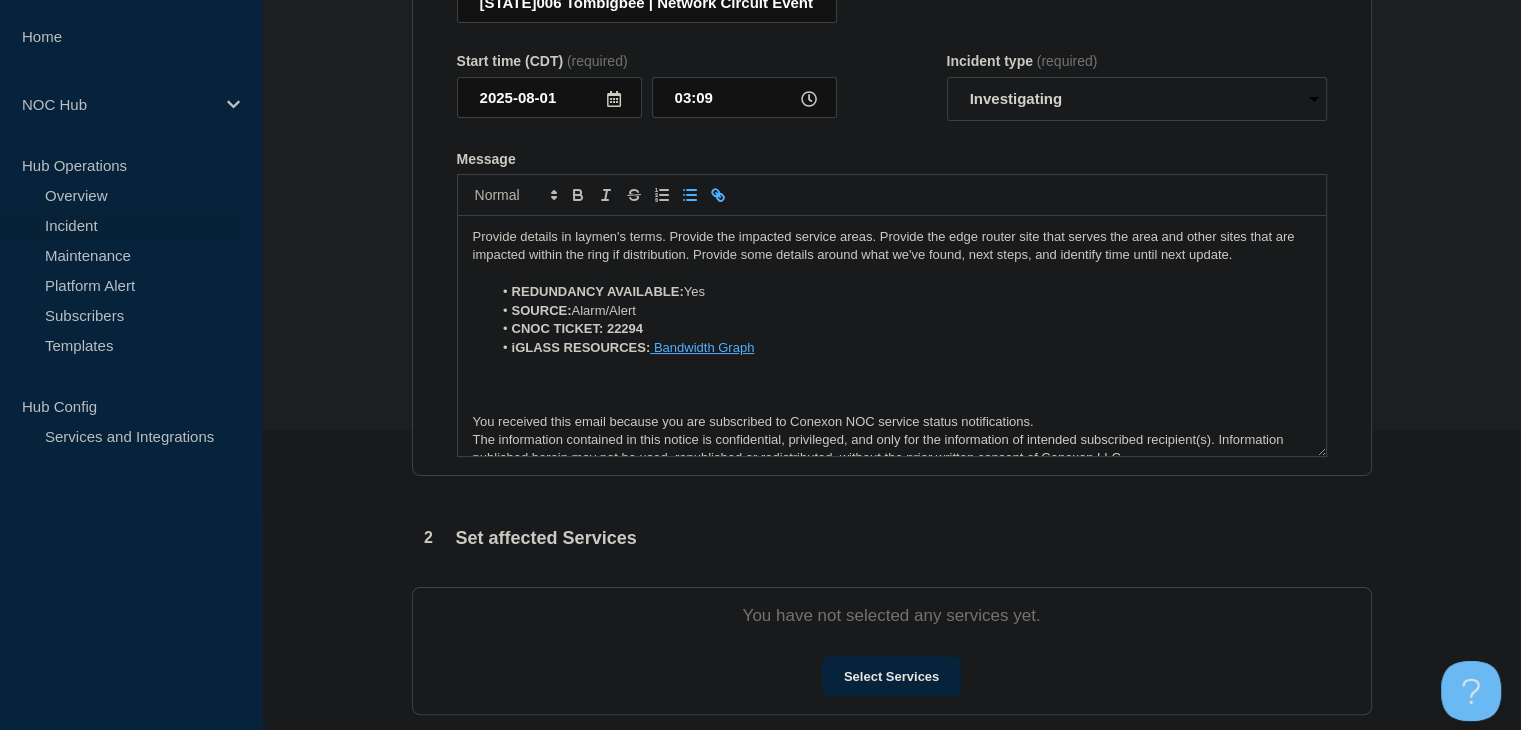 scroll, scrollTop: 0, scrollLeft: 0, axis: both 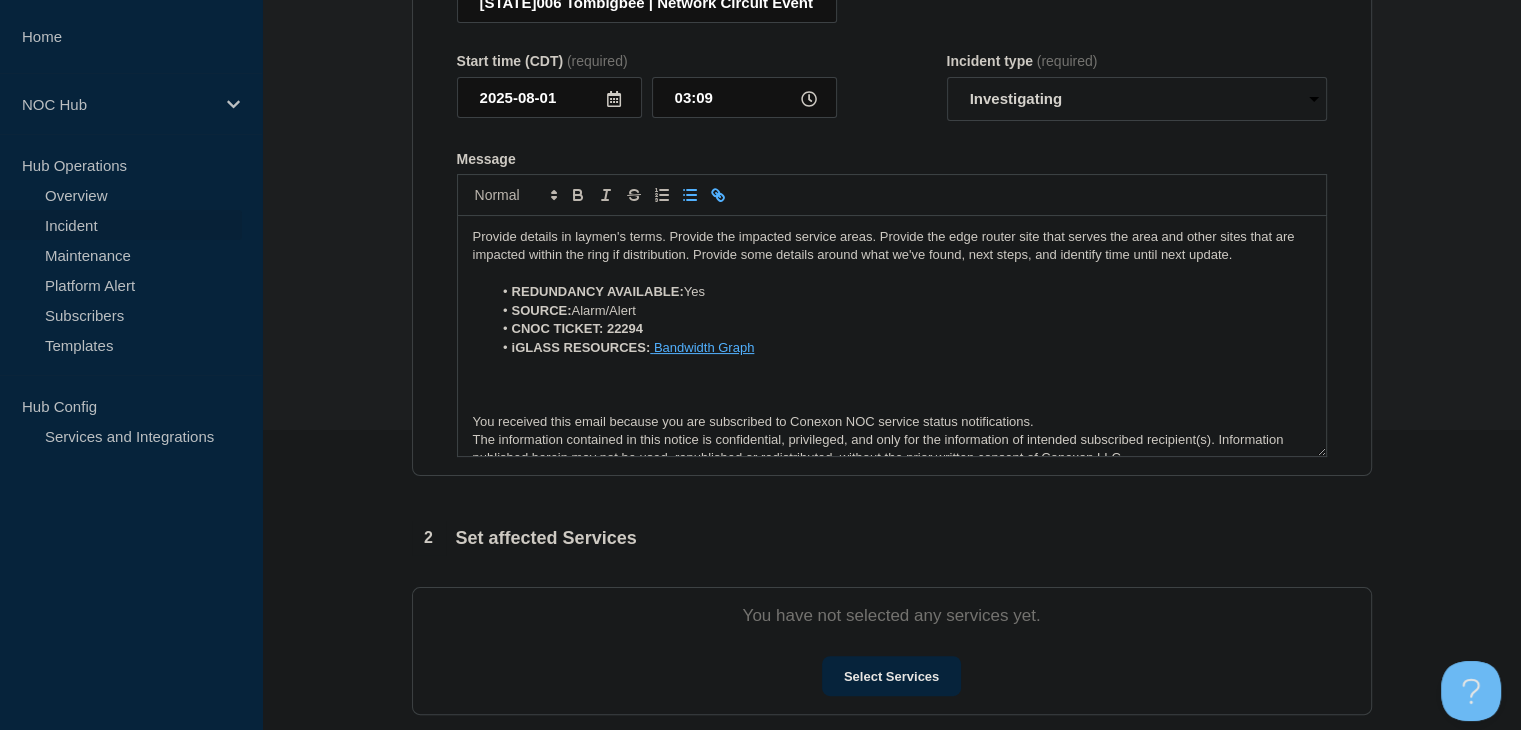 click on "CNOC TICKET: 22294" at bounding box center (901, 329) 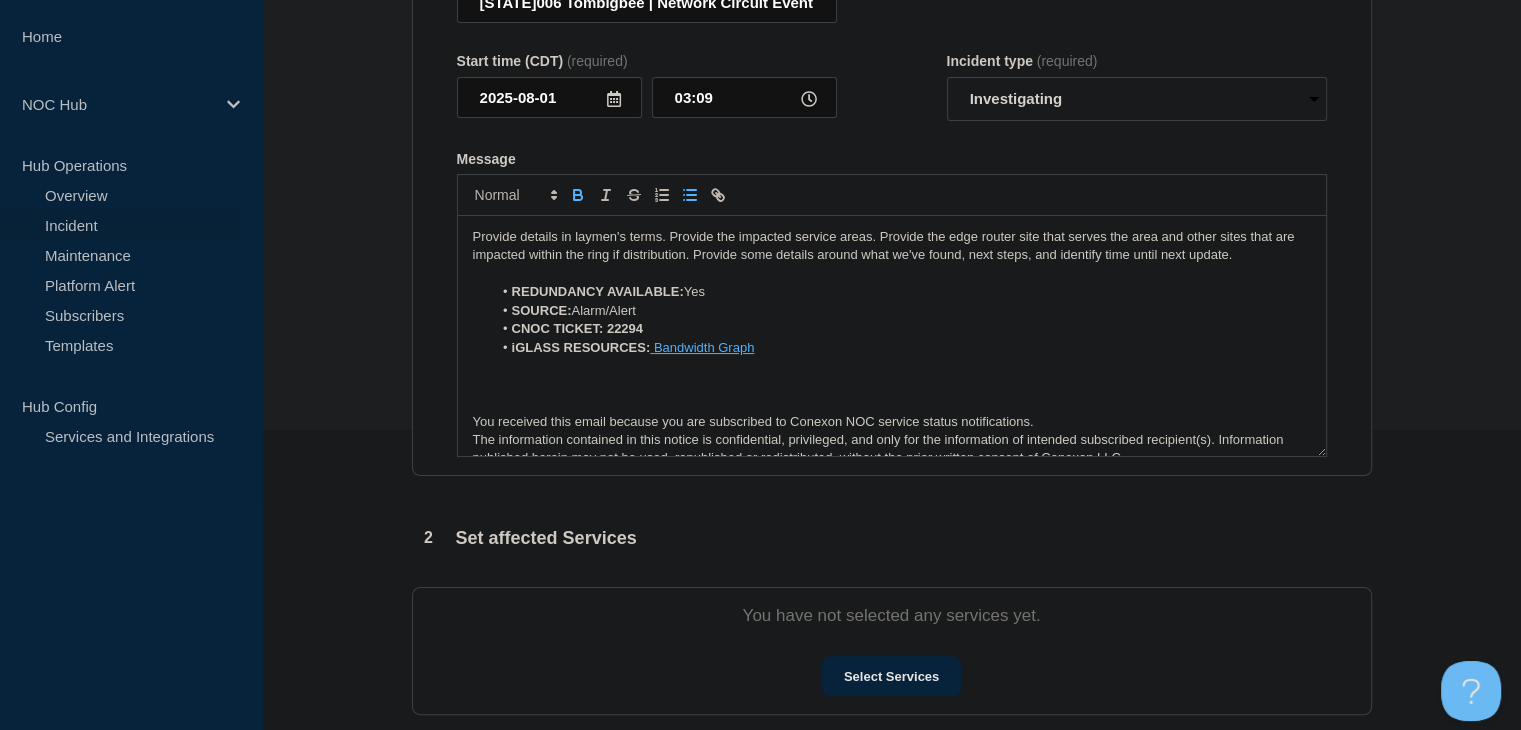 click on "Bandwidth Graph" at bounding box center (704, 347) 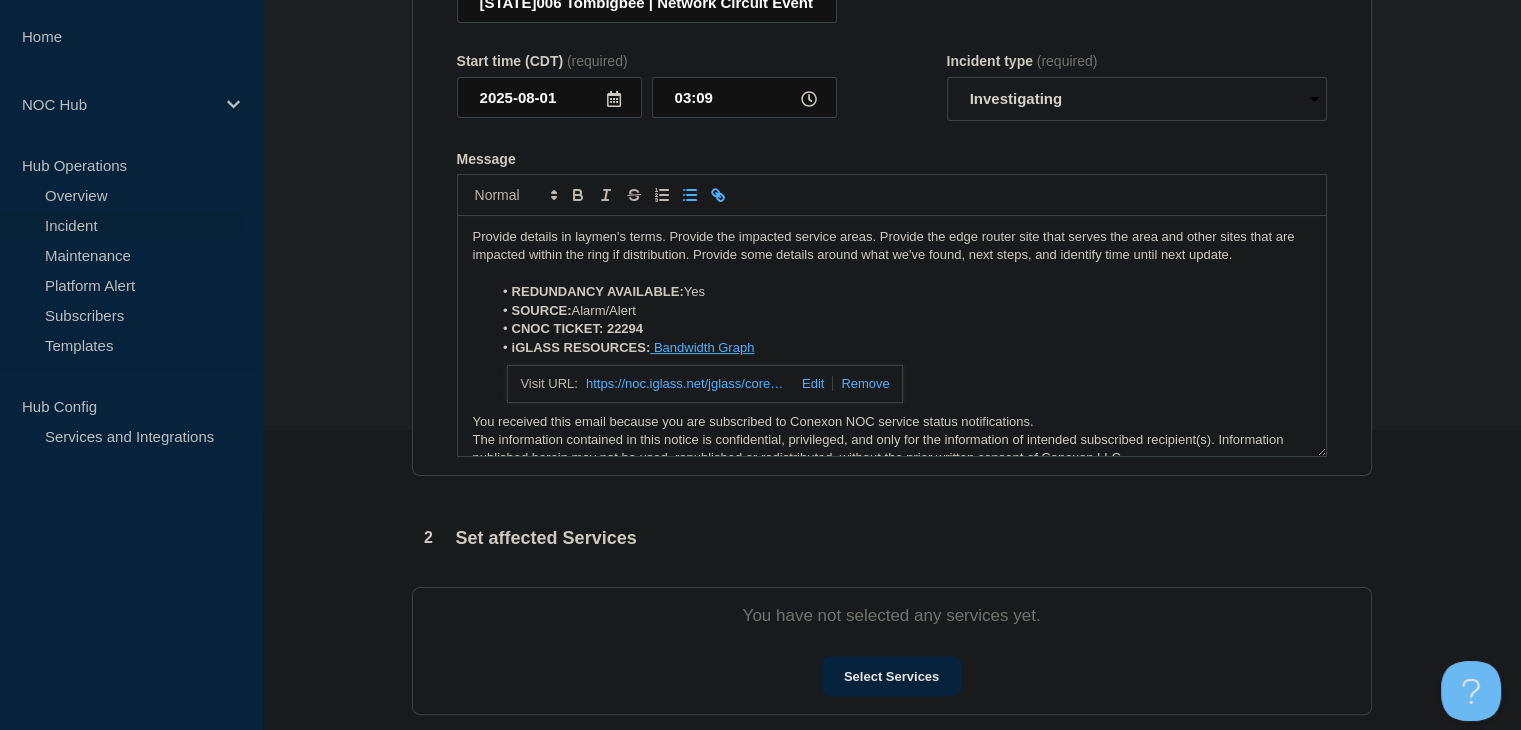 click on "https://noc.iglass.net/jglass/core/graph/standard/4/conexon/hour/353499" at bounding box center (686, 384) 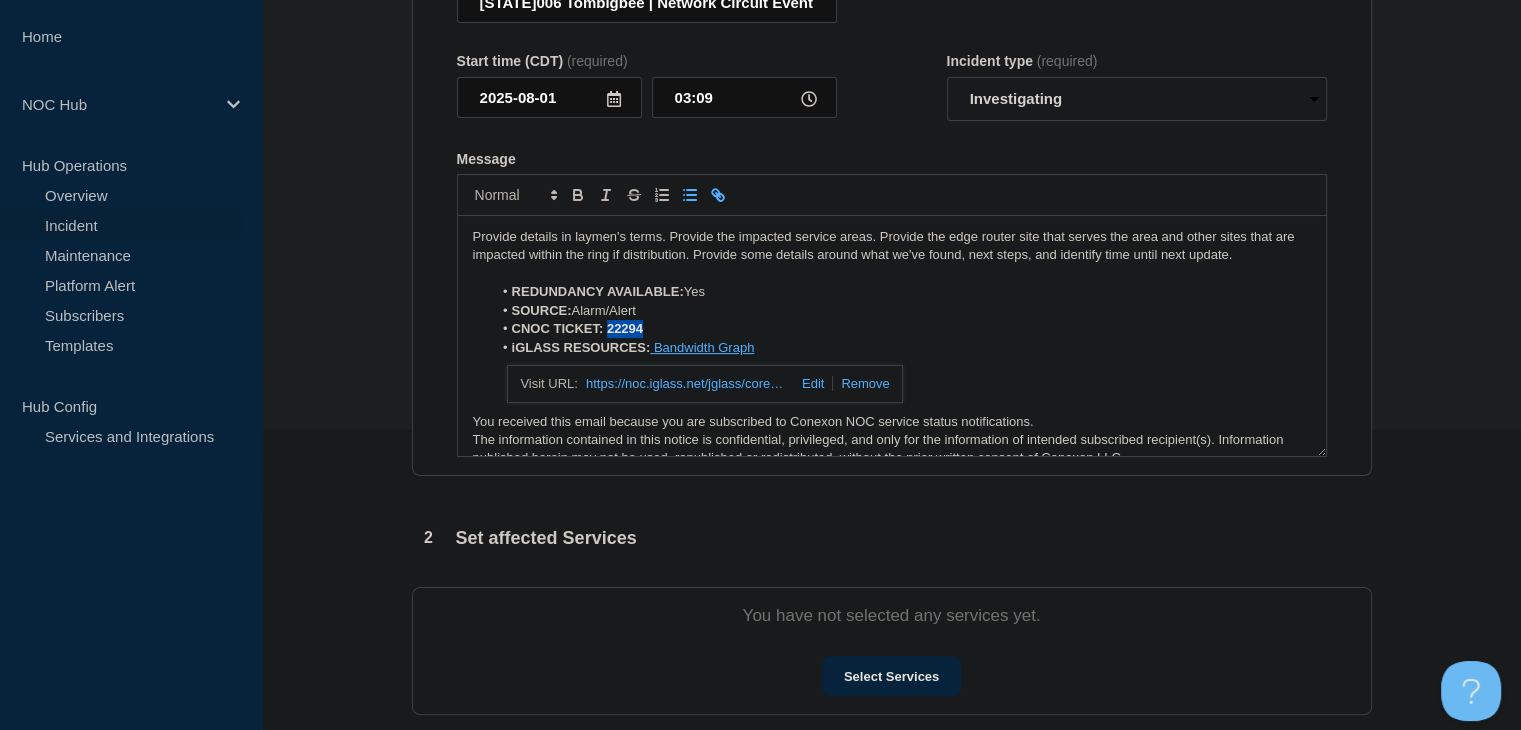 drag, startPoint x: 642, startPoint y: 337, endPoint x: 609, endPoint y: 337, distance: 33 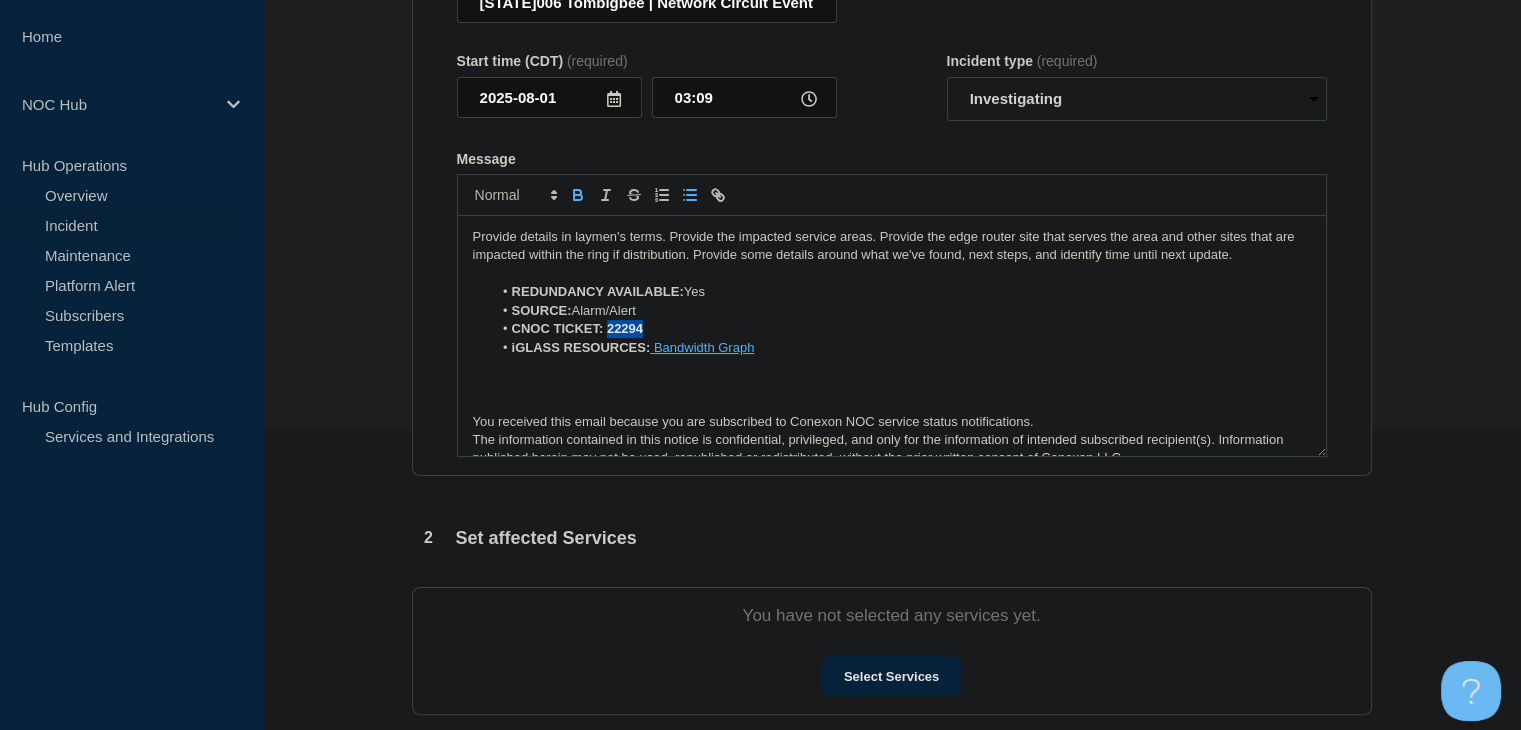 click 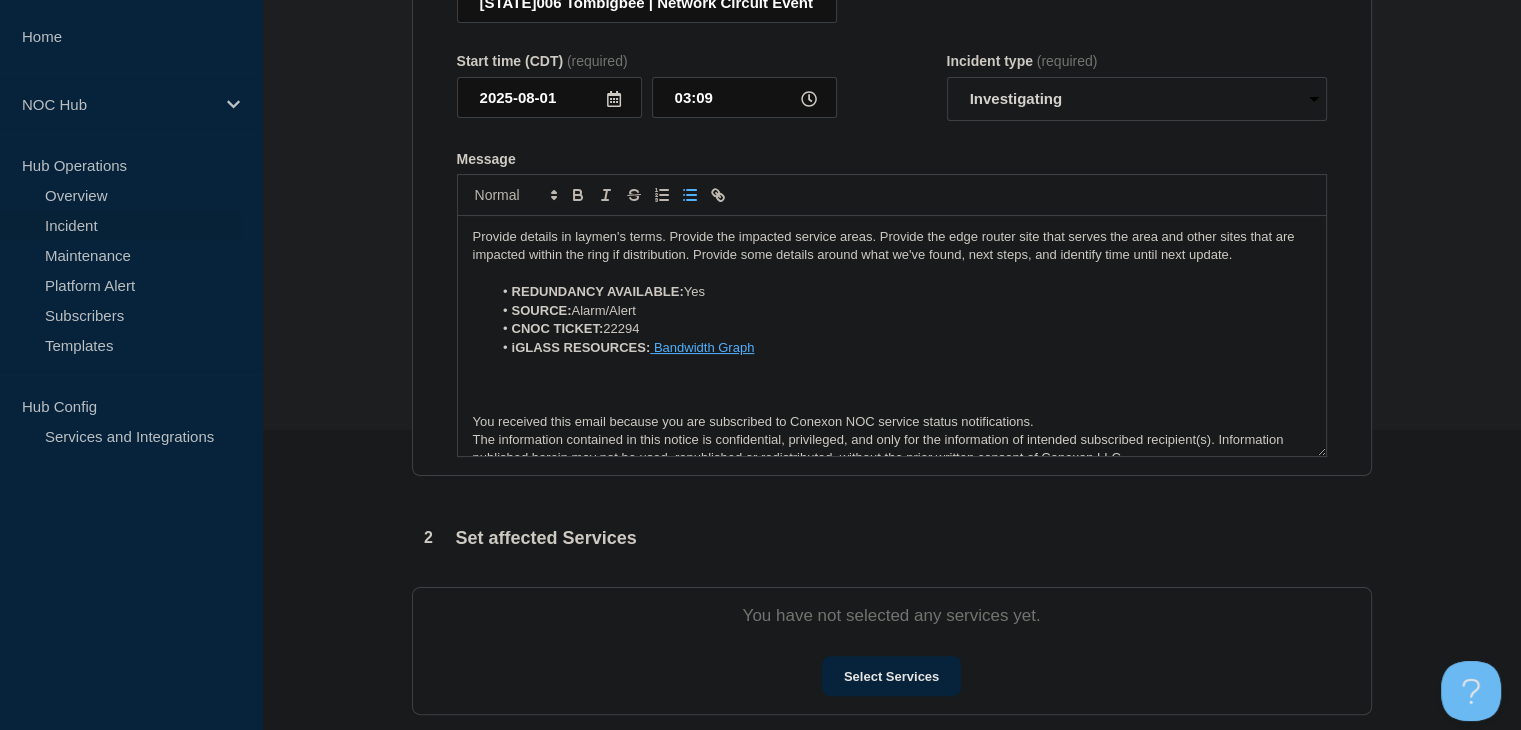 click at bounding box center (892, 274) 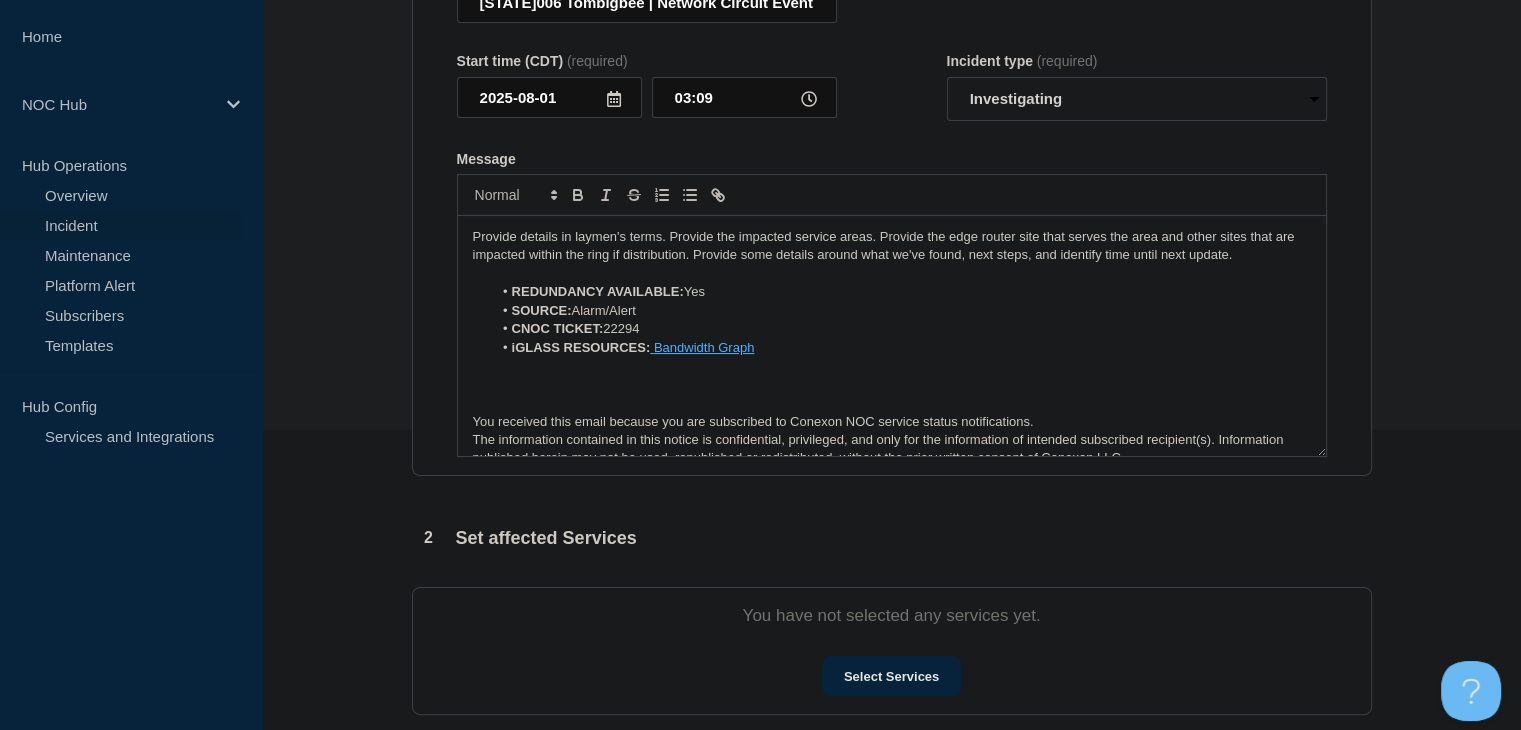 click on "Provide details in laymen's terms. Provide the impacted service areas. Provide the edge router site that serves the area and other sites that are impacted within the ring if distribution. Provide some details around what we've found, next steps, and identify time until next update." at bounding box center (892, 246) 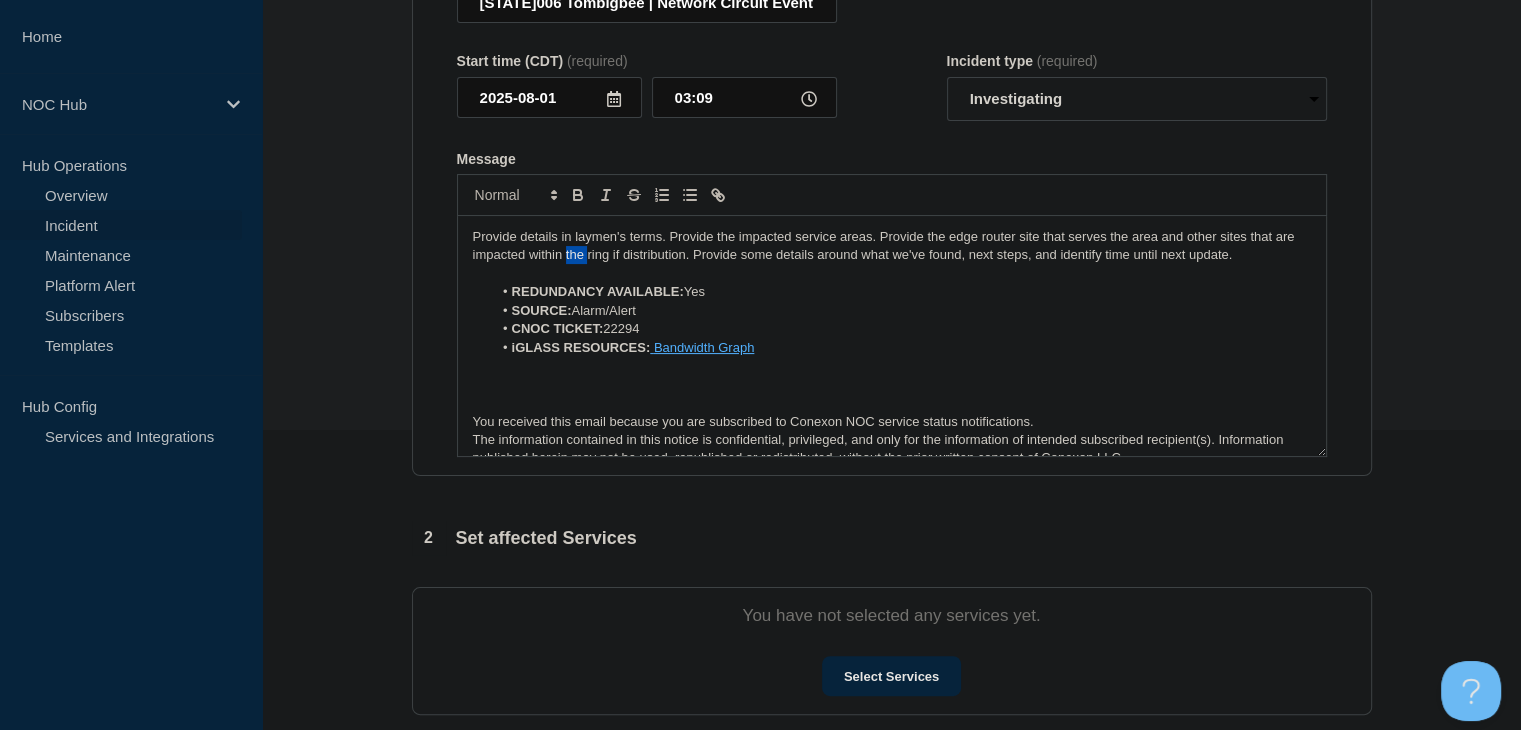 click on "Provide details in laymen's terms. Provide the impacted service areas. Provide the edge router site that serves the area and other sites that are impacted within the ring if distribution. Provide some details around what we've found, next steps, and identify time until next update." at bounding box center [892, 246] 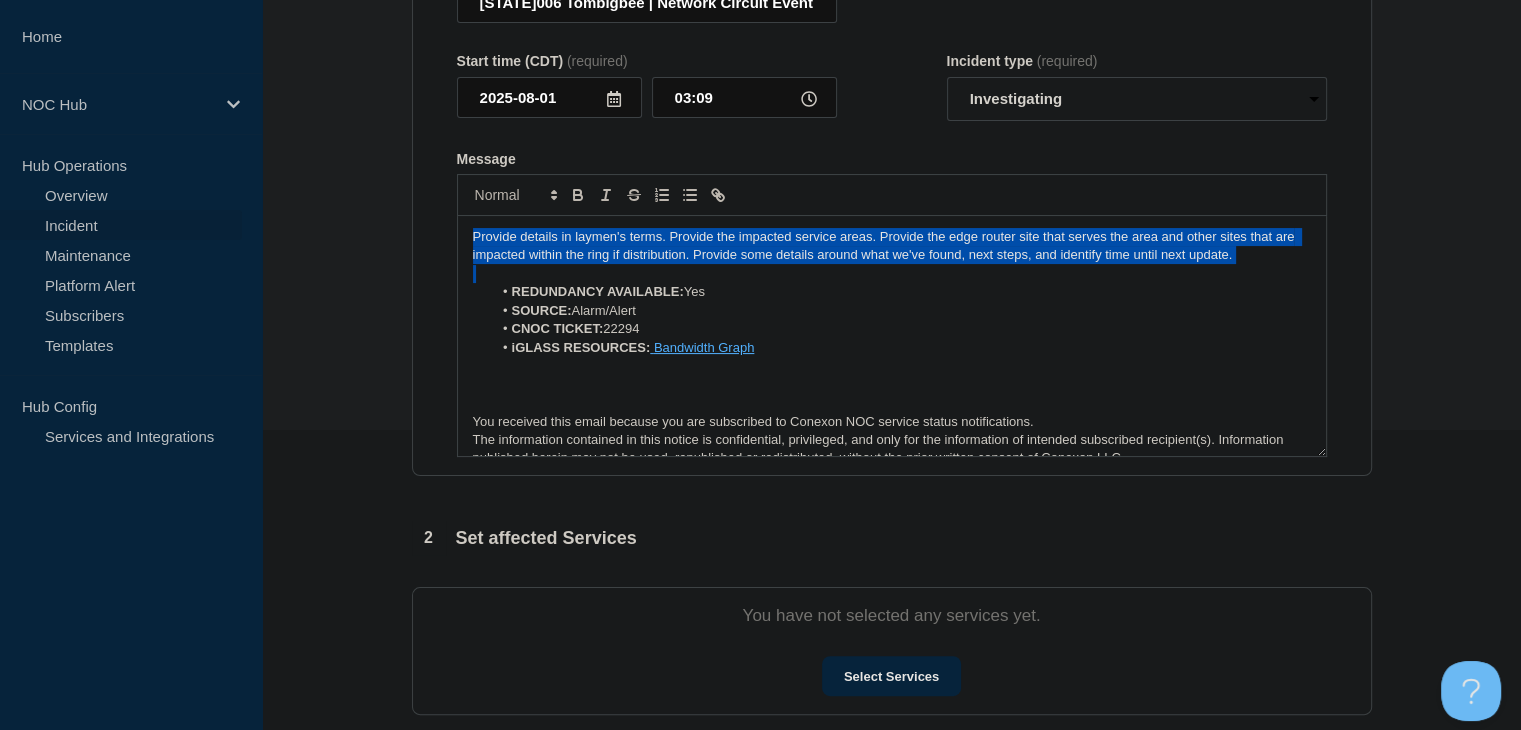 click on "Provide details in laymen's terms. Provide the impacted service areas. Provide the edge router site that serves the area and other sites that are impacted within the ring if distribution. Provide some details around what we've found, next steps, and identify time until next update." at bounding box center [892, 246] 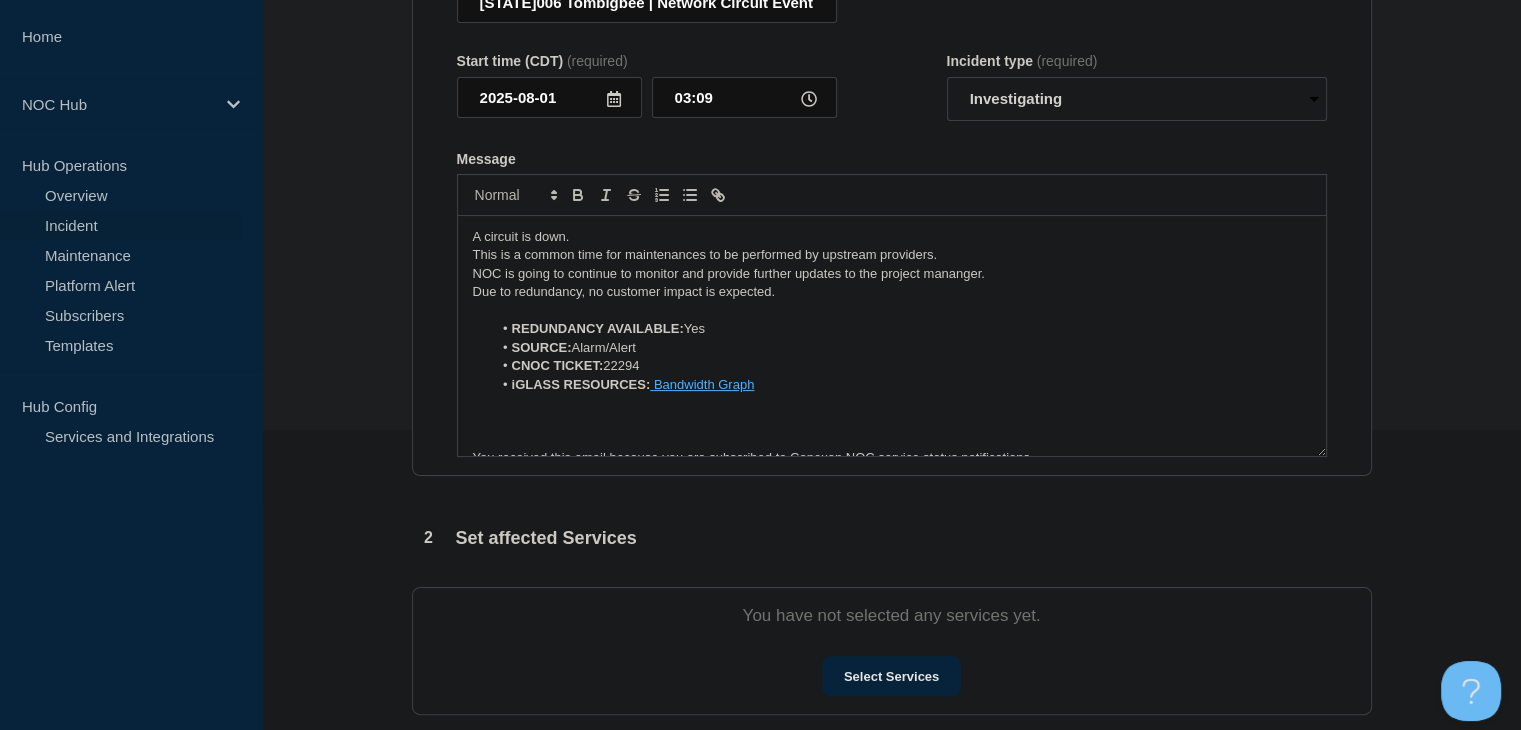 click on "This is a common time for maintenances to be performed by upstream providers." at bounding box center (892, 255) 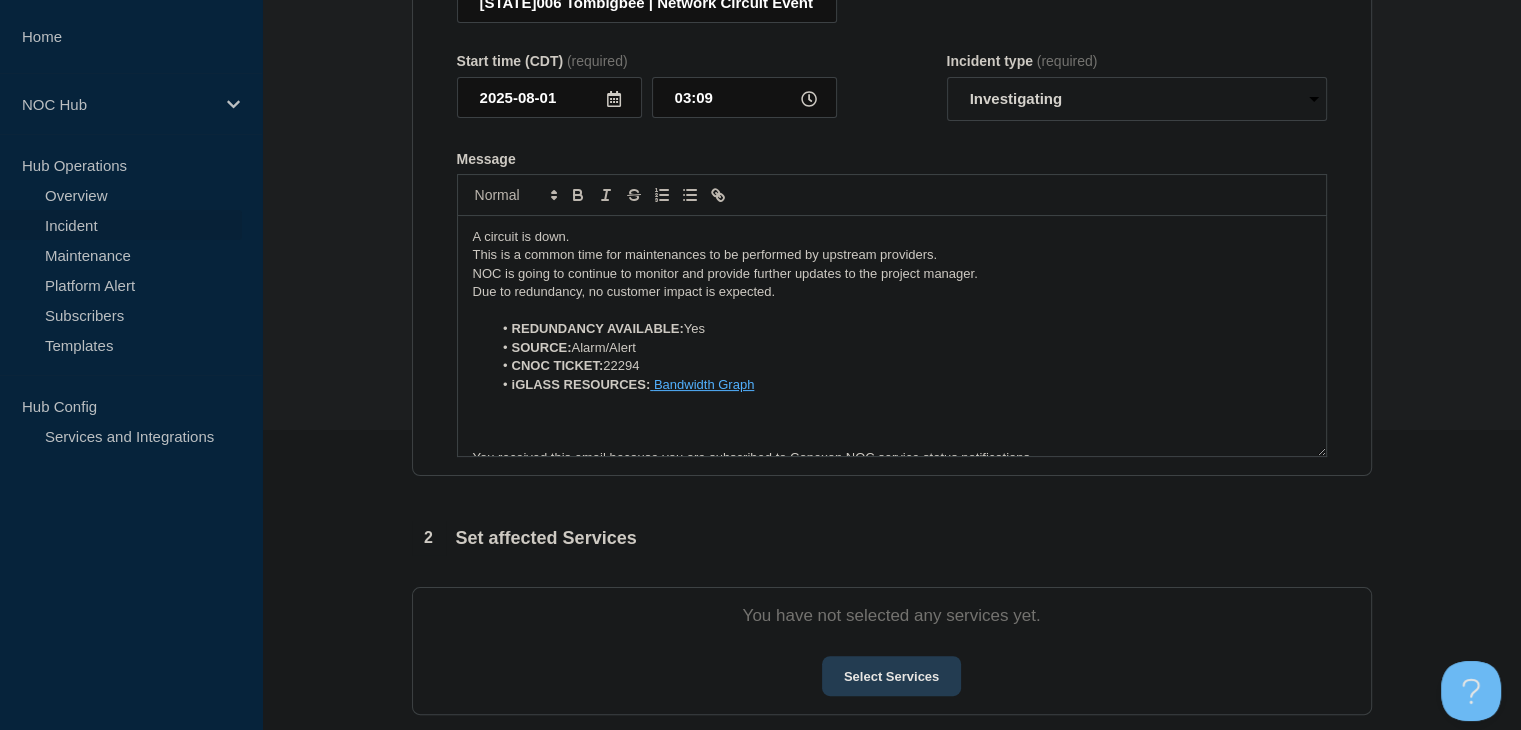 click on "Select Services" at bounding box center (891, 676) 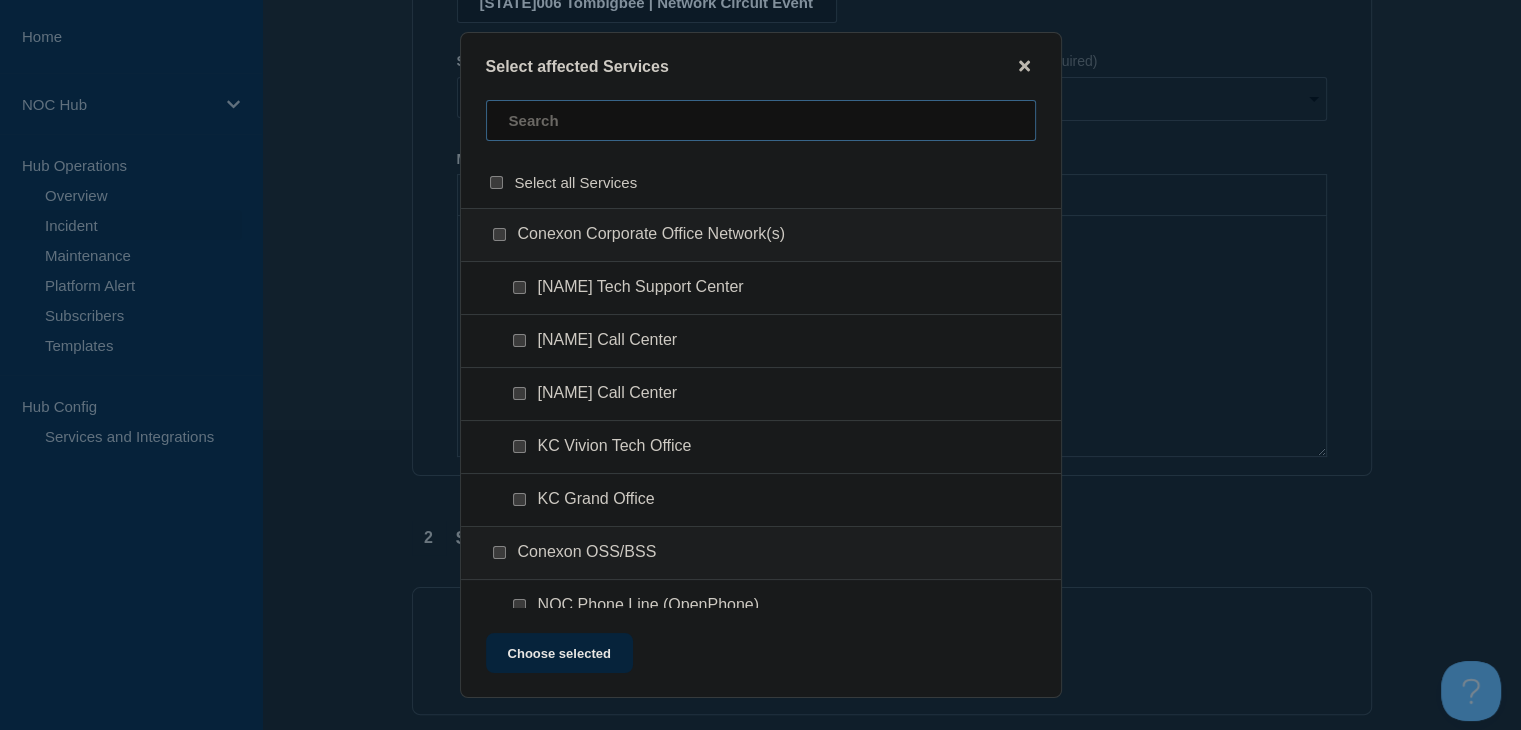 click at bounding box center (761, 120) 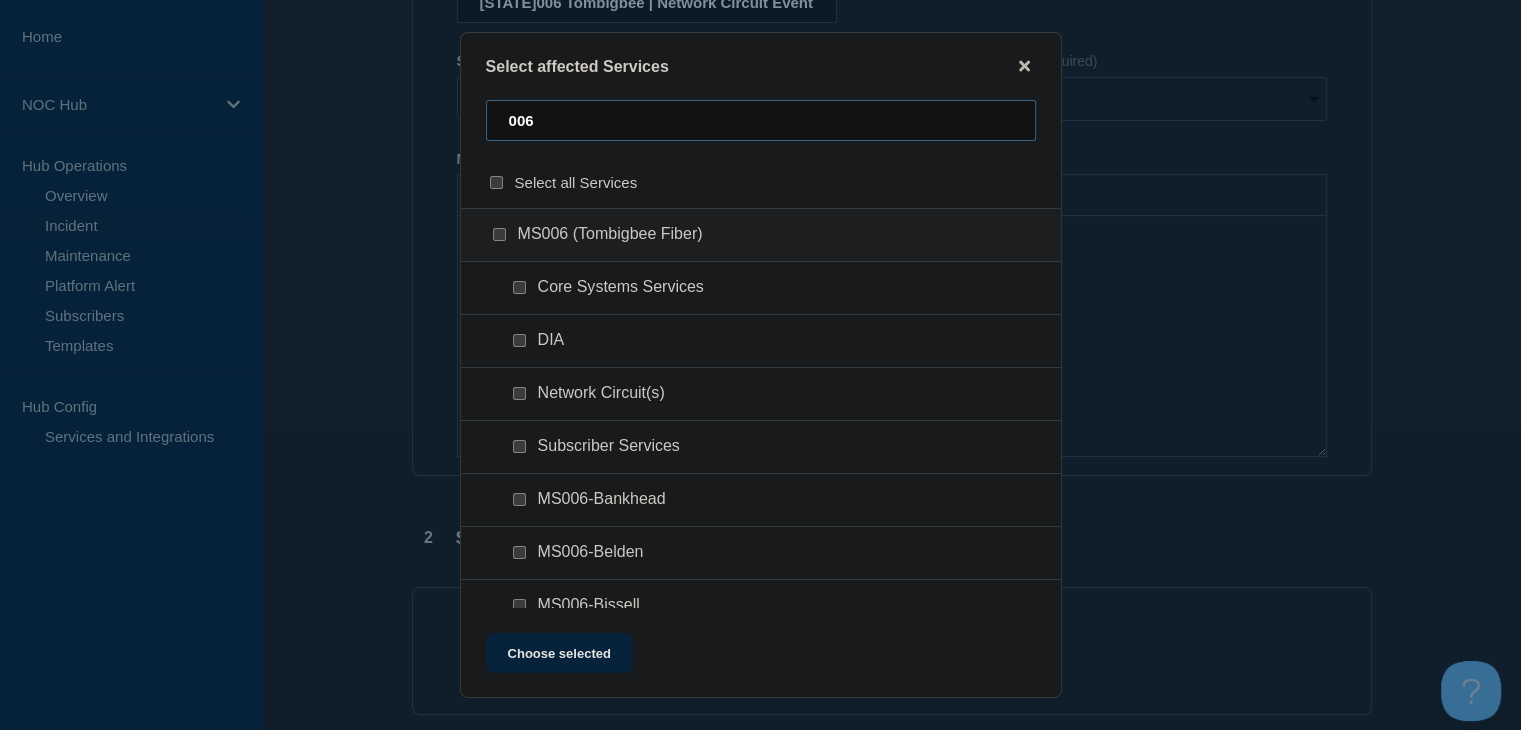 type on "006" 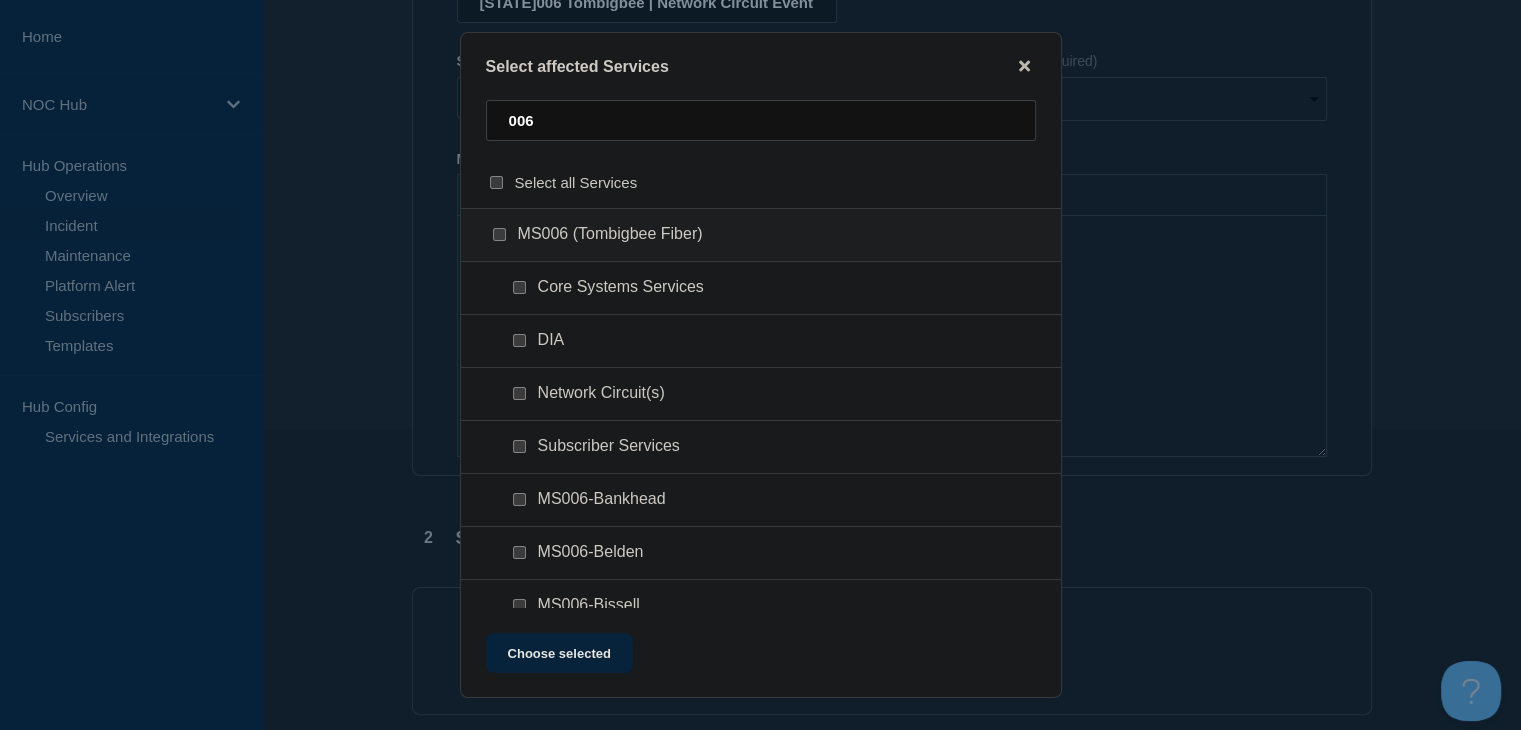 click at bounding box center [519, 340] 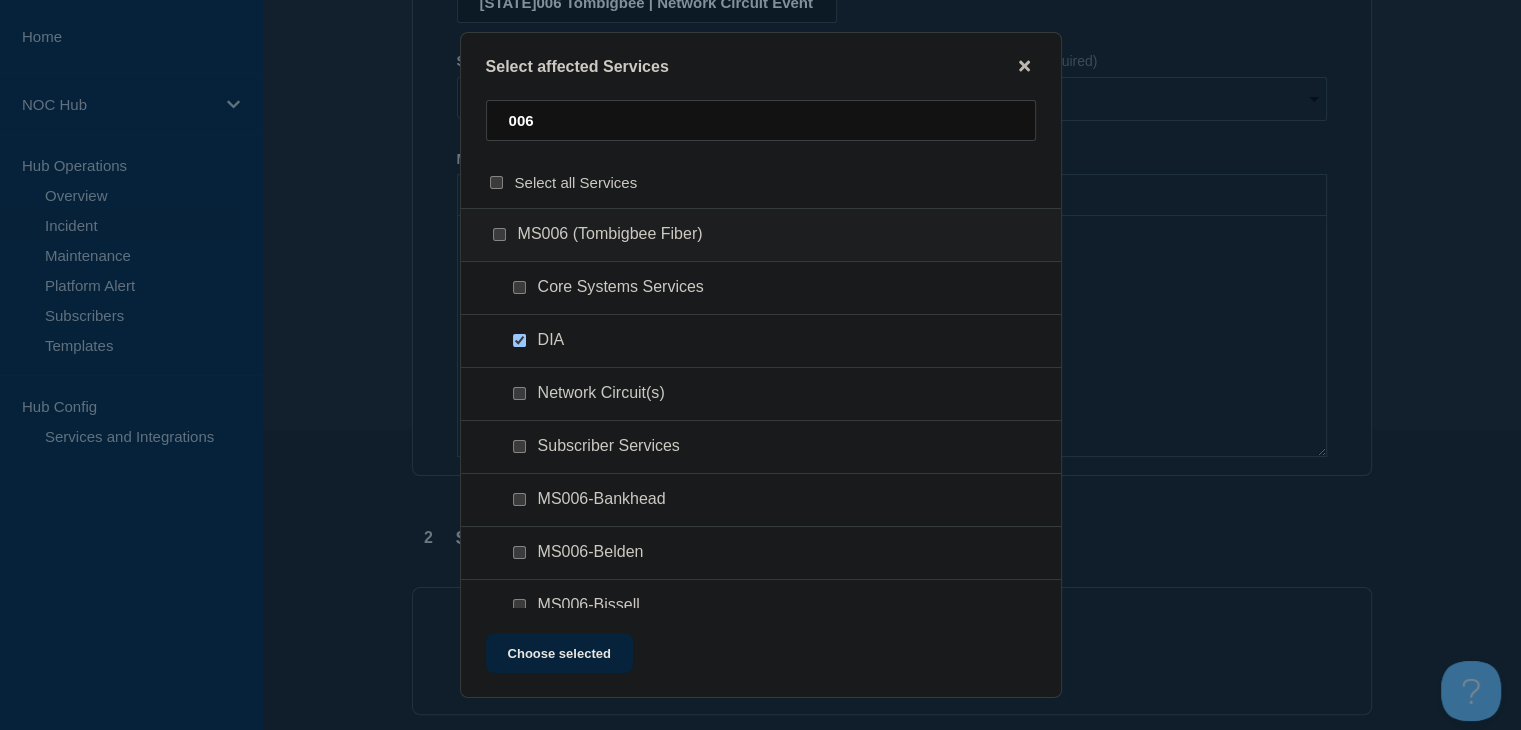 click at bounding box center (523, 394) 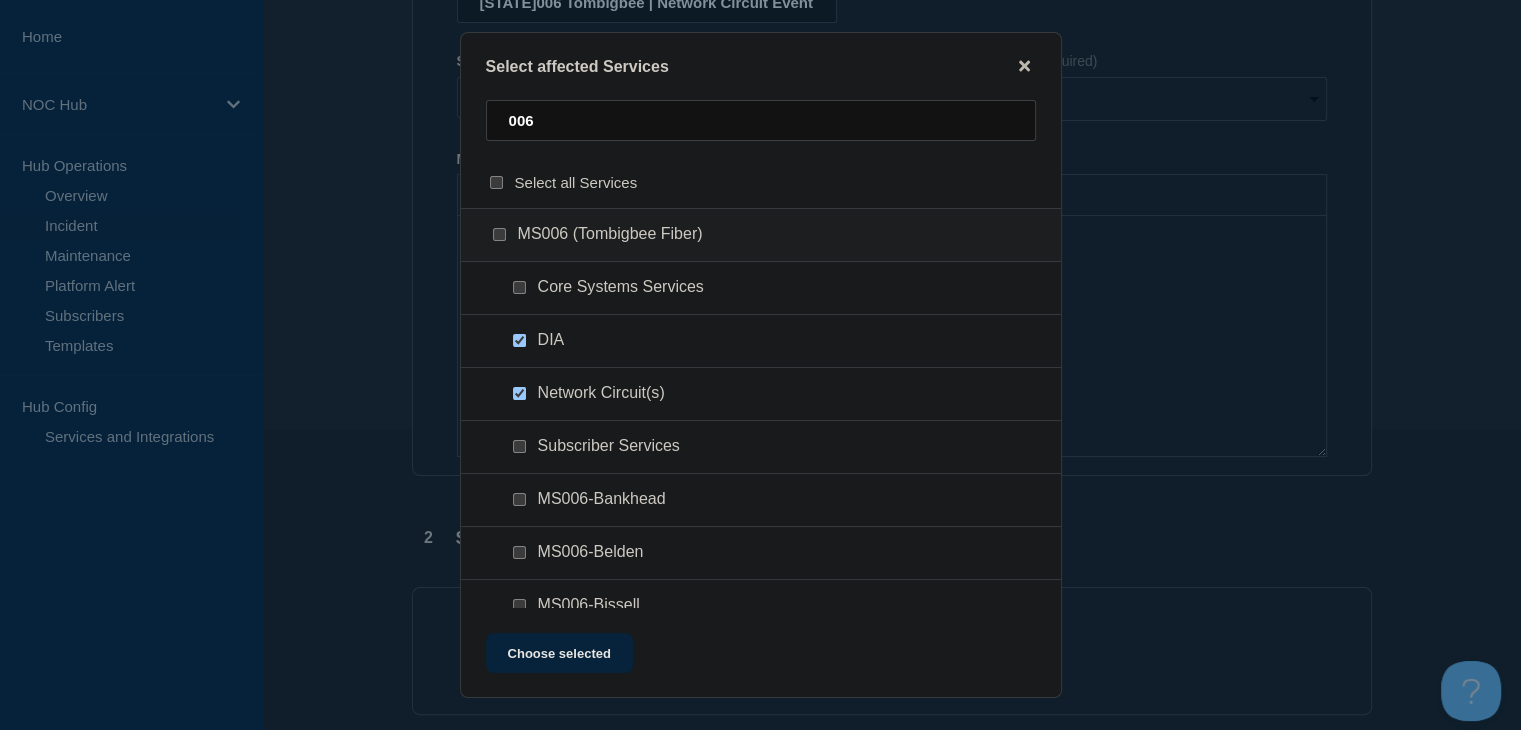 click at bounding box center (519, 446) 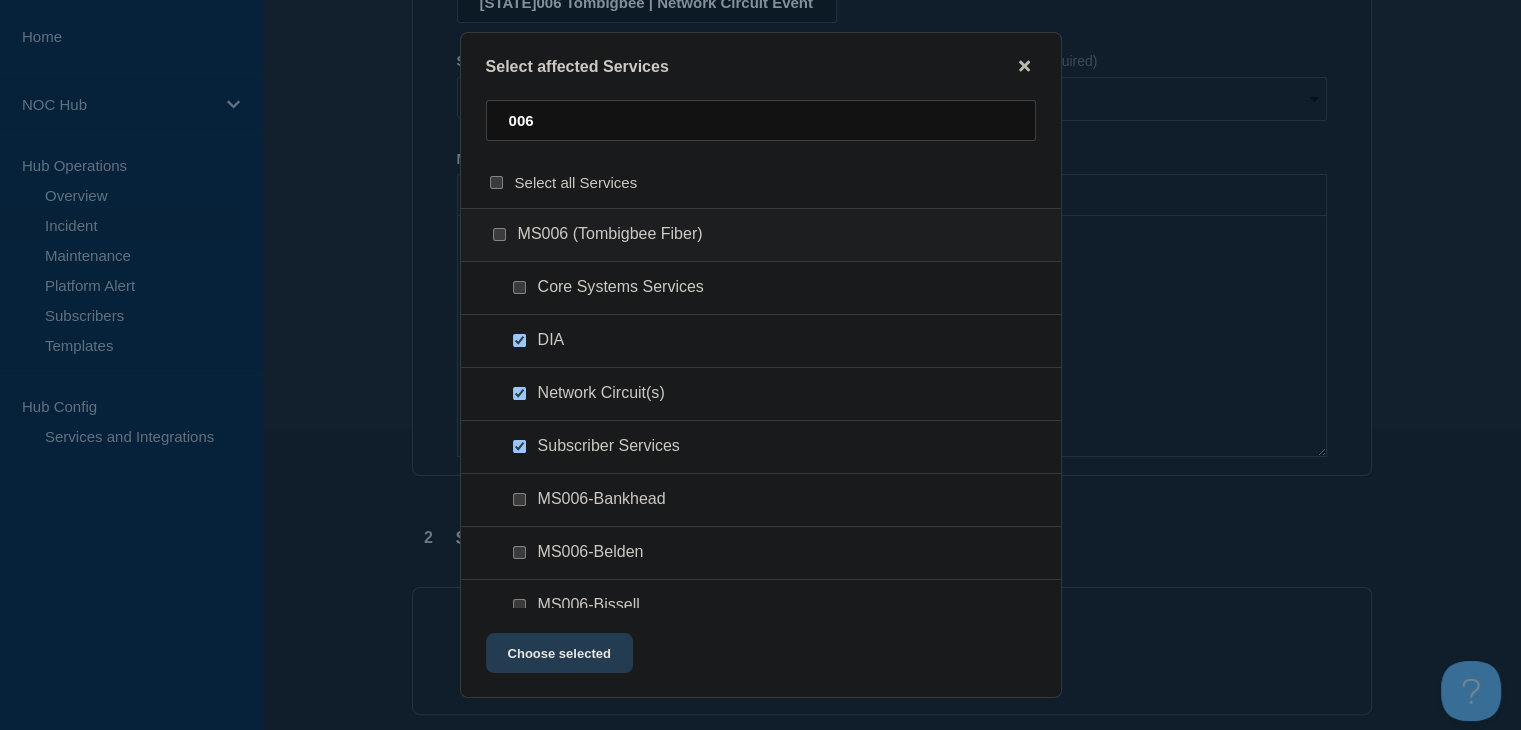 click on "Choose selected" 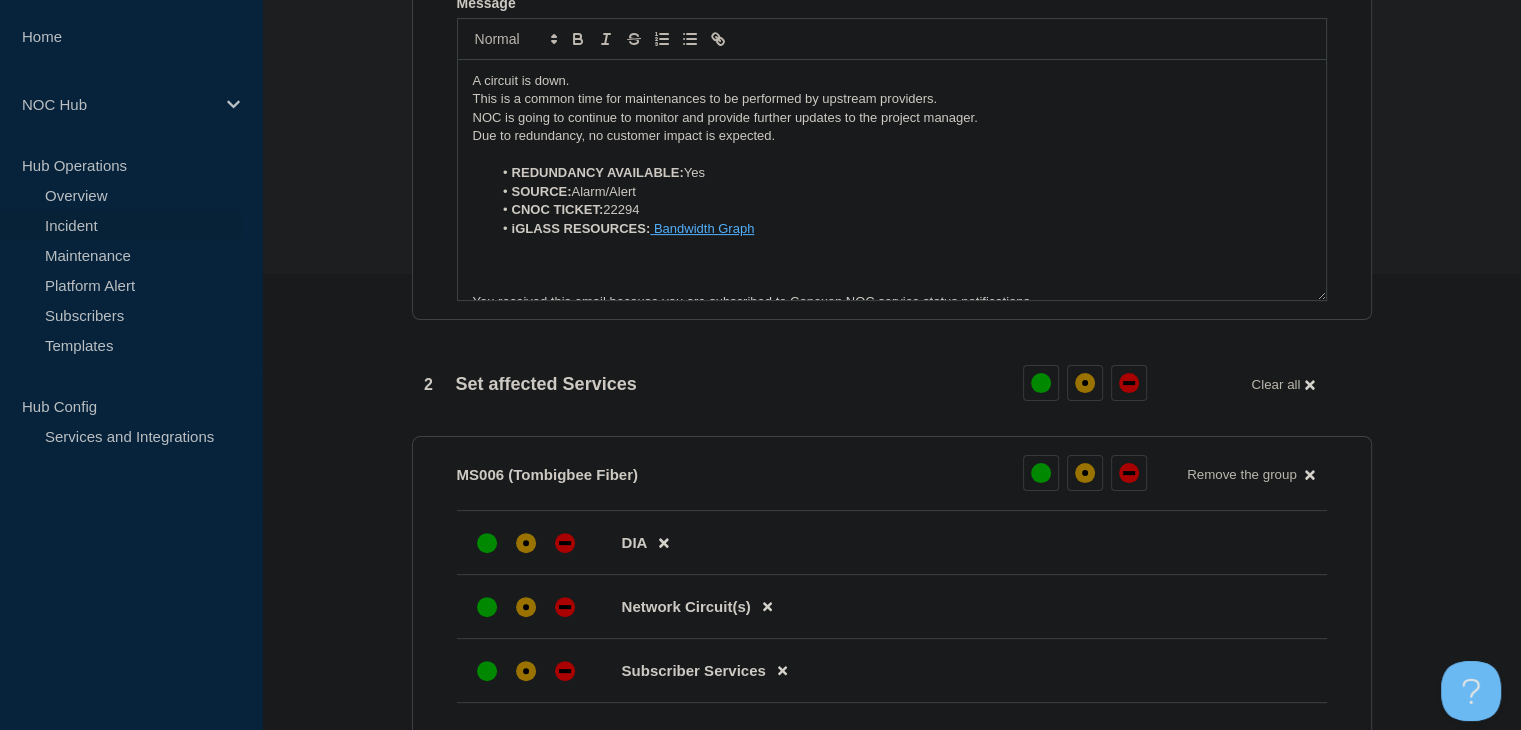 scroll, scrollTop: 700, scrollLeft: 0, axis: vertical 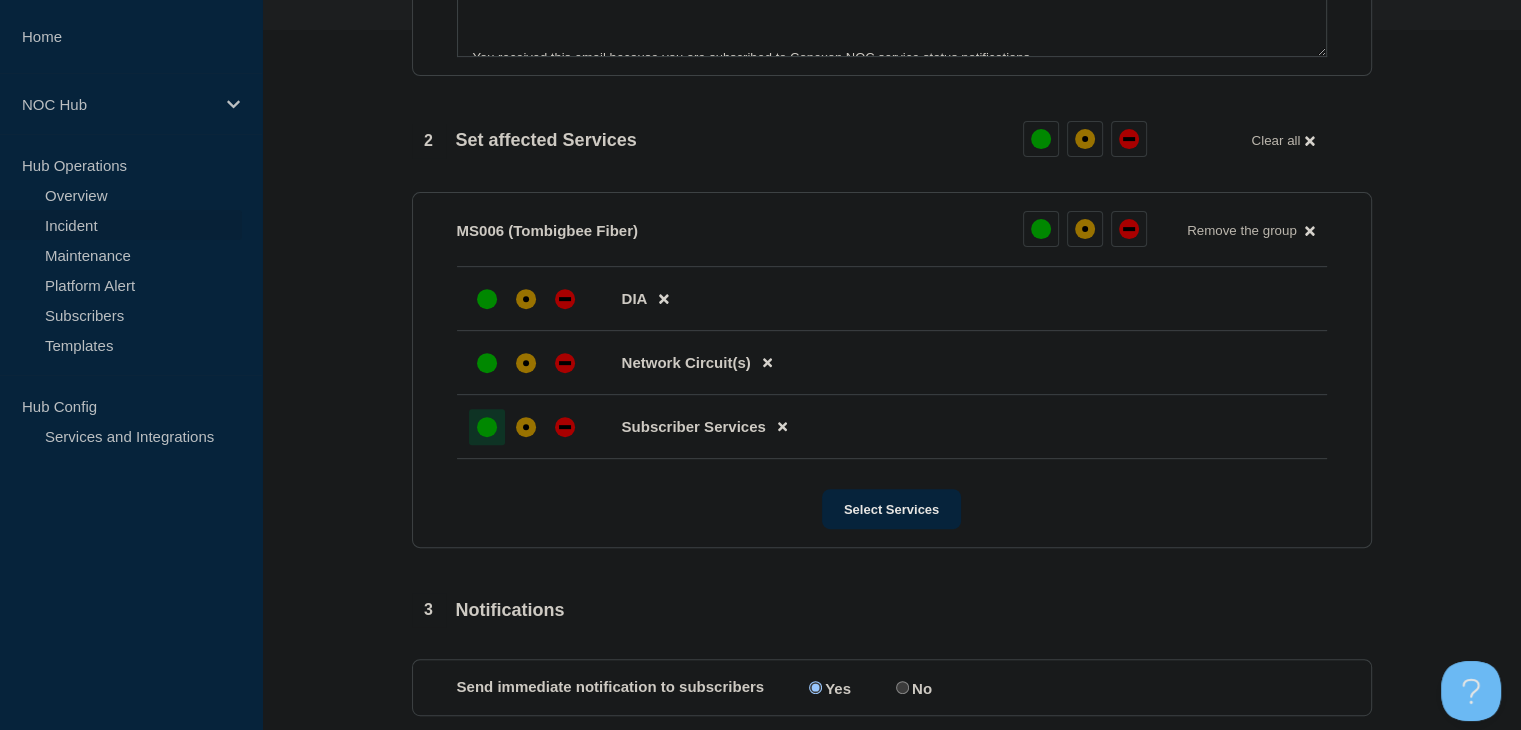 click at bounding box center [487, 427] 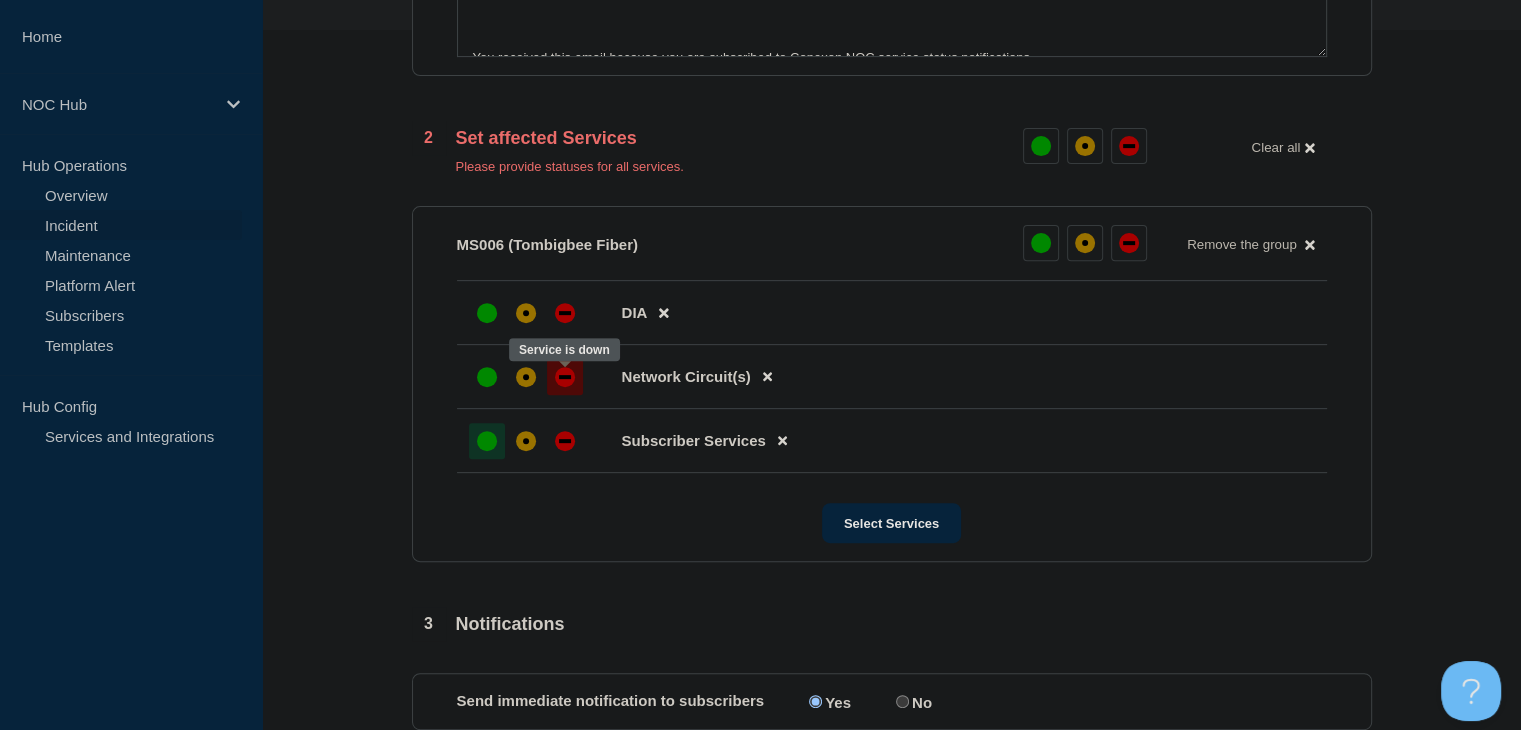 click at bounding box center [565, 377] 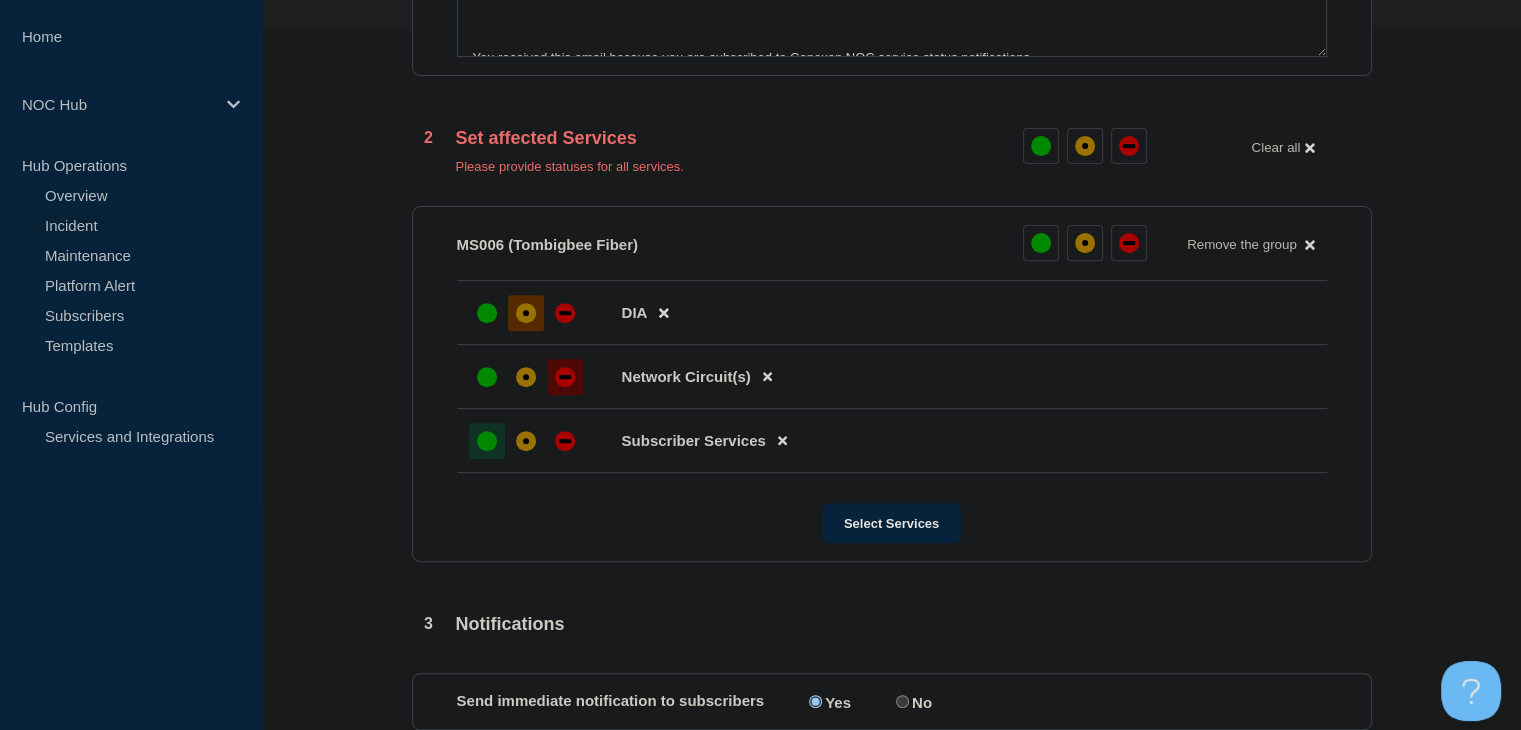 click at bounding box center (526, 313) 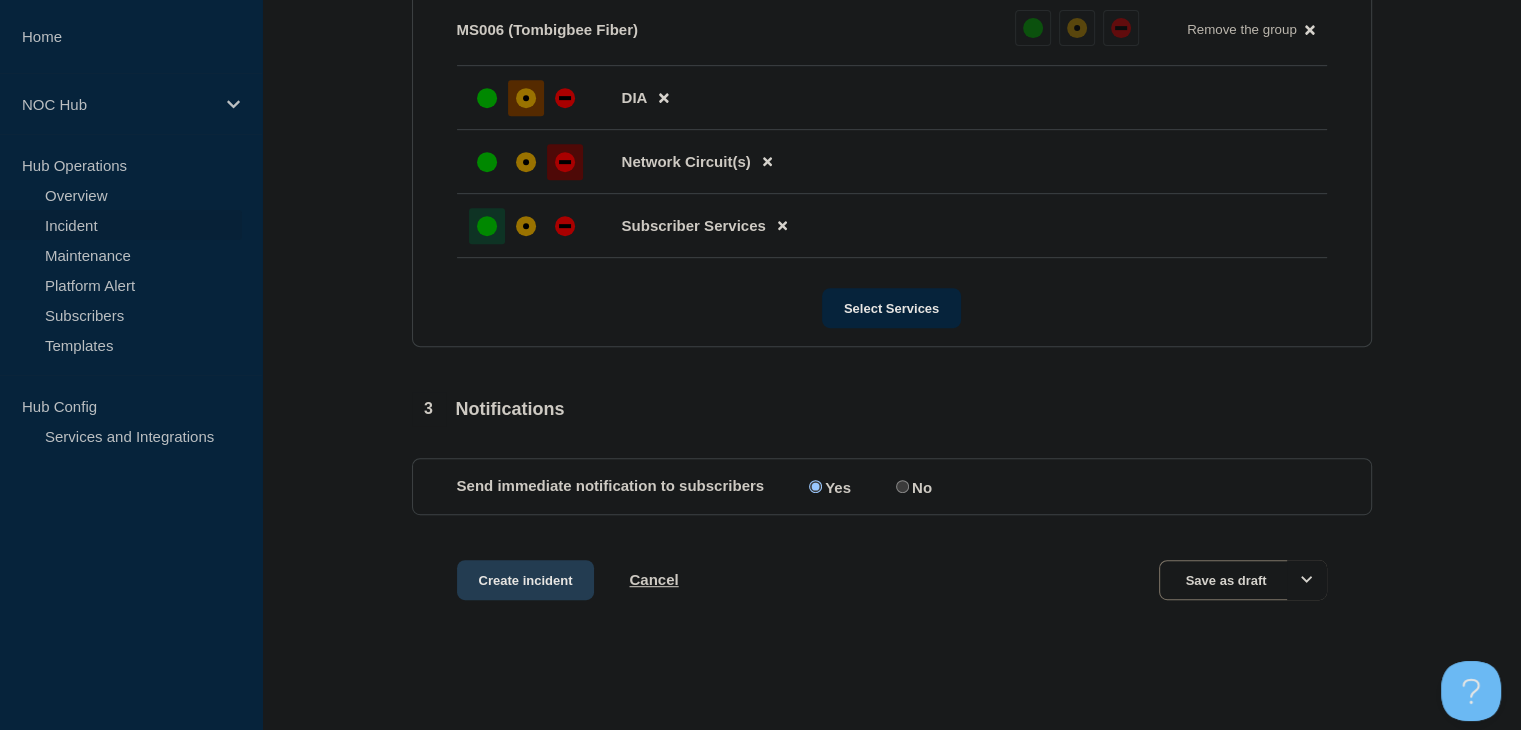 scroll, scrollTop: 911, scrollLeft: 0, axis: vertical 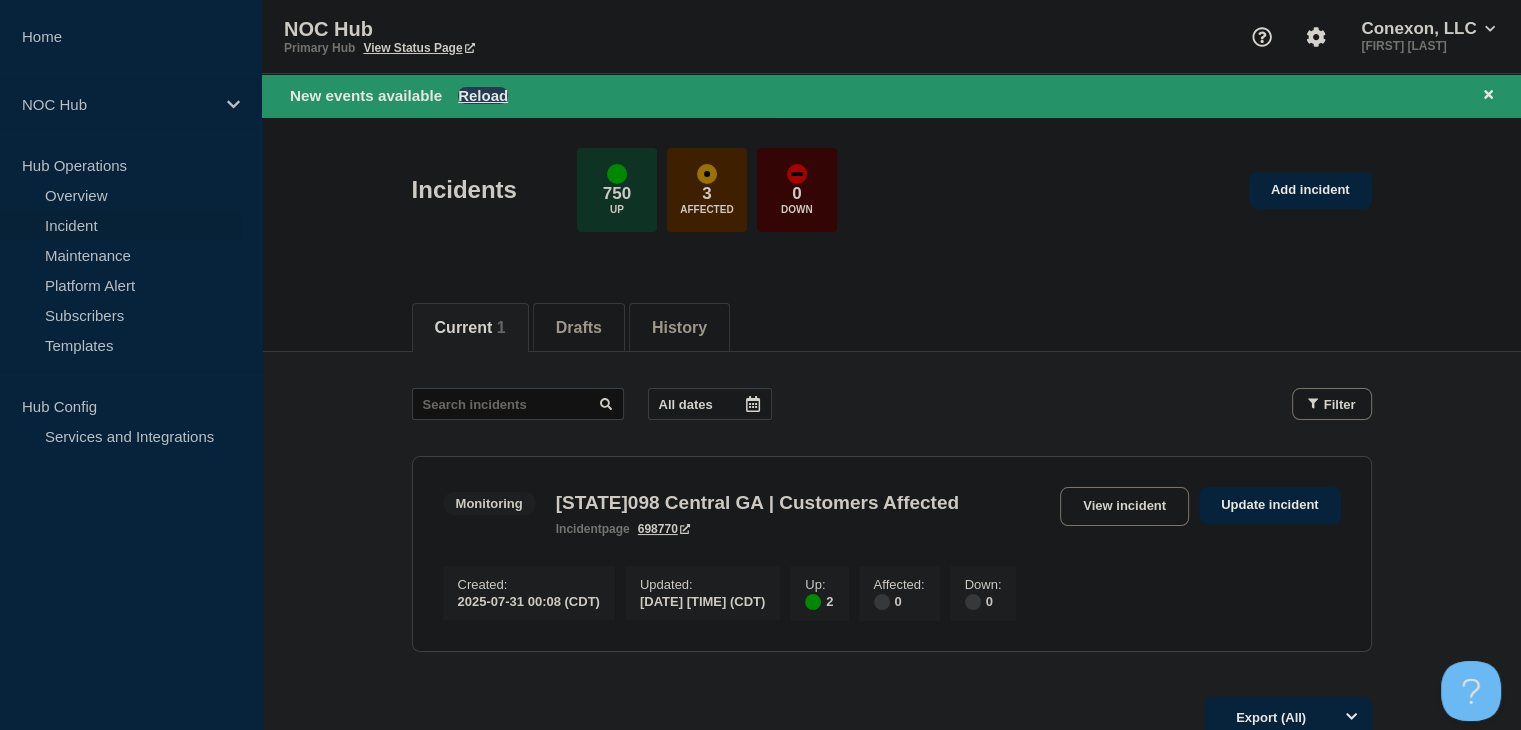 click on "Reload" at bounding box center [483, 95] 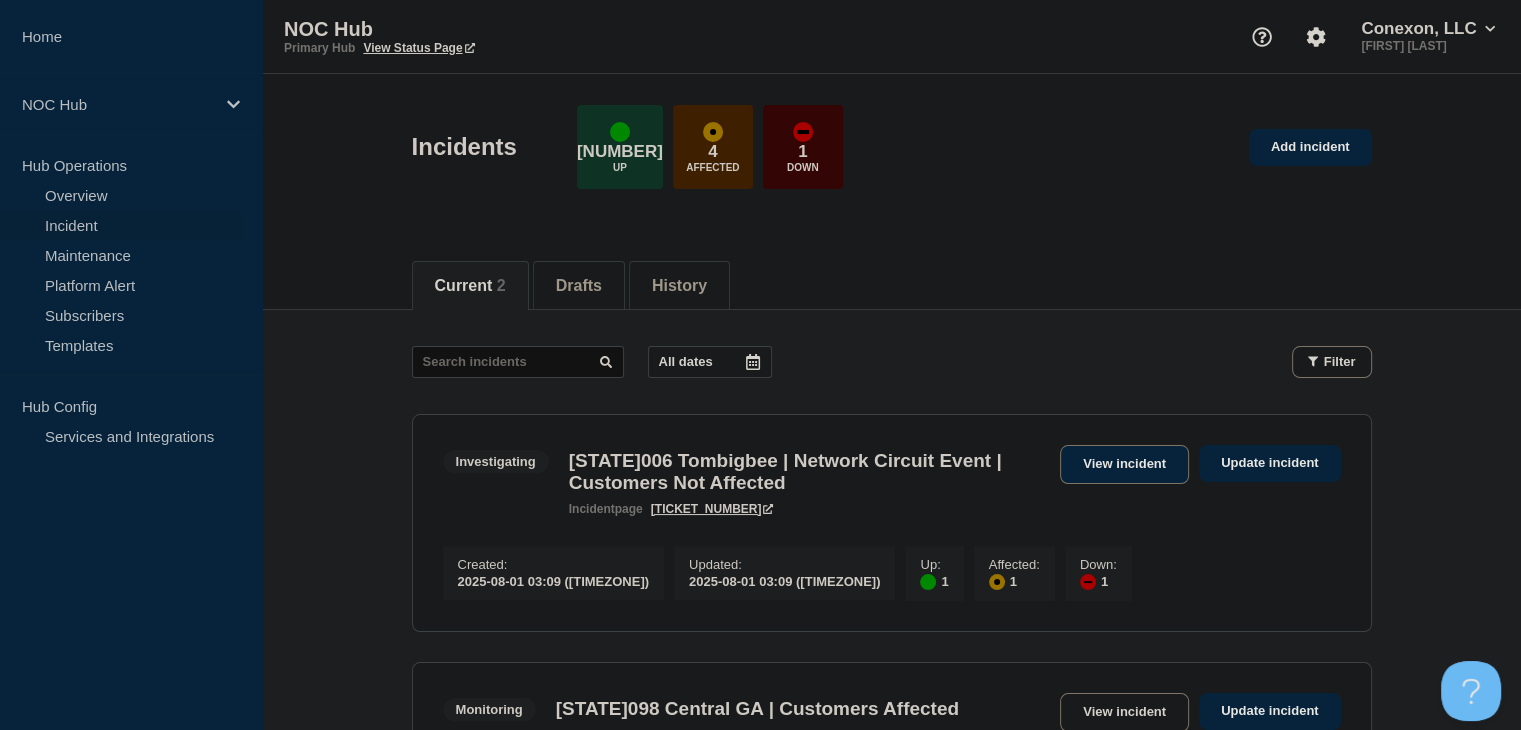 click on "View incident" at bounding box center (1124, 464) 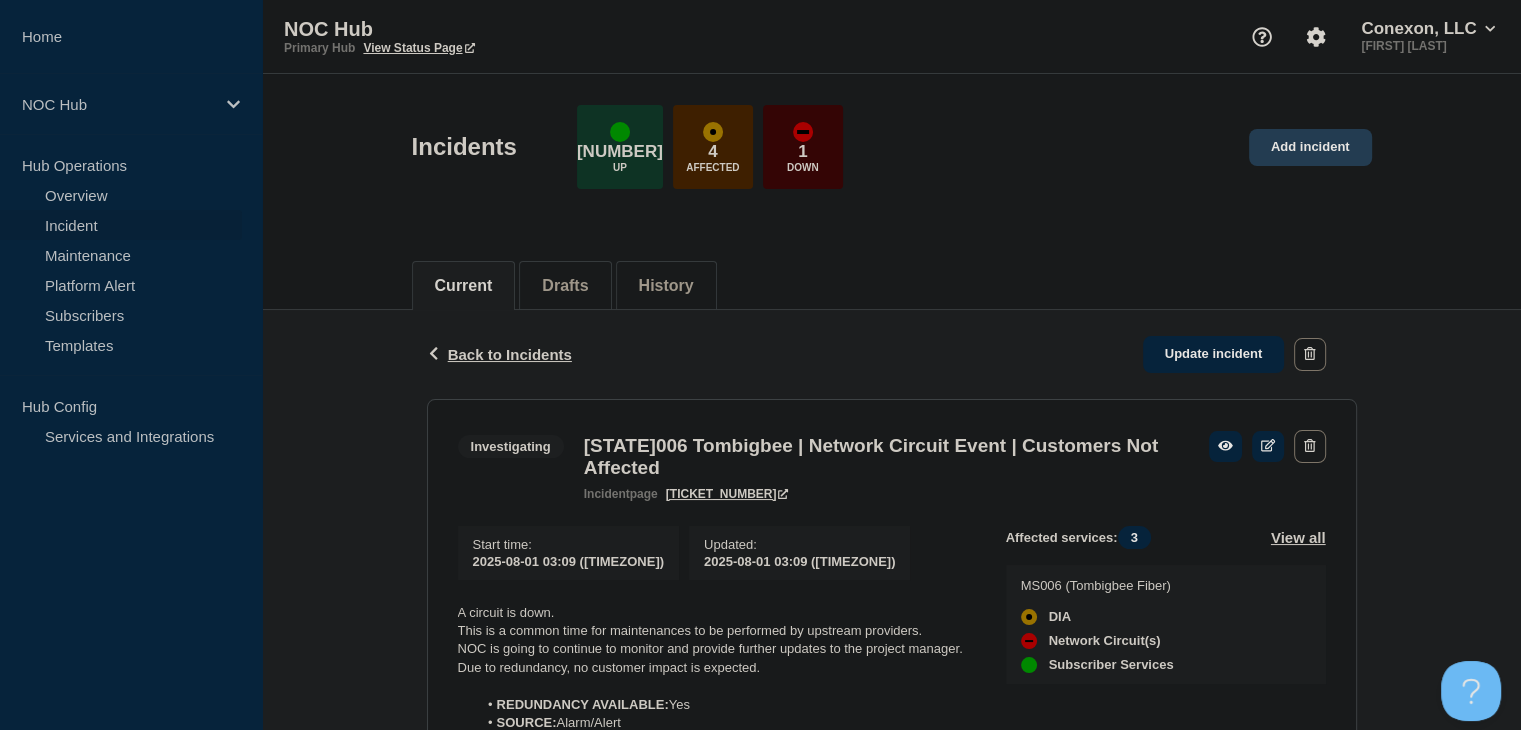 click on "Add incident" 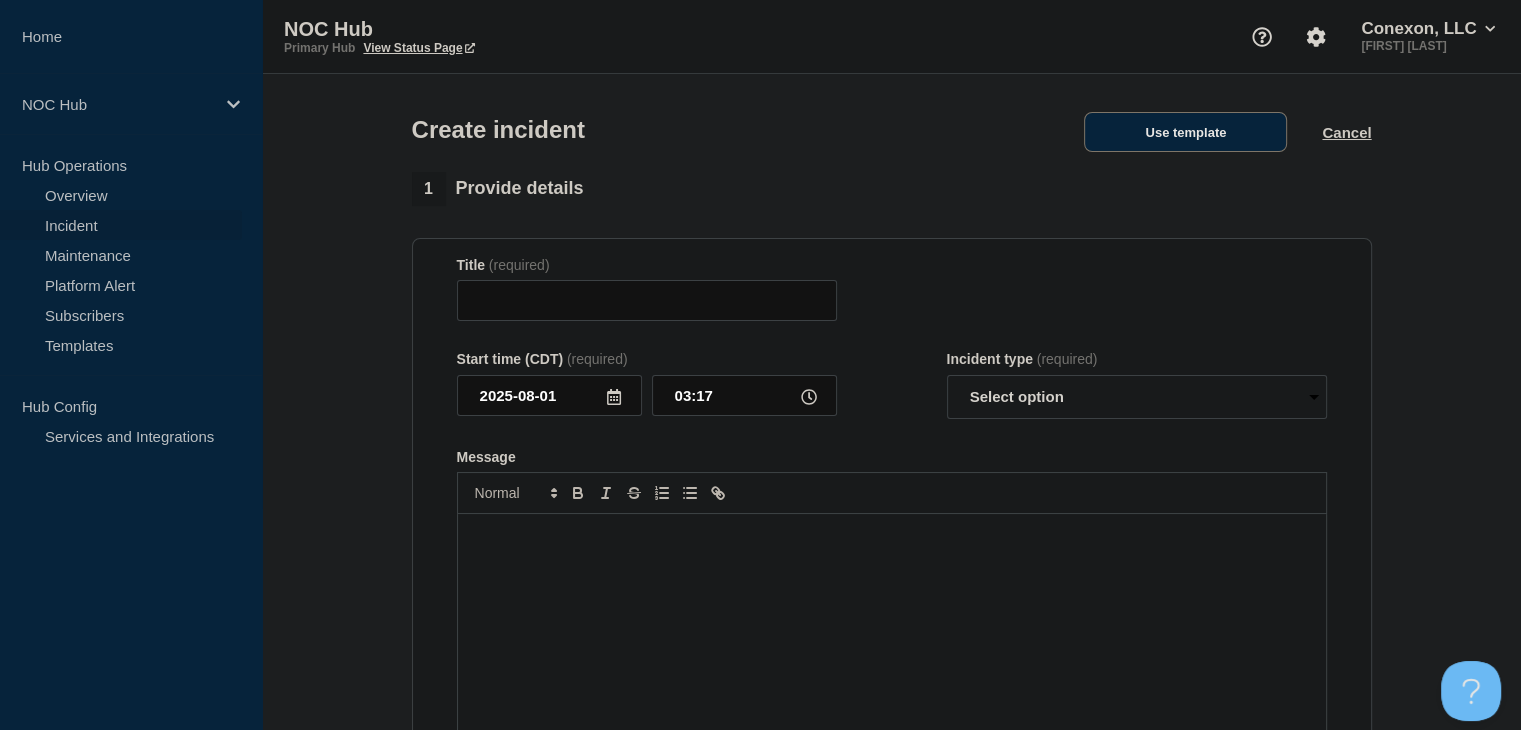 click on "Use template" at bounding box center [1185, 132] 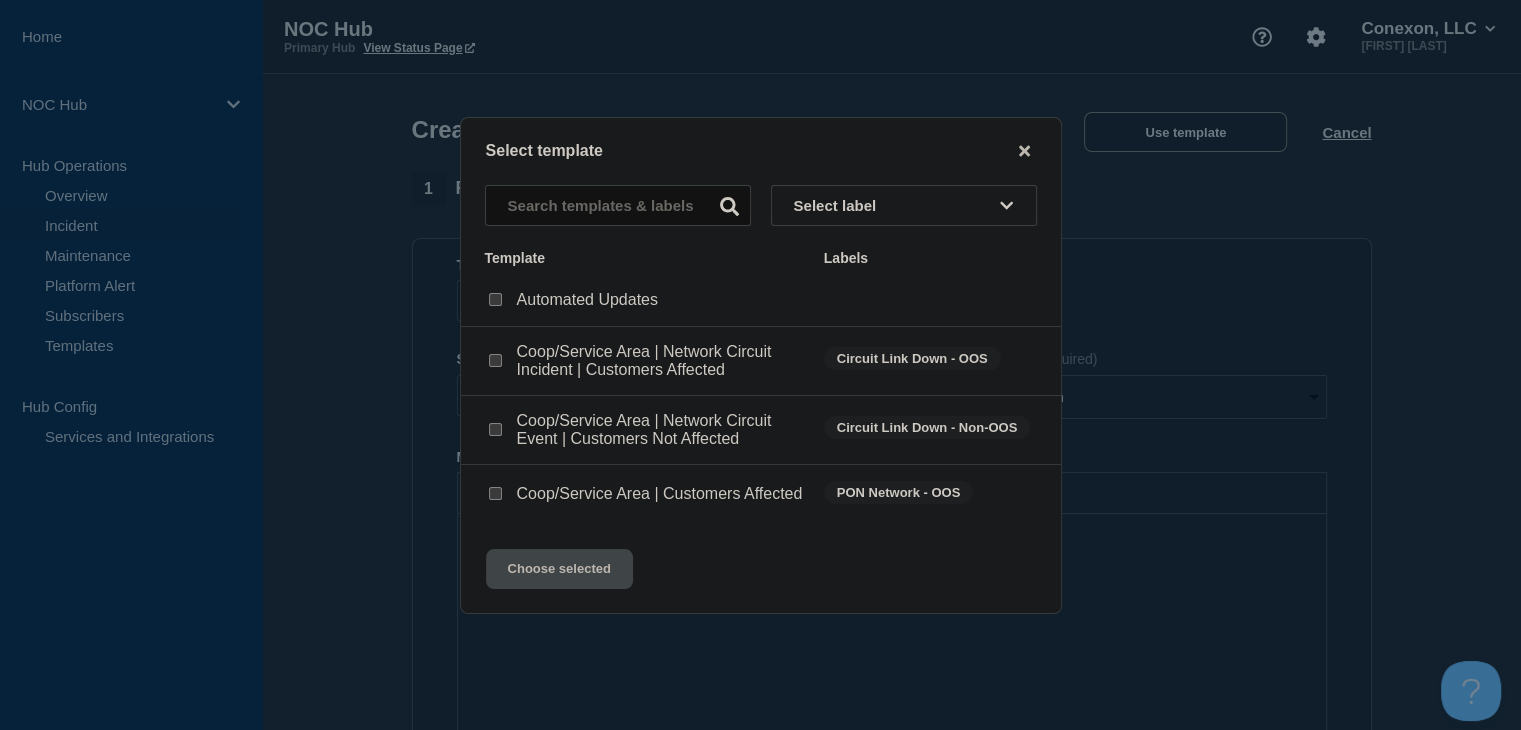 click on "Coop/Service Area | Network Circuit Event | Customers Not Affected" at bounding box center (660, 430) 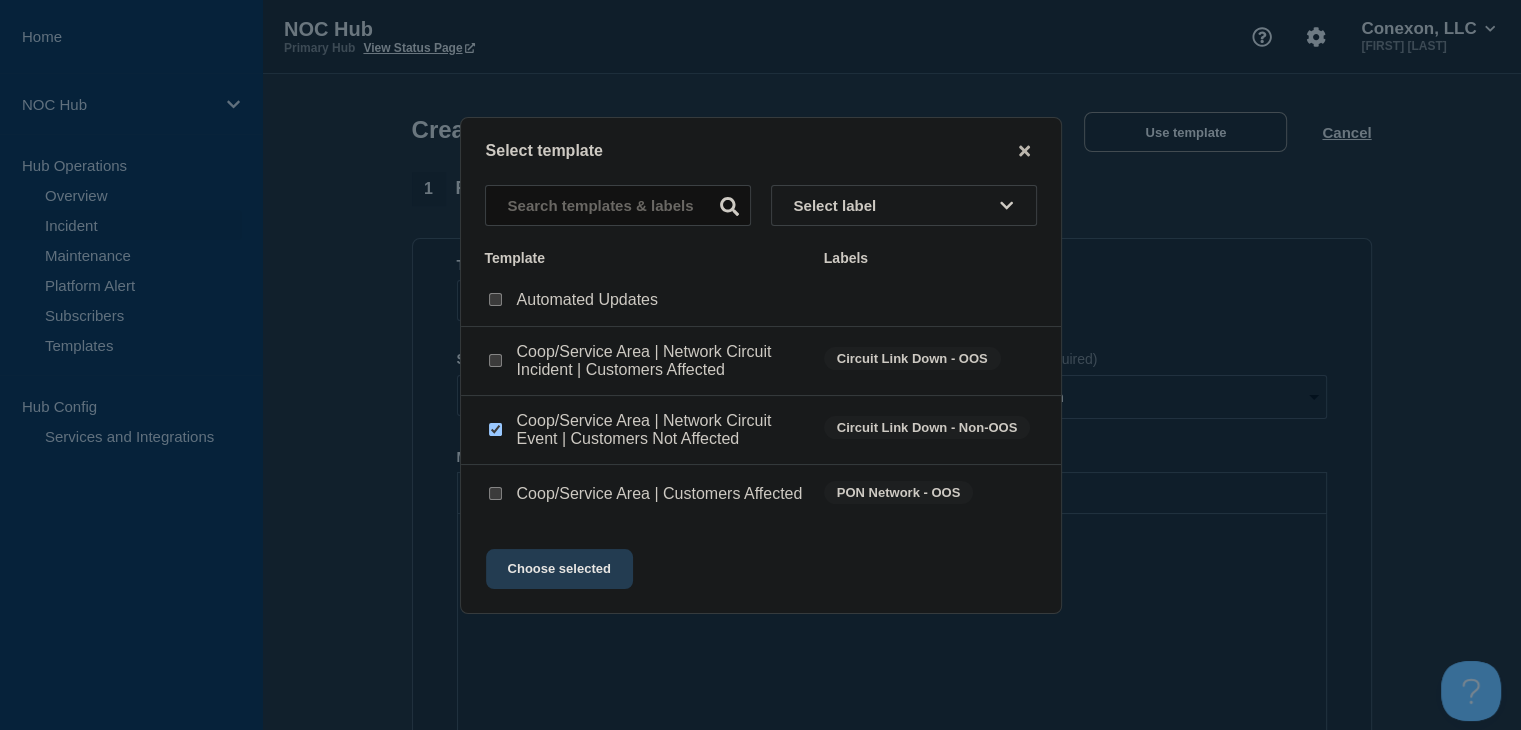 click on "Choose selected" 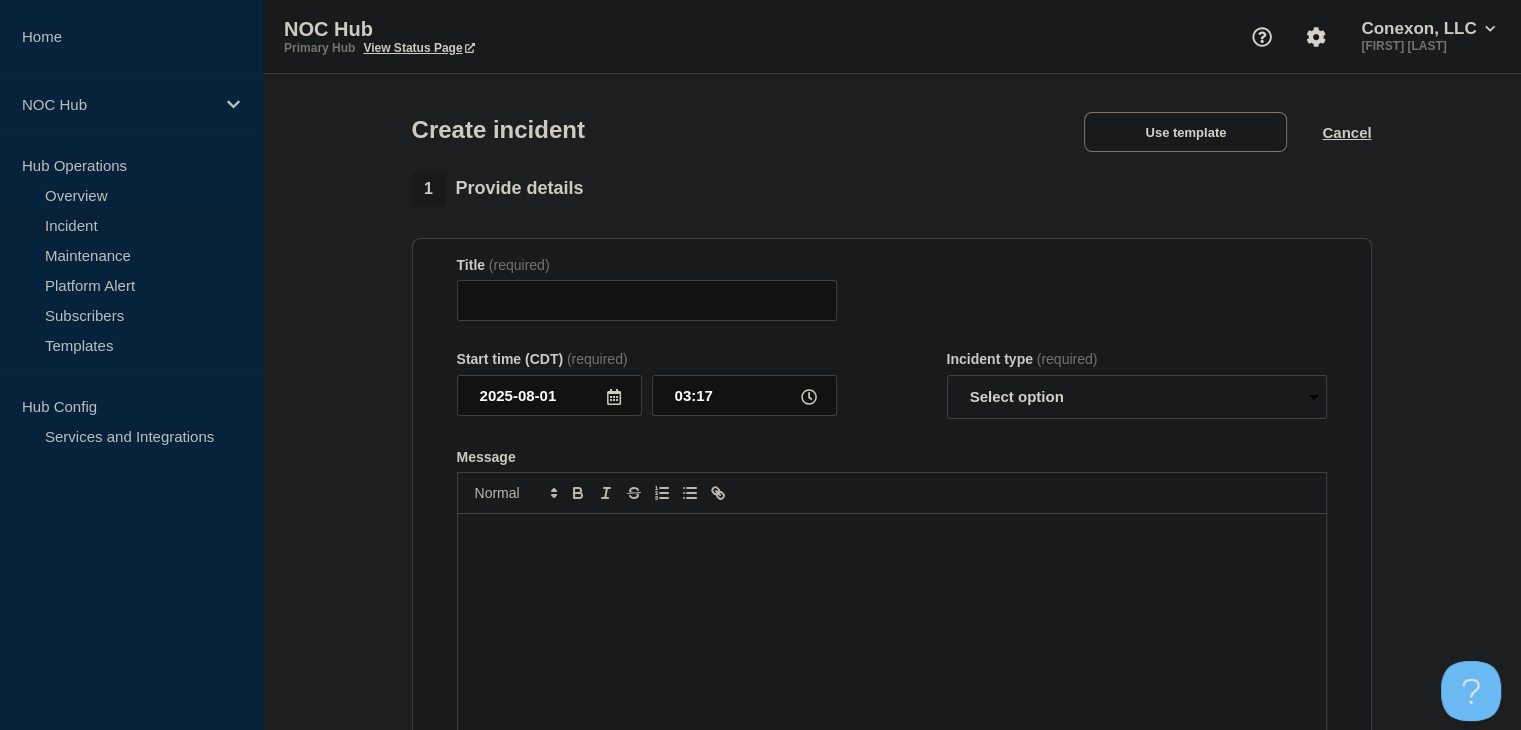 type on "Coop/Service Area | Network Circuit Event | Customers Not Affected" 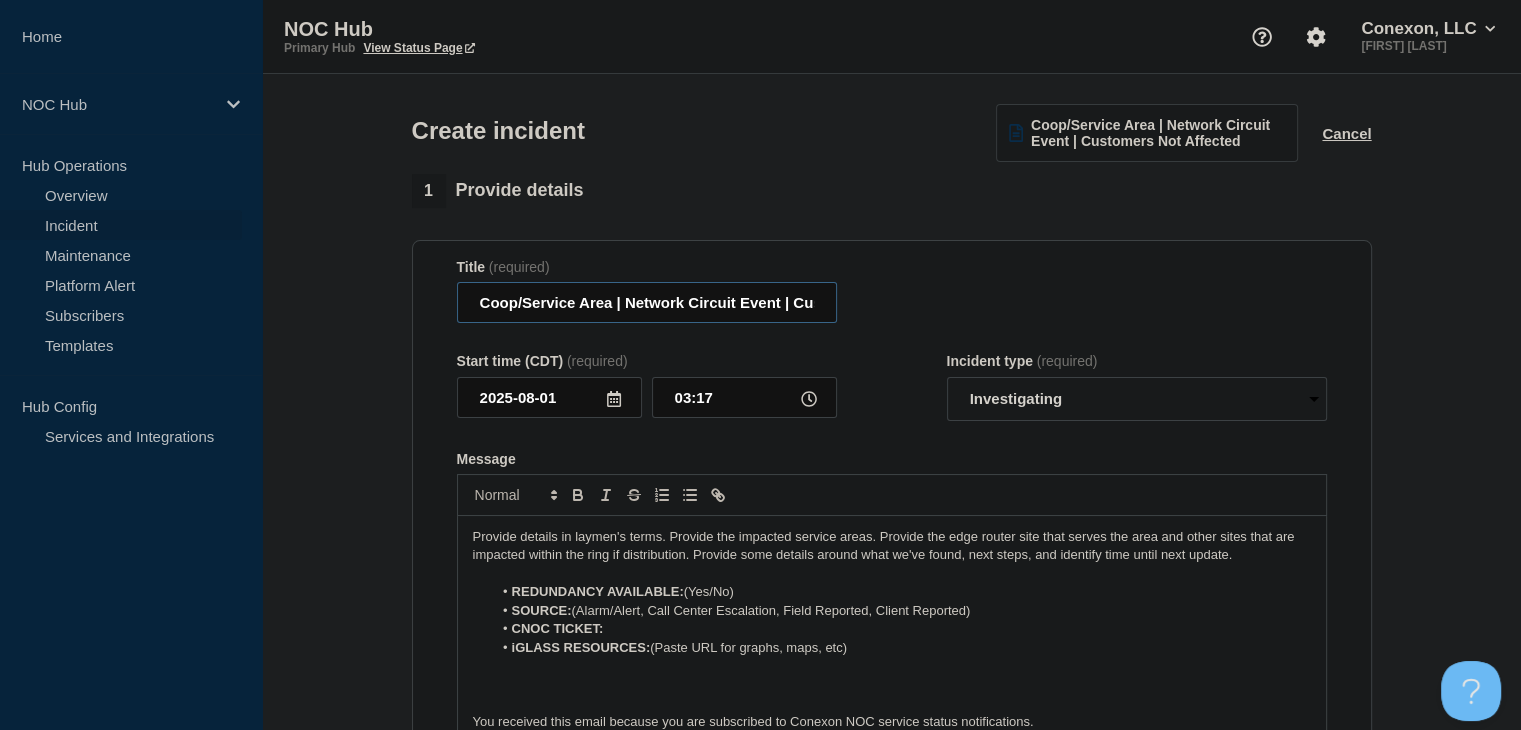 drag, startPoint x: 612, startPoint y: 303, endPoint x: 460, endPoint y: 303, distance: 152 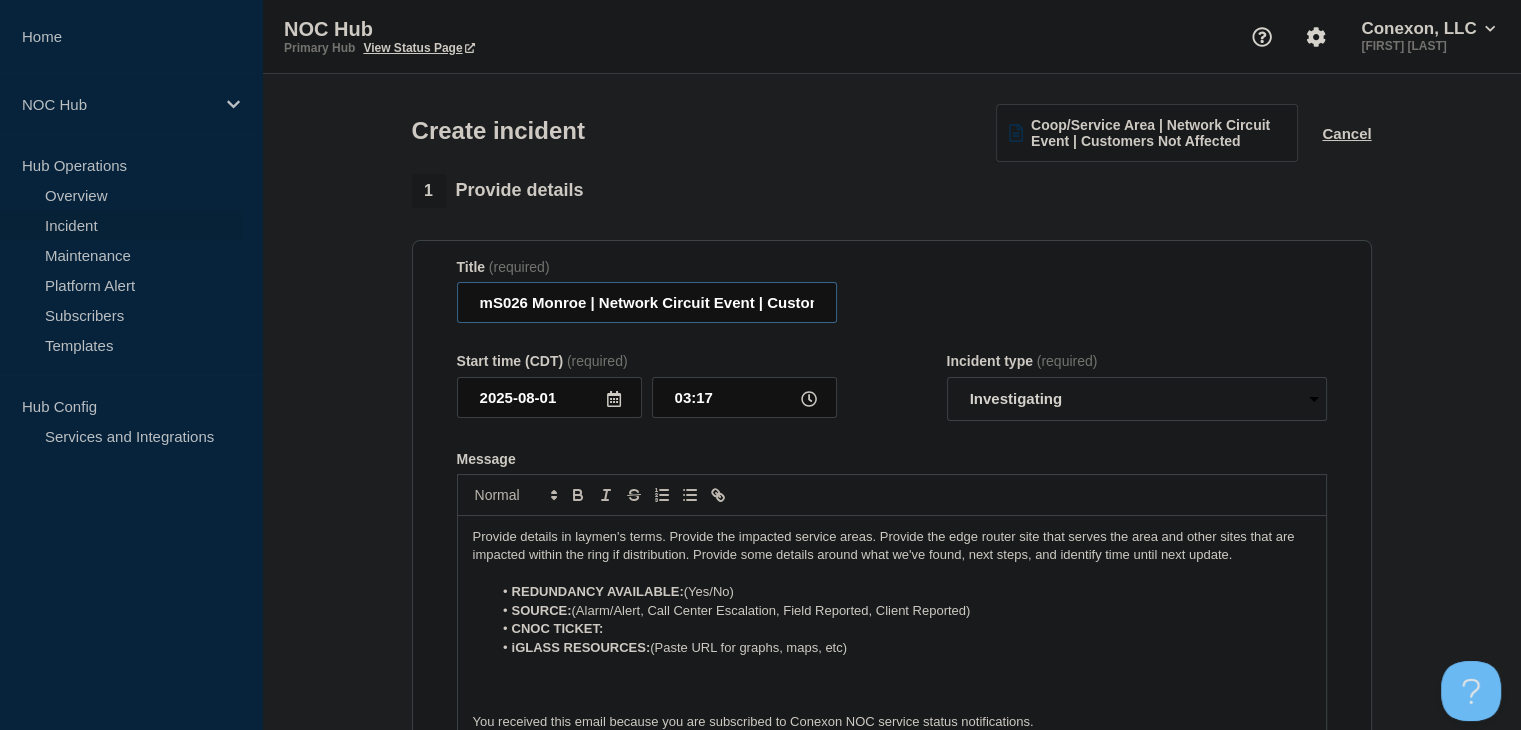 drag, startPoint x: 492, startPoint y: 308, endPoint x: 560, endPoint y: 320, distance: 69.050705 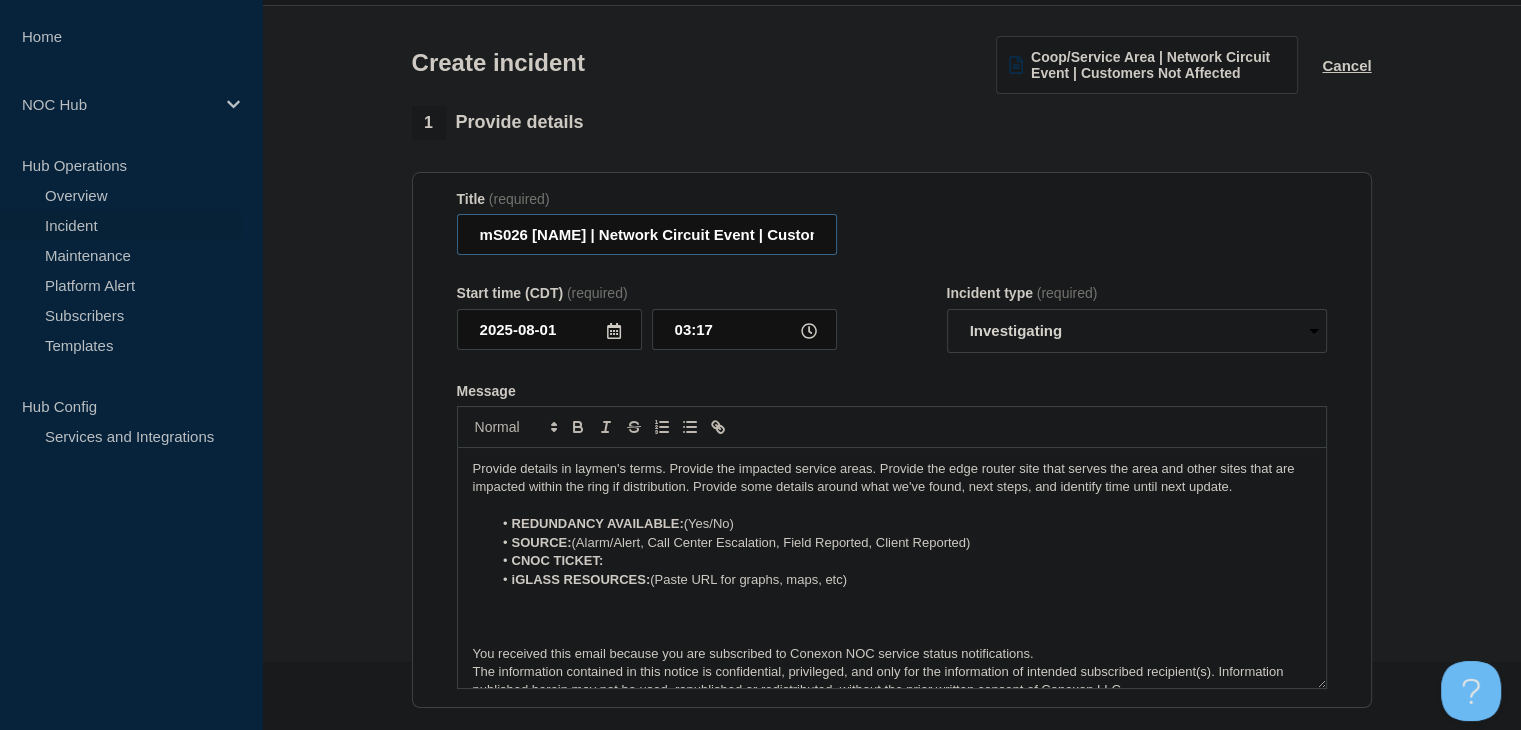 scroll, scrollTop: 100, scrollLeft: 0, axis: vertical 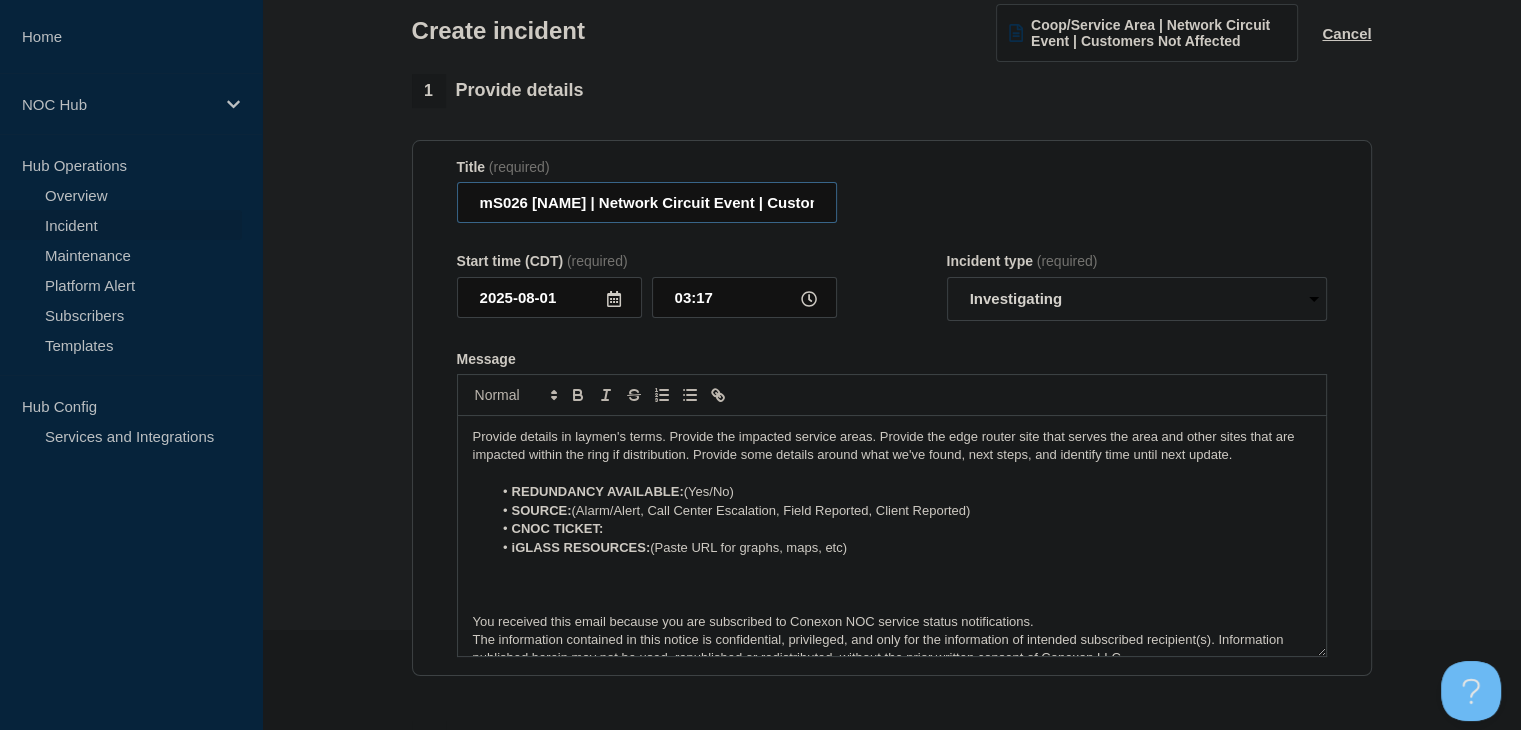 type on "mS026 [NAME] | Network Circuit Event | Customers Not Affected" 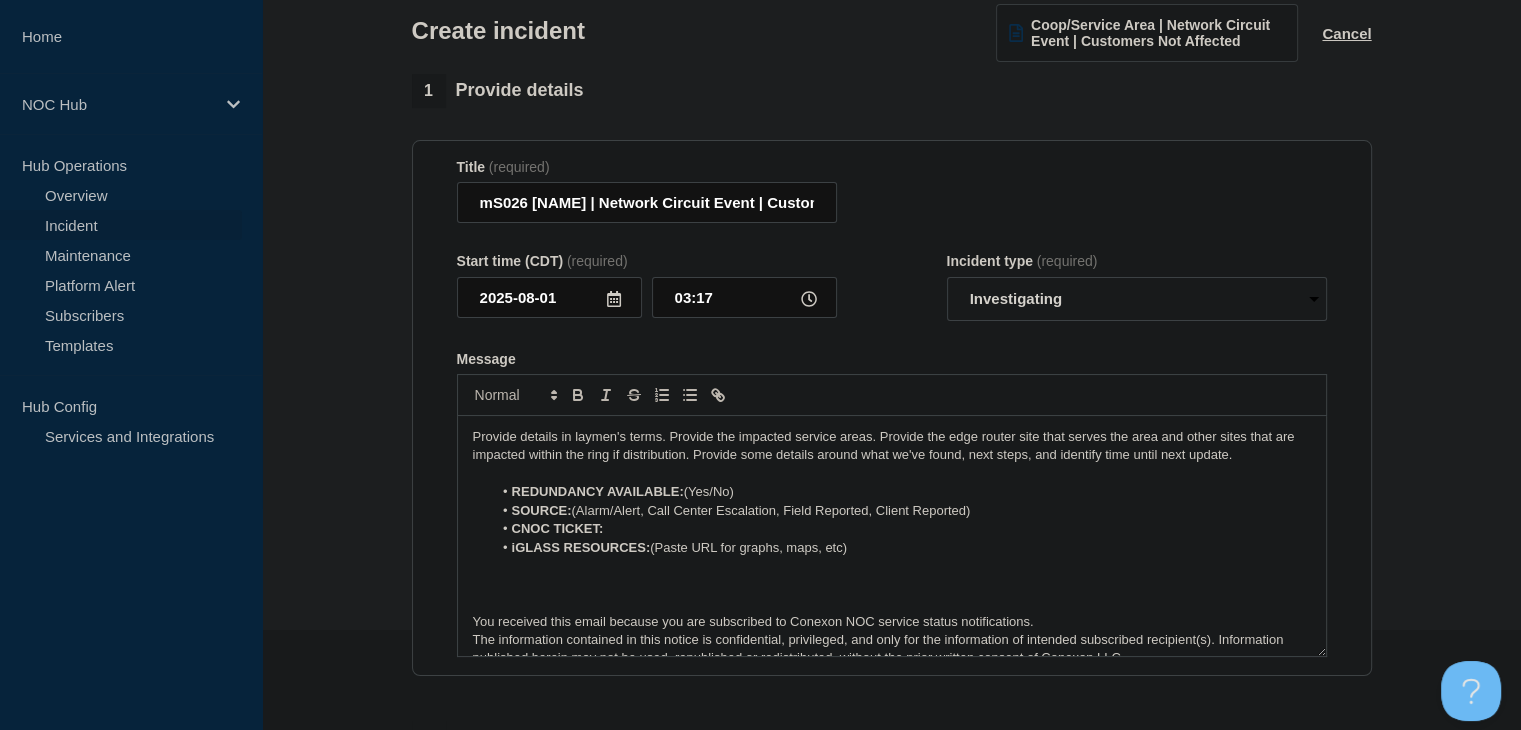 click on "Provide details in laymen's terms. Provide the impacted service areas. Provide the edge router site that serves the area and other sites that are impacted within the ring if distribution. Provide some details around what we've found, next steps, and identify time until next update." at bounding box center [892, 446] 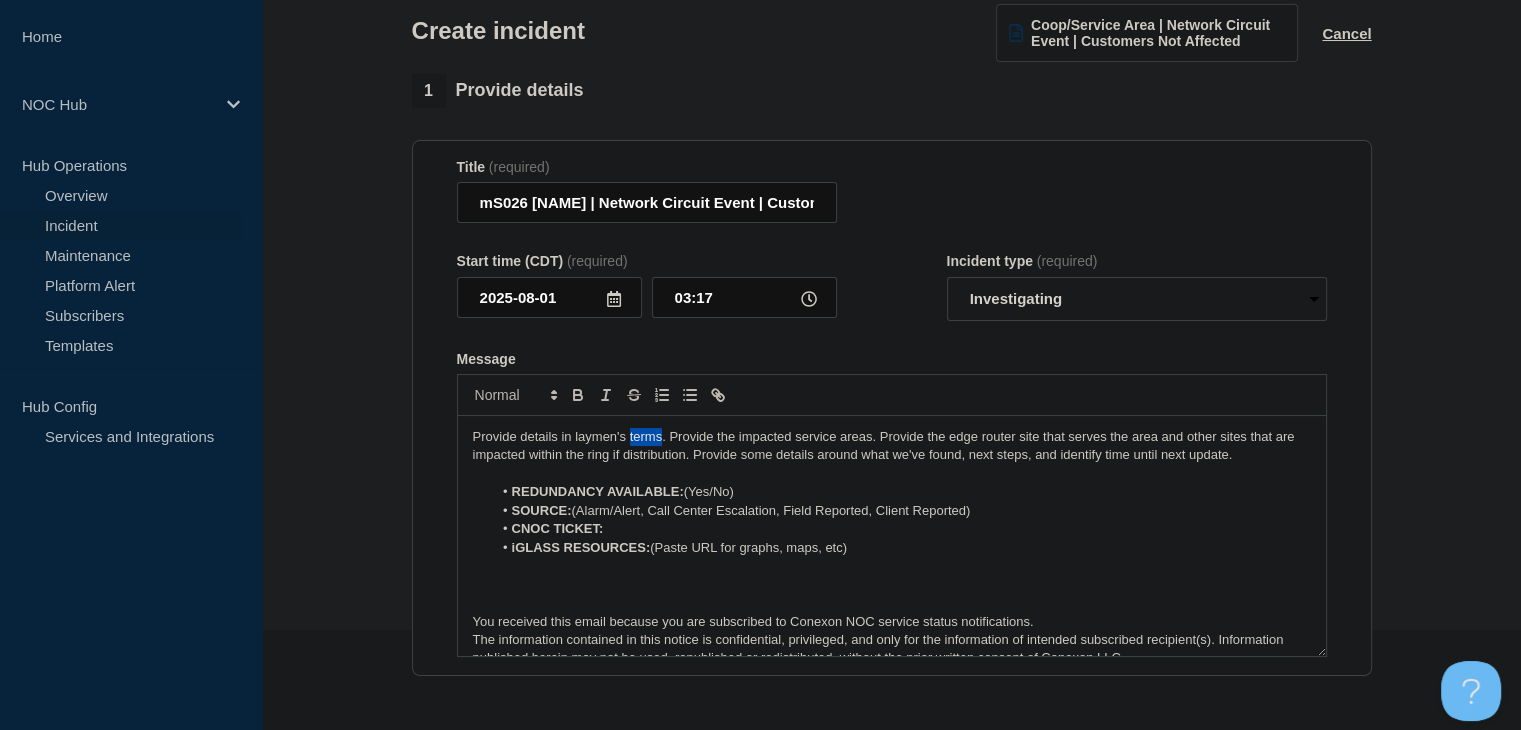 click on "Provide details in laymen's terms. Provide the impacted service areas. Provide the edge router site that serves the area and other sites that are impacted within the ring if distribution. Provide some details around what we've found, next steps, and identify time until next update." at bounding box center (892, 446) 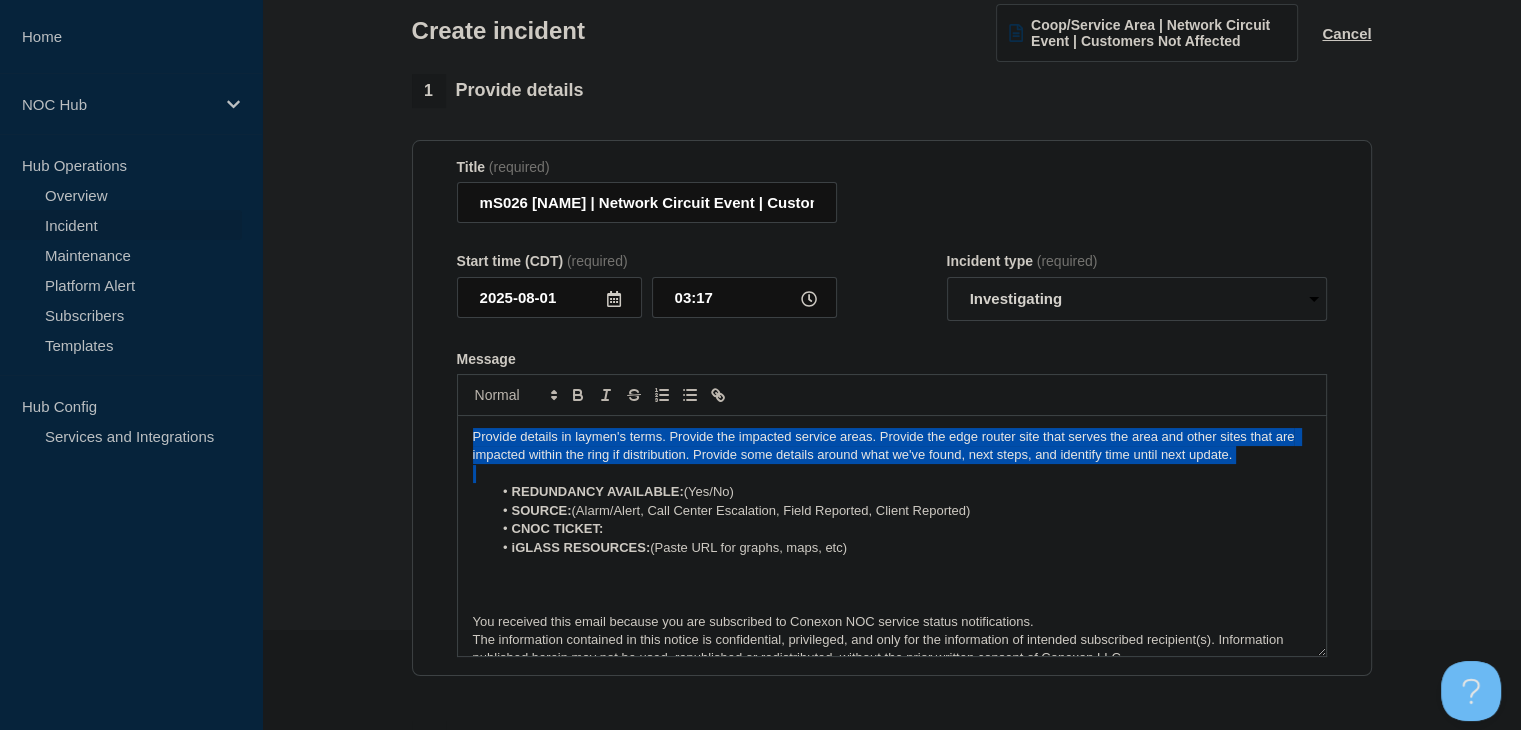 click on "Provide details in laymen's terms. Provide the impacted service areas. Provide the edge router site that serves the area and other sites that are impacted within the ring if distribution. Provide some details around what we've found, next steps, and identify time until next update." at bounding box center (892, 446) 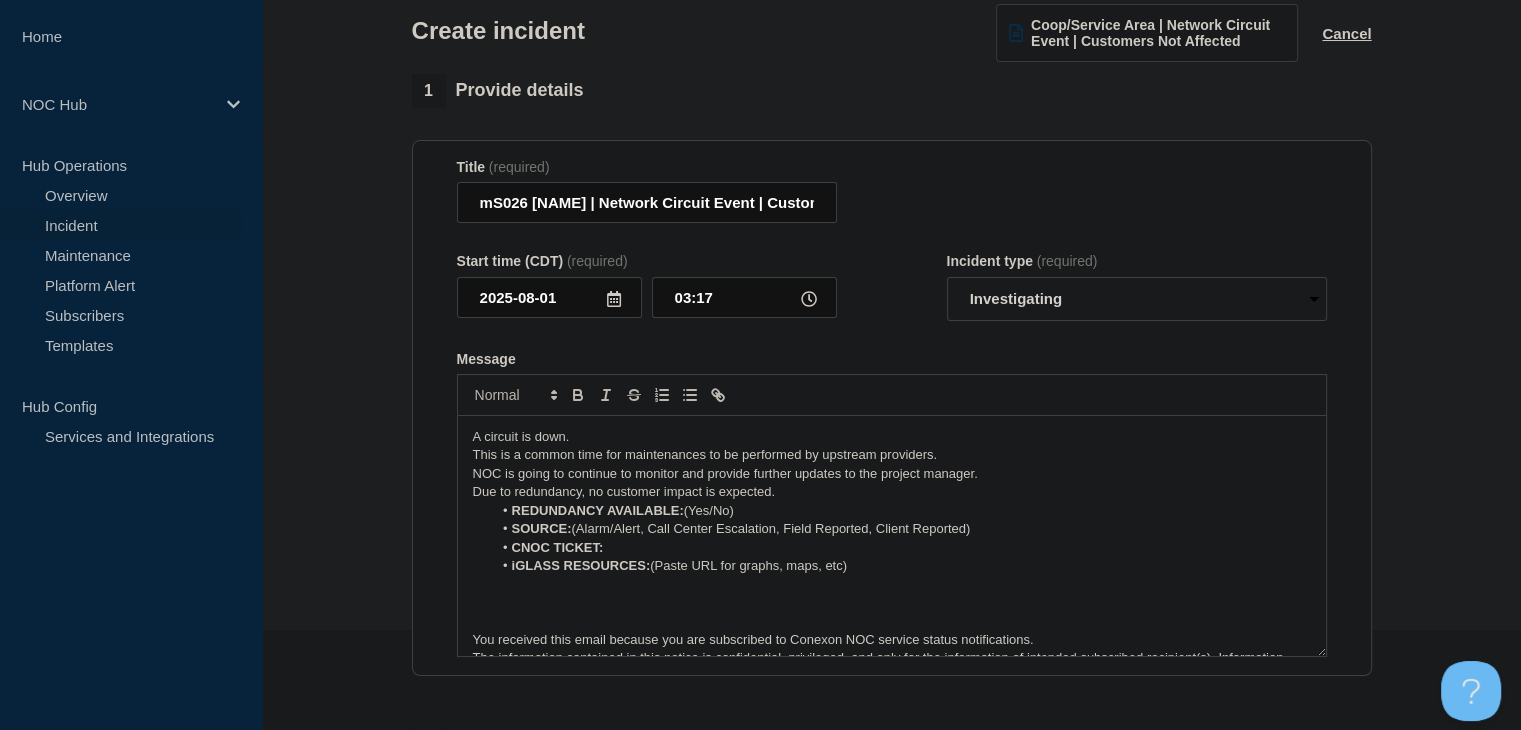type 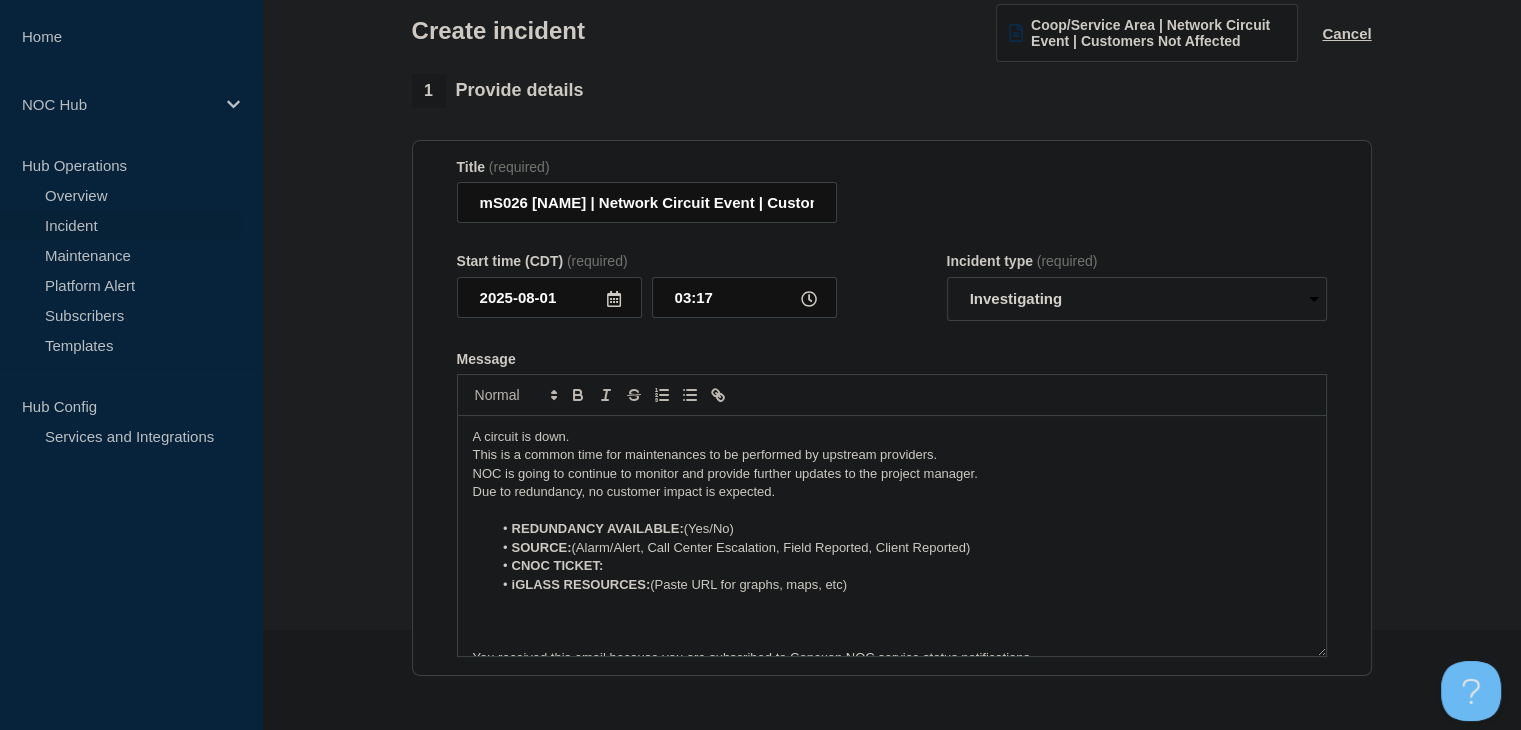 click on "REDUNDANCY AVAILABLE:  (Yes/No)" at bounding box center [901, 529] 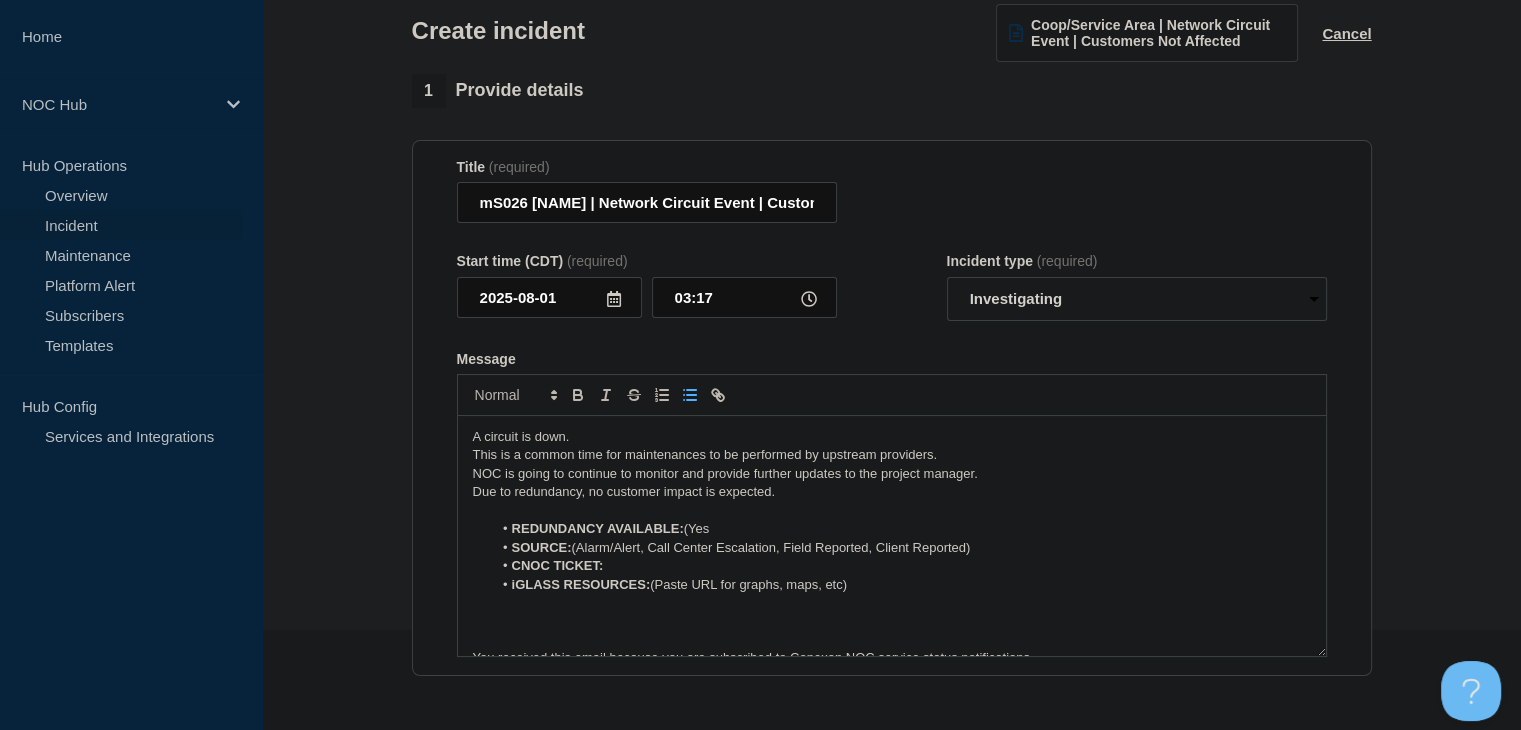 click on "REDUNDANCY AVAILABLE:  (Yes" at bounding box center (901, 529) 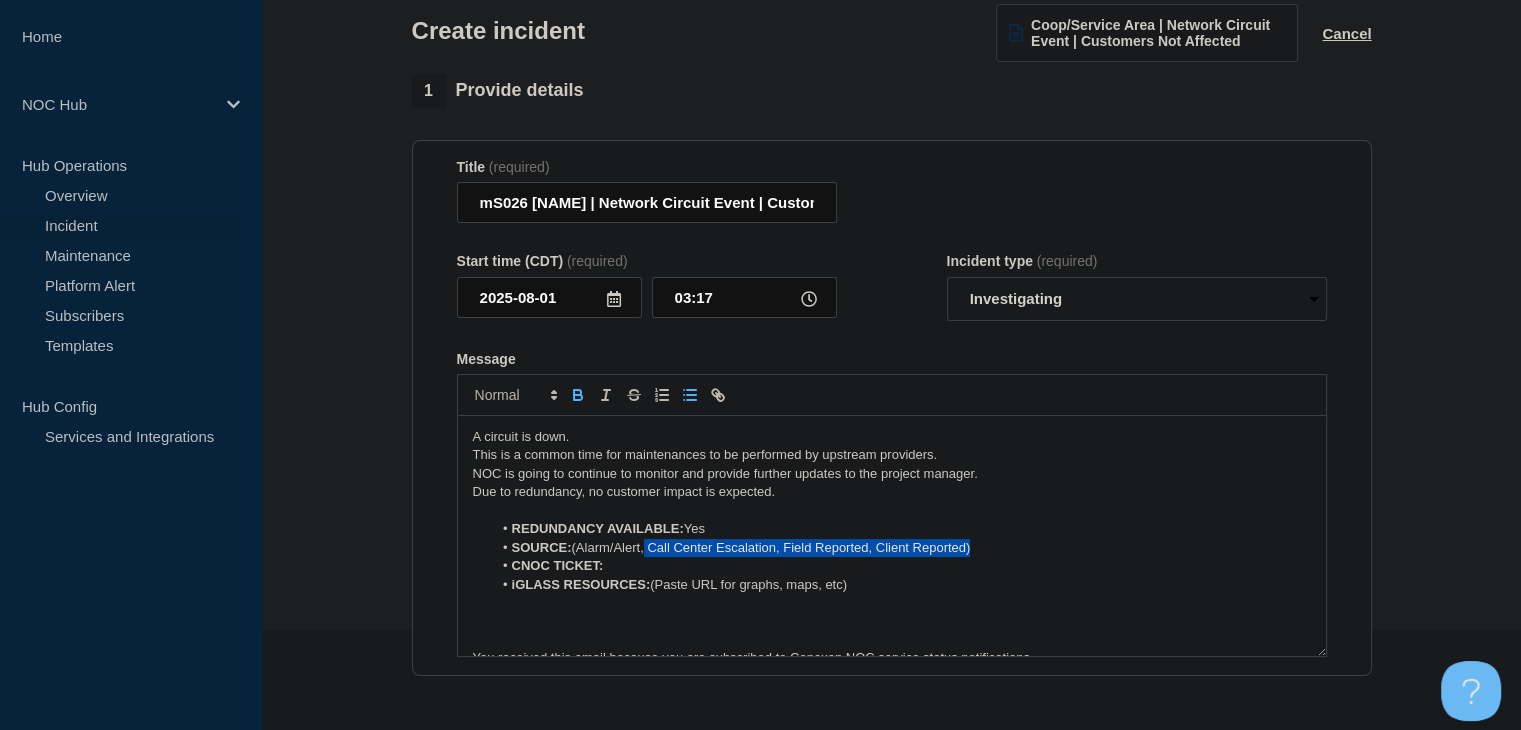 drag, startPoint x: 993, startPoint y: 549, endPoint x: 647, endPoint y: 556, distance: 346.0708 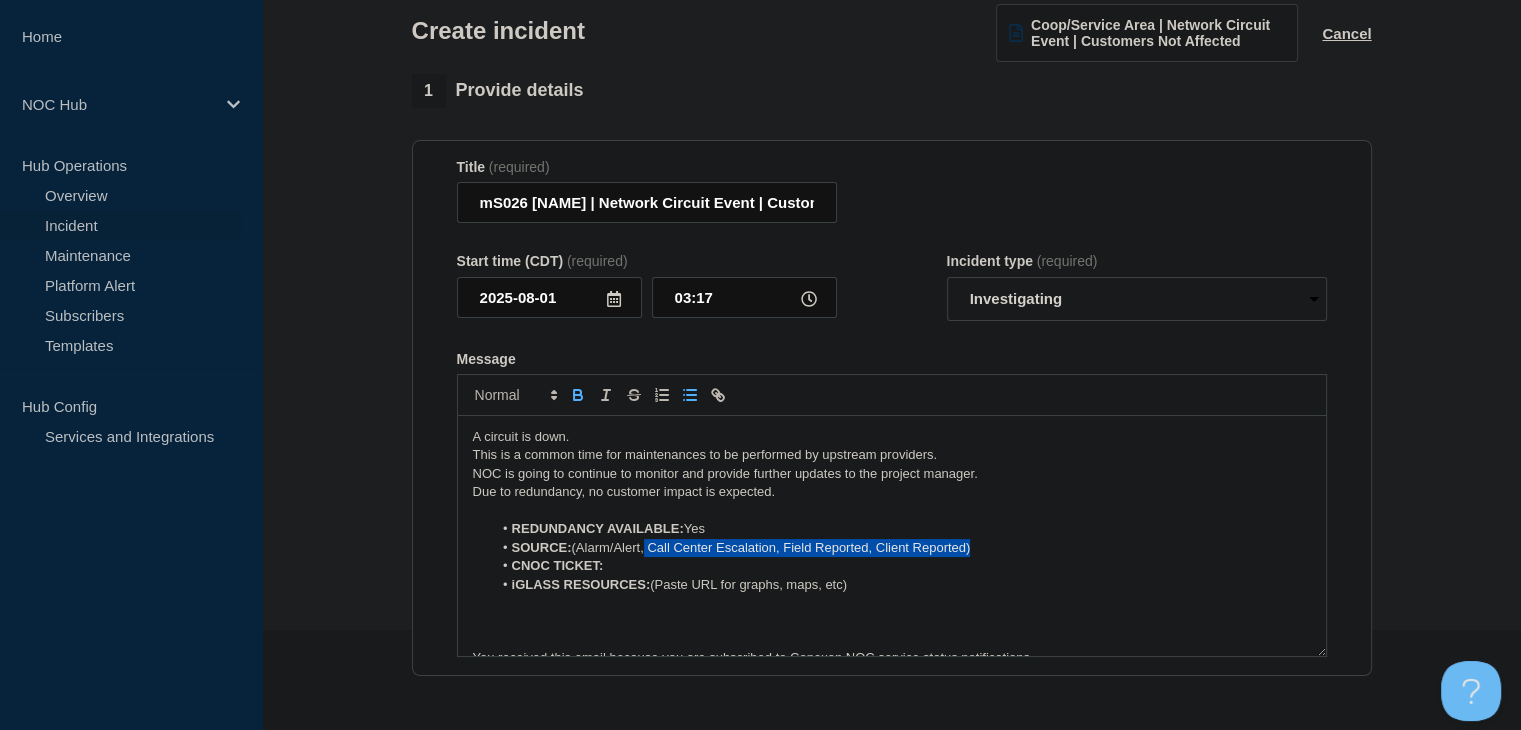 click on "SOURCE: ([STATE], Call Center Escalation, Field Reported, Client Reported)" at bounding box center [901, 548] 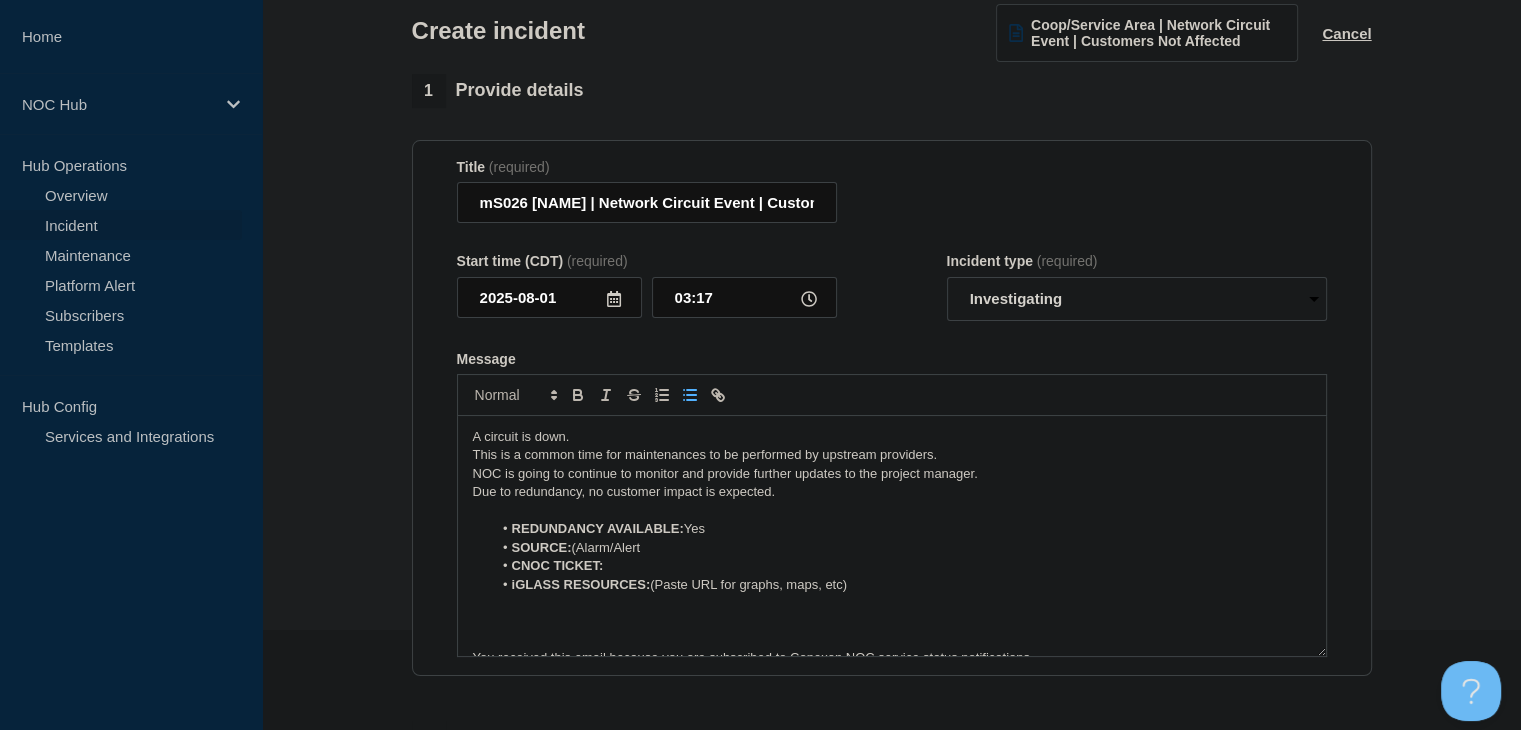 click on "SOURCE:  (Alarm/Alert" at bounding box center [901, 548] 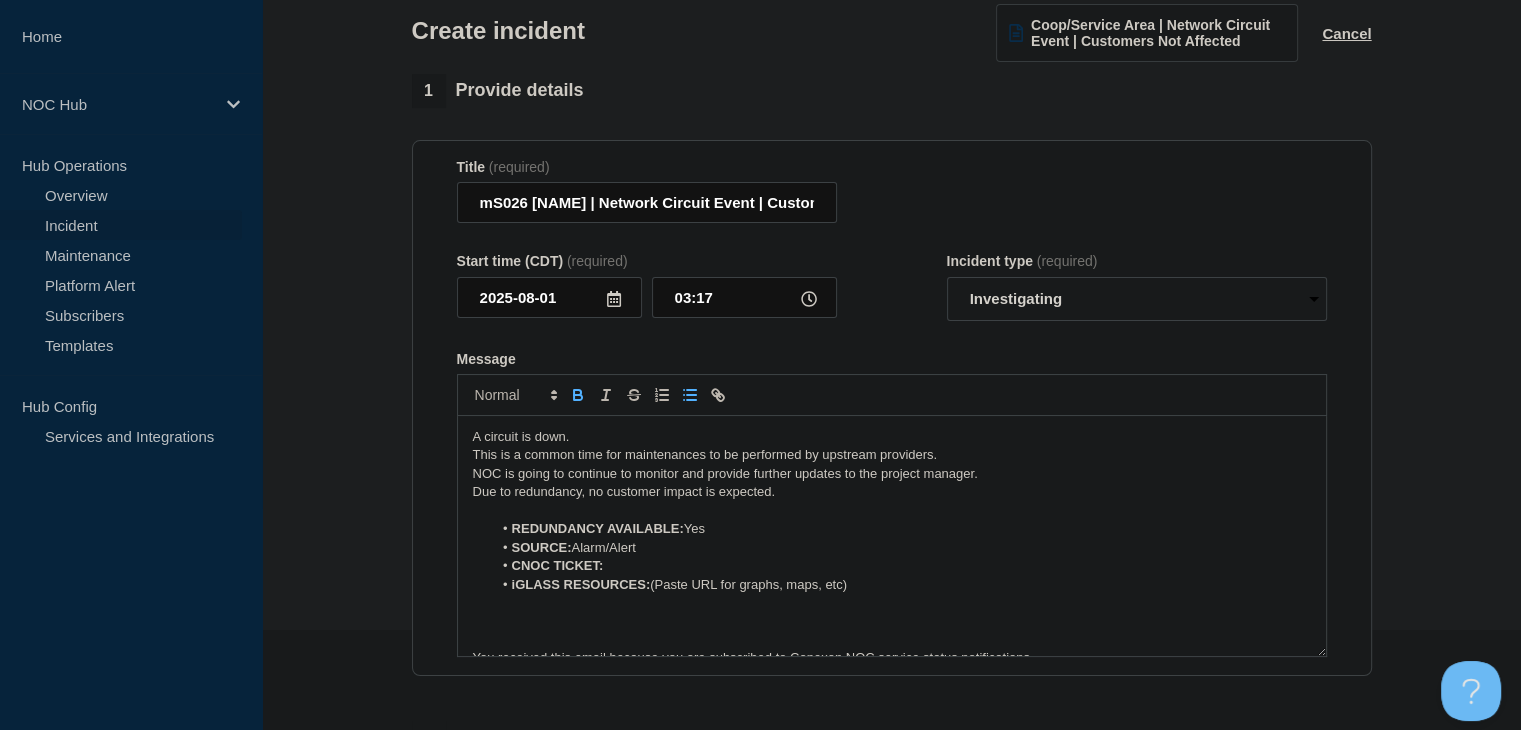 click on "CNOC TICKET:" at bounding box center [901, 566] 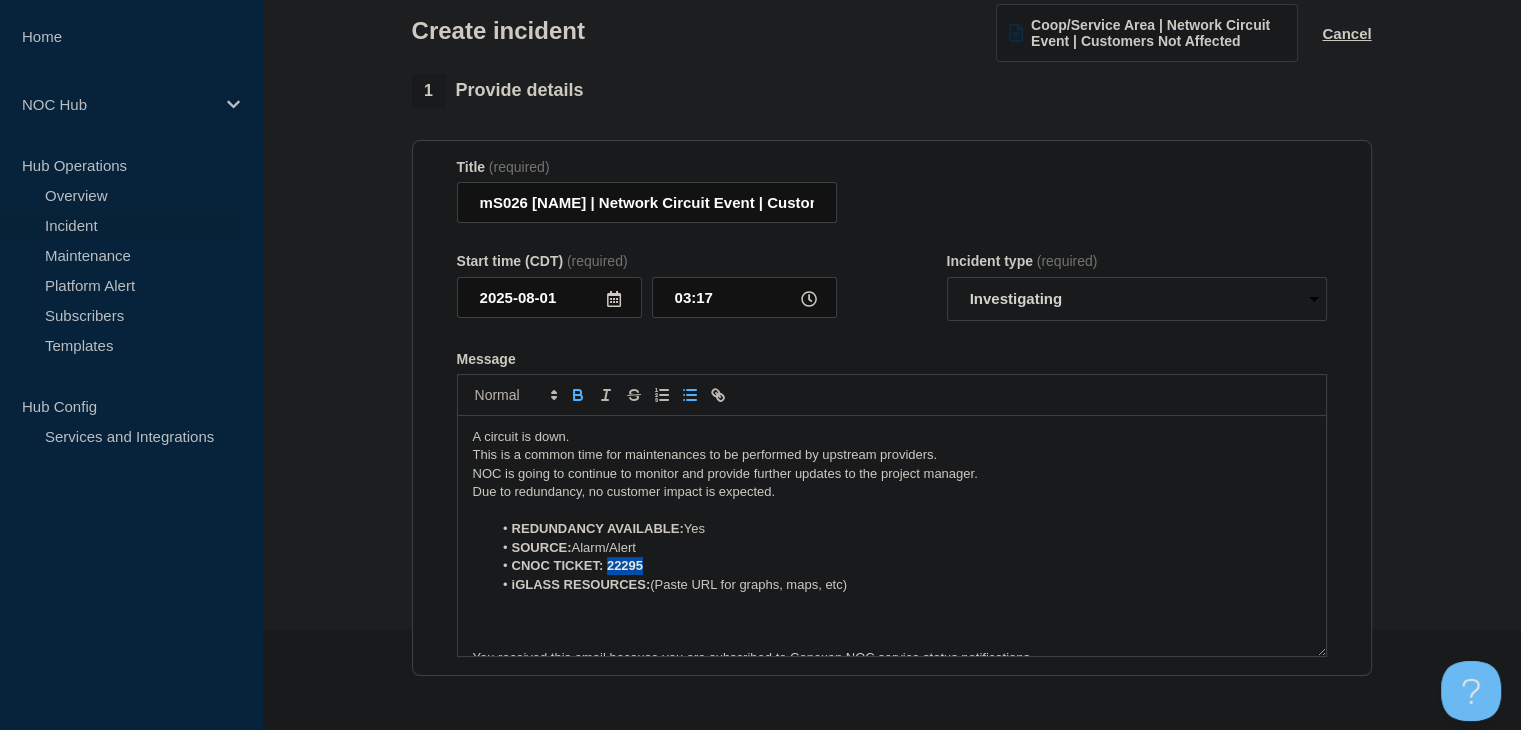 drag, startPoint x: 655, startPoint y: 577, endPoint x: 606, endPoint y: 577, distance: 49 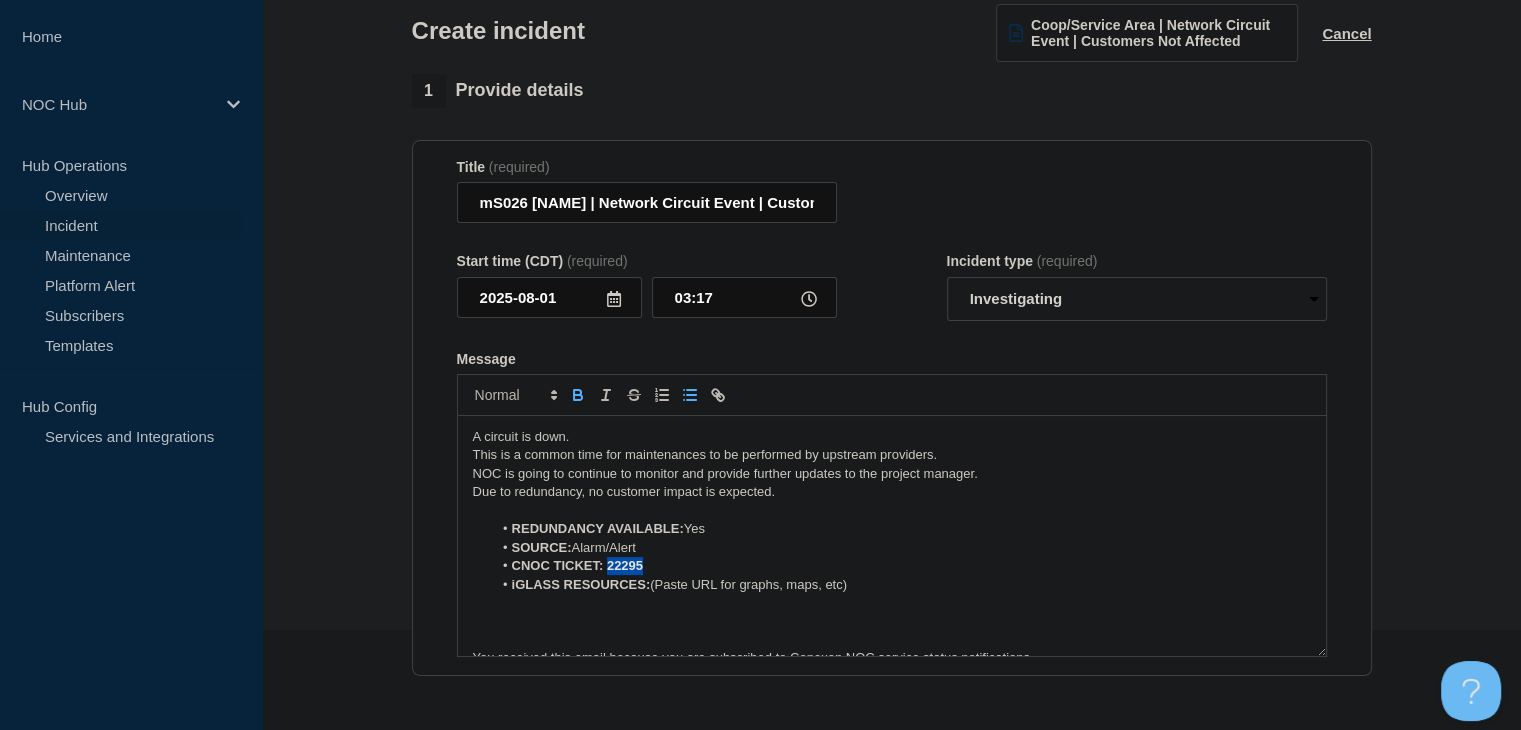 click on "CNOC TICKET: 22295" at bounding box center (901, 566) 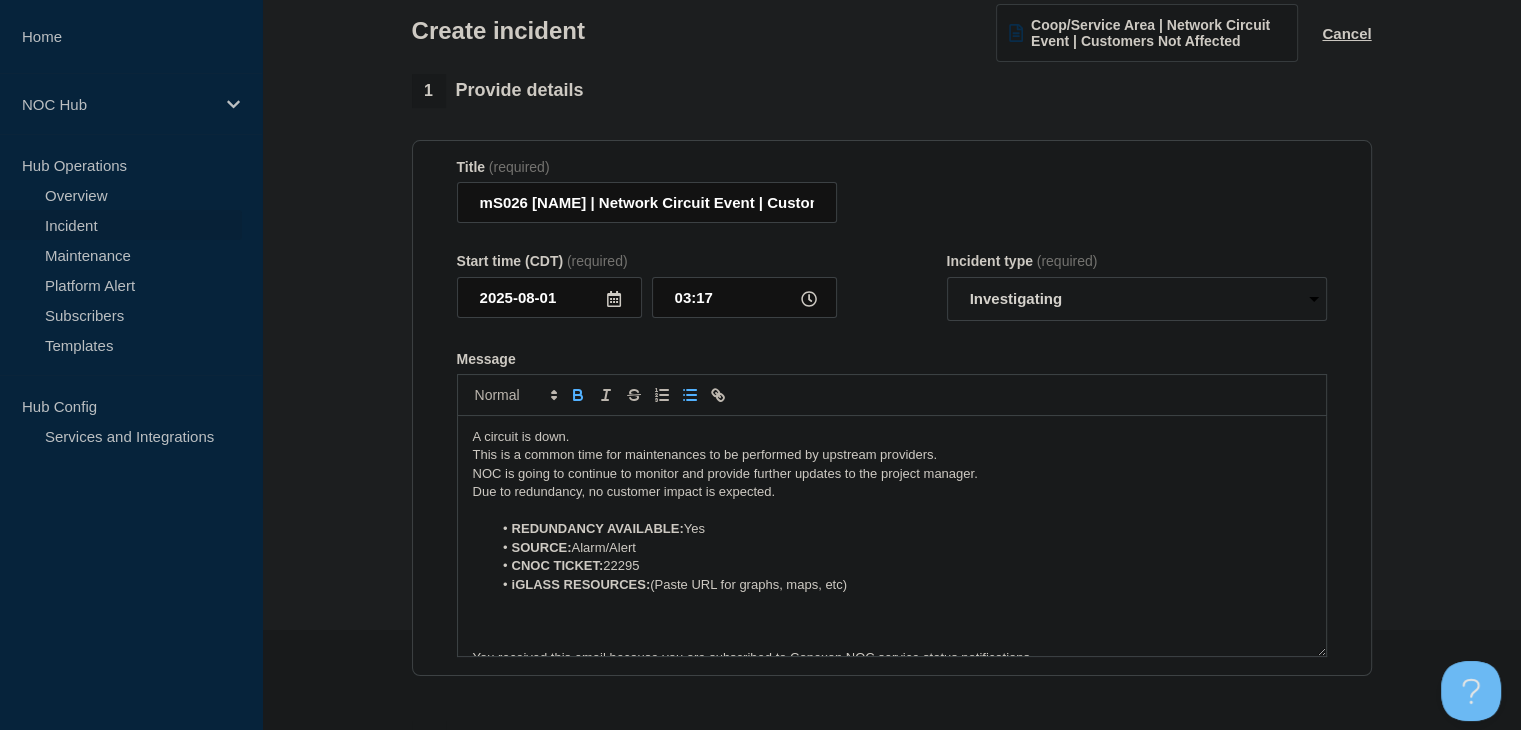 click 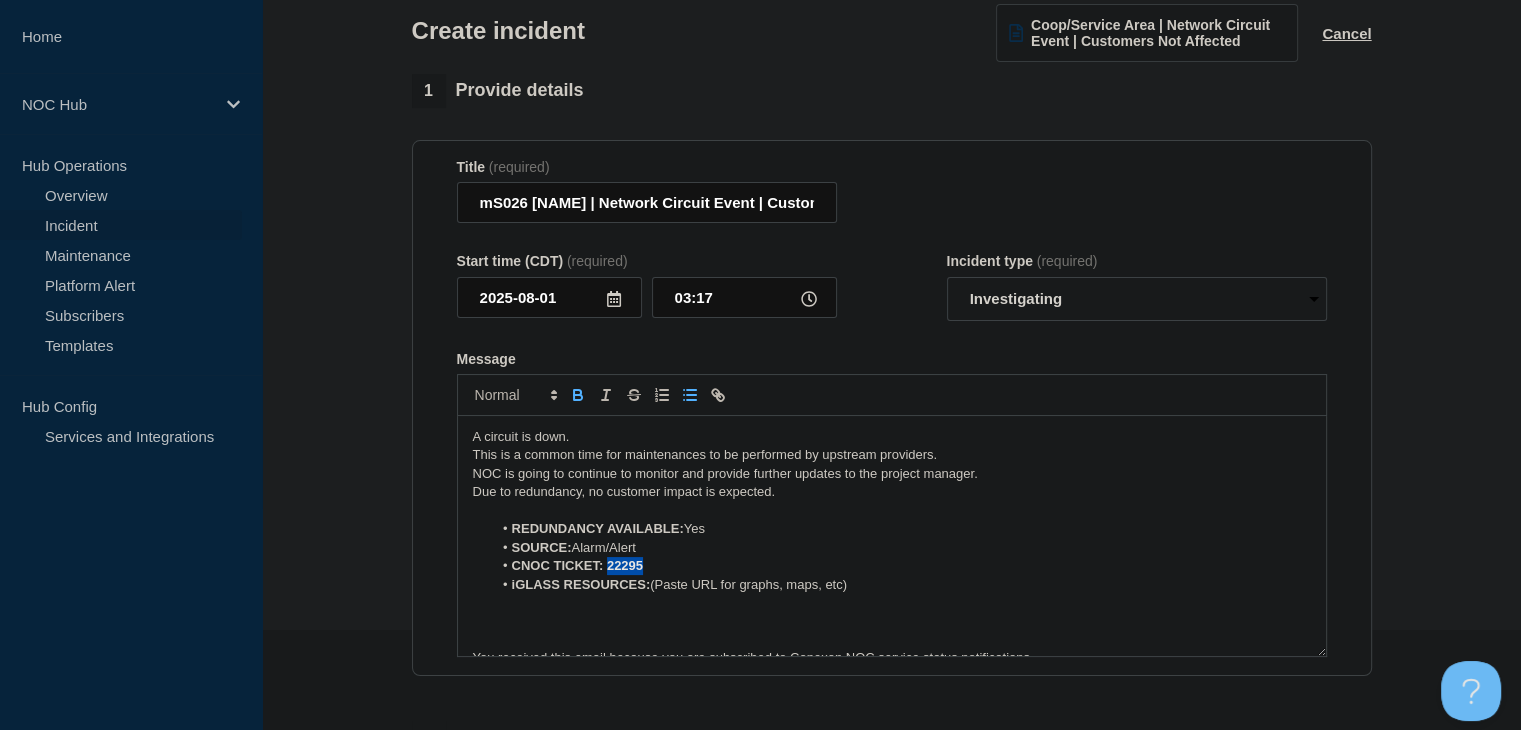 click 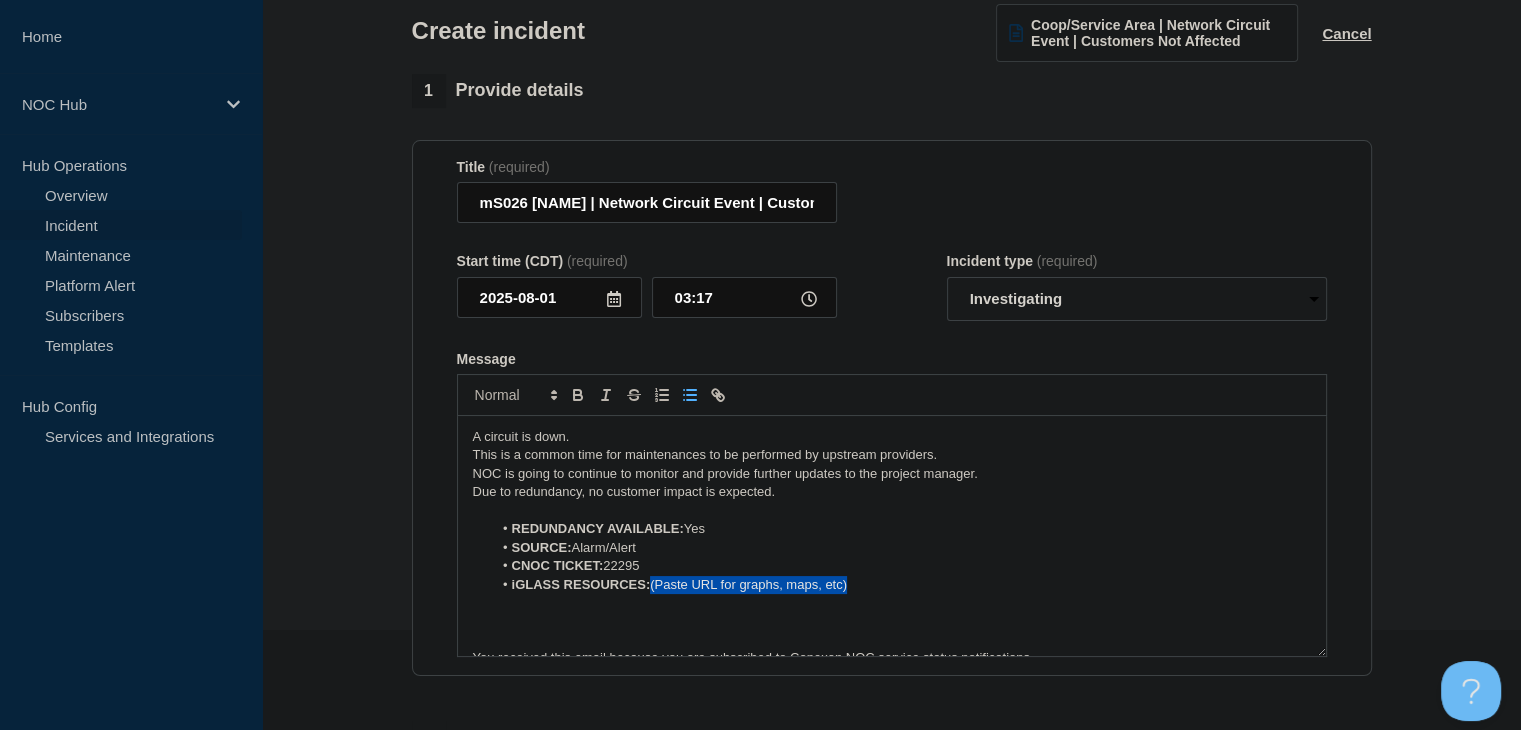 drag, startPoint x: 870, startPoint y: 597, endPoint x: 654, endPoint y: 593, distance: 216.03703 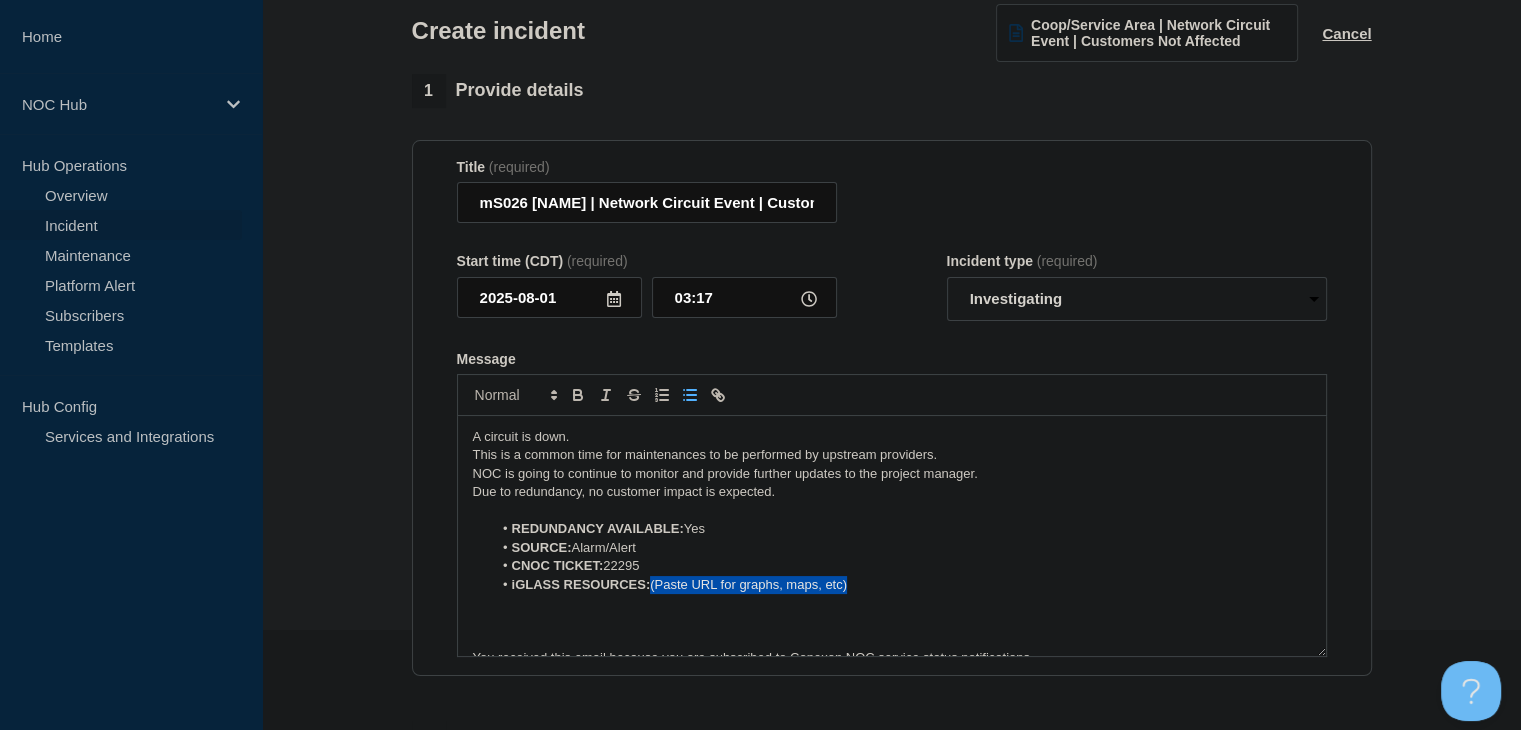 click on "iGLASS RESOURCES:  (Paste URL for graphs, maps, etc)" at bounding box center [901, 585] 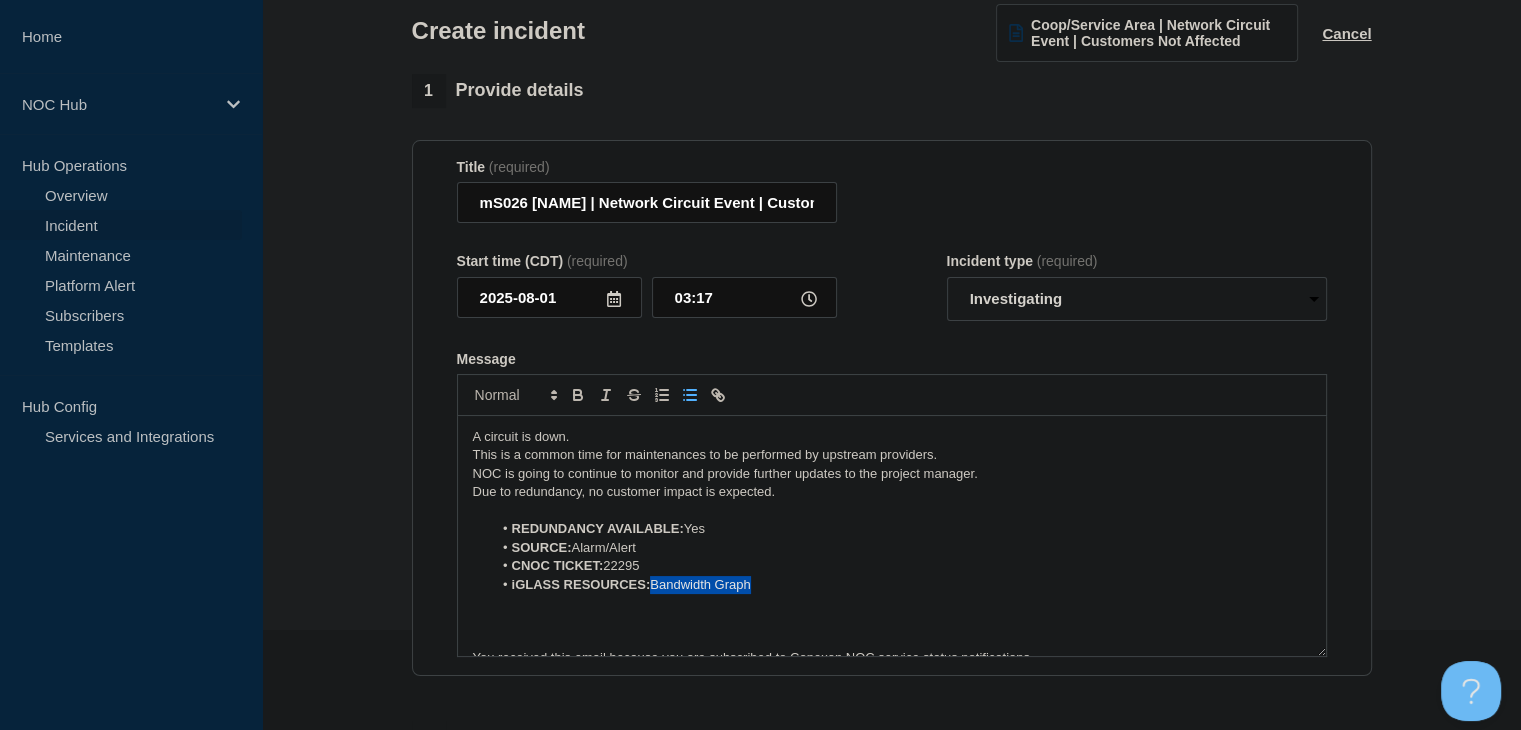 drag, startPoint x: 787, startPoint y: 584, endPoint x: 656, endPoint y: 596, distance: 131.54848 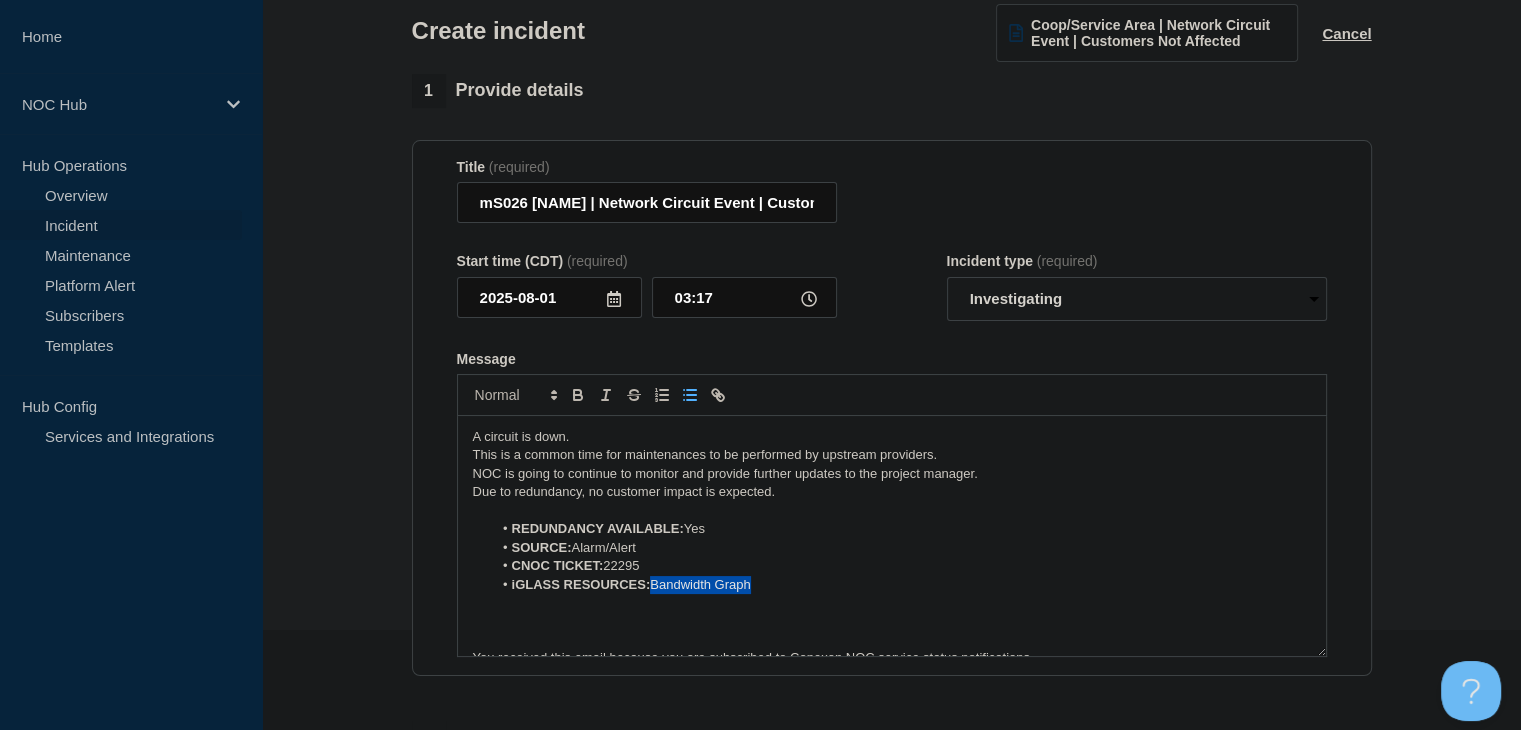 click on "iGLASS RESOURCES:  Bandwidth Graph" at bounding box center [901, 585] 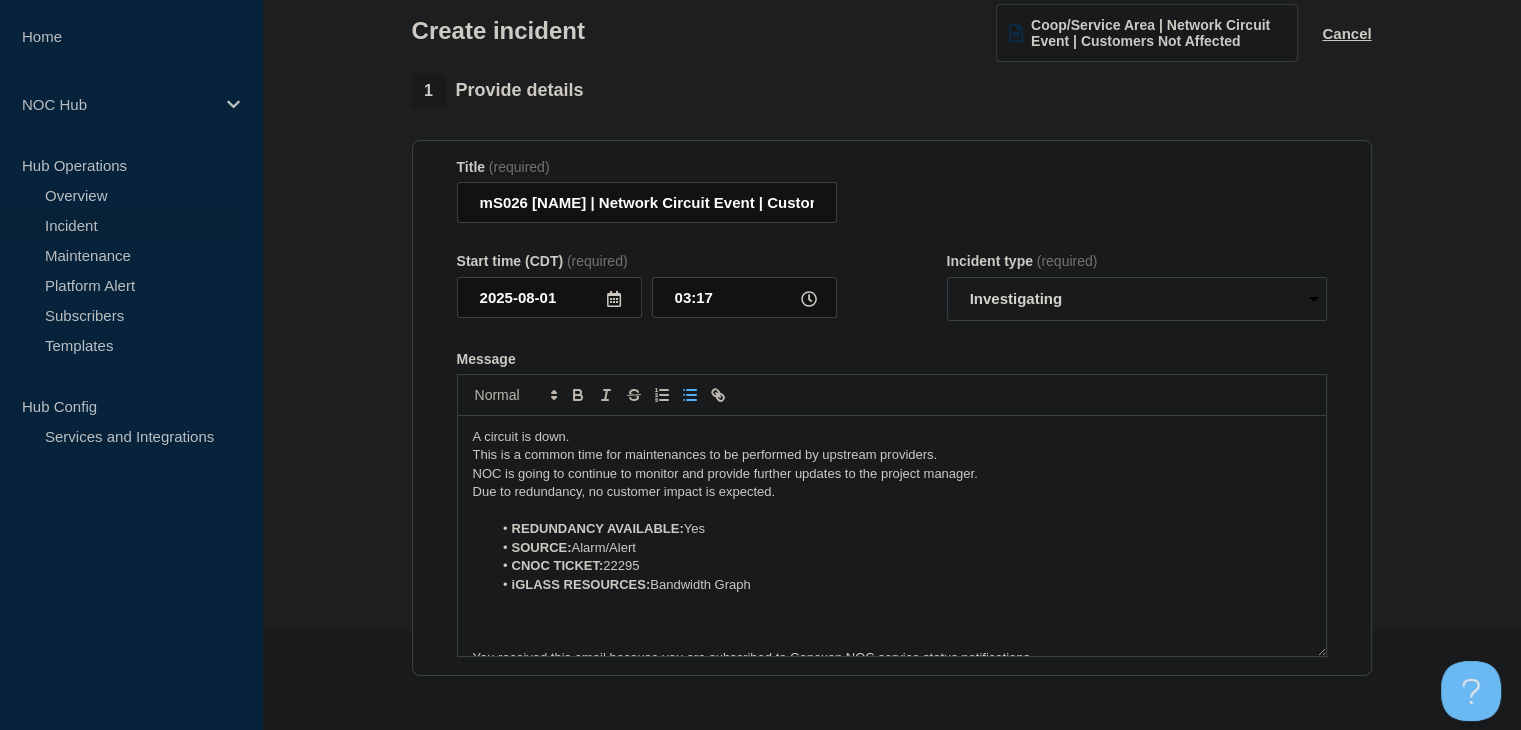 click 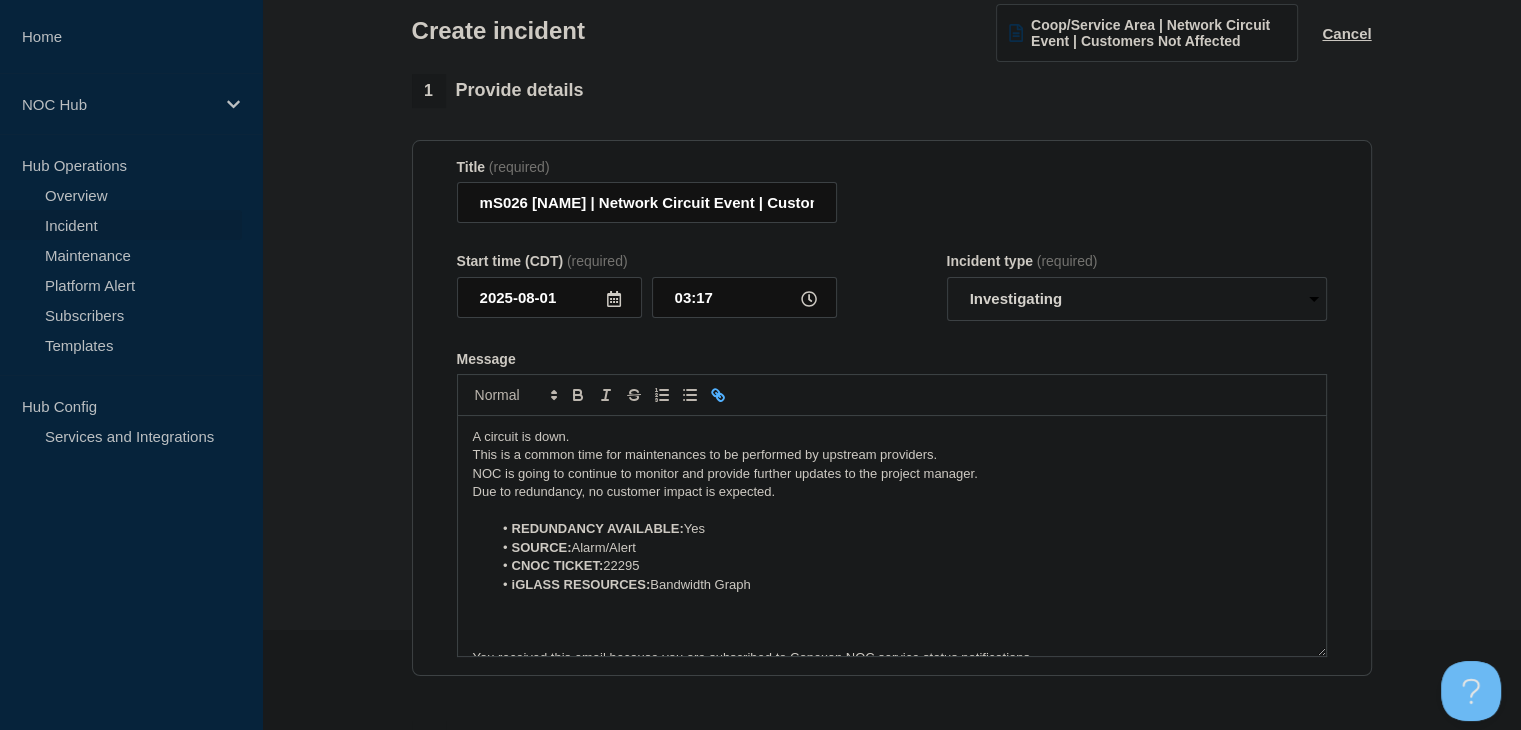click 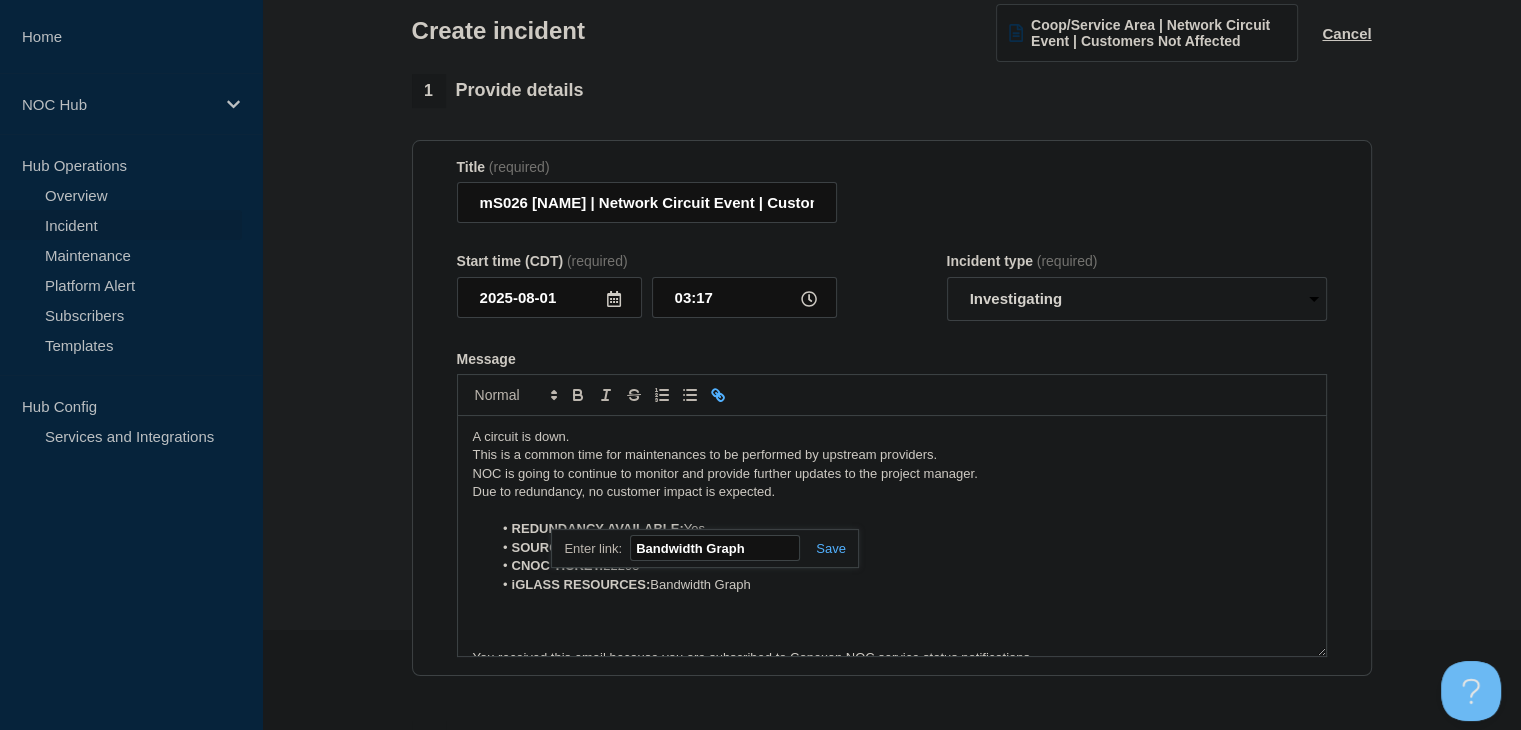 paste on "https://noc.iglass.net/jglass/core/graph/standard/4/conexon/hour/332933" 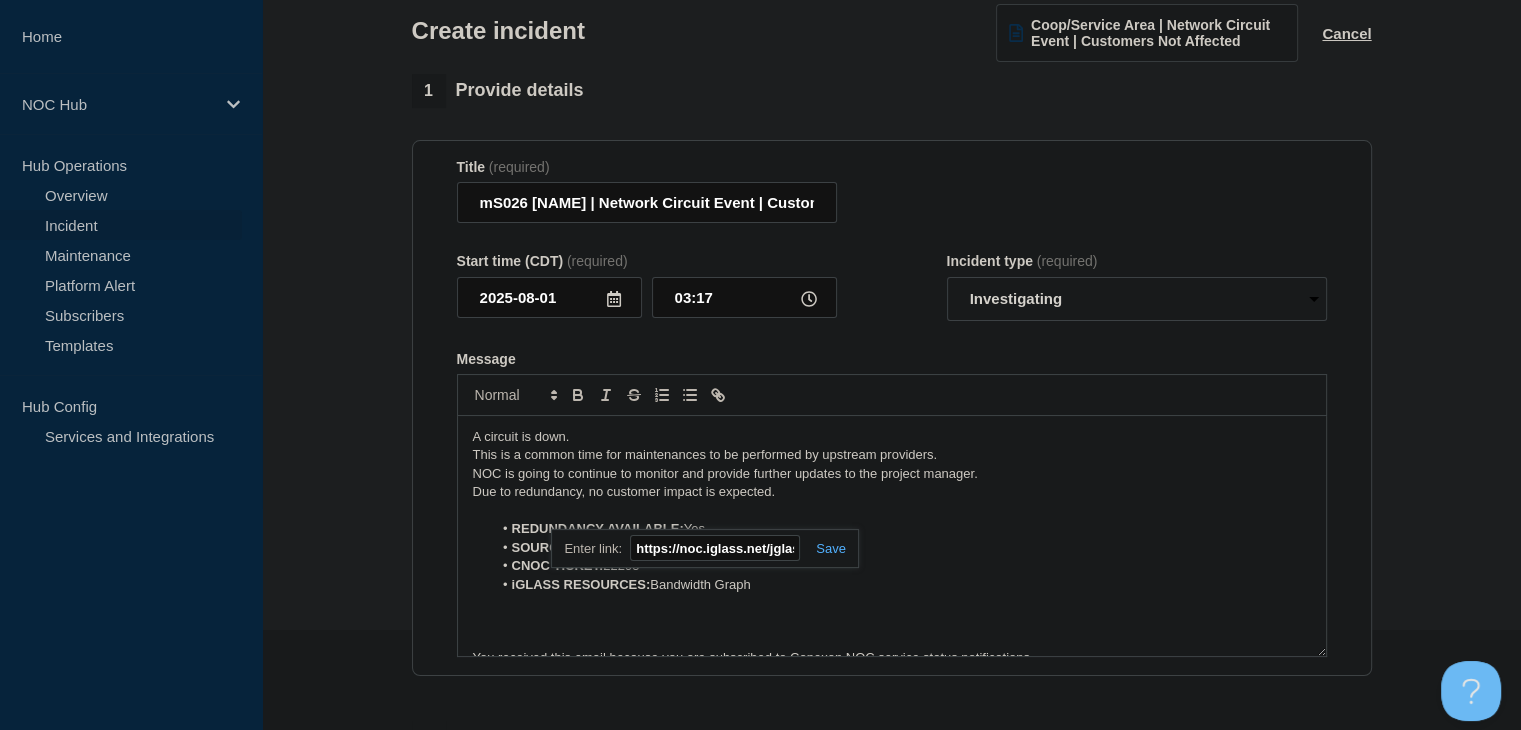 scroll, scrollTop: 0, scrollLeft: 288, axis: horizontal 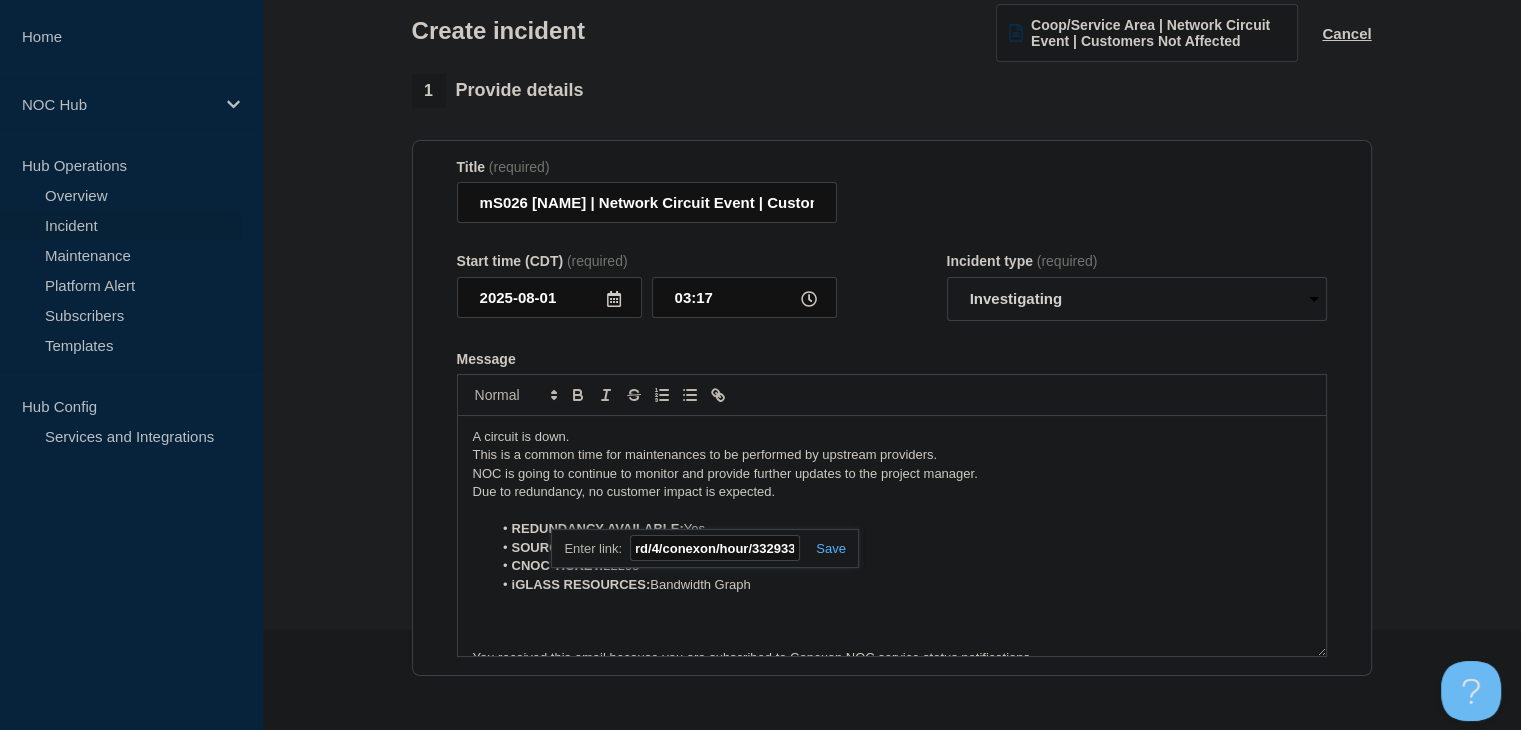 type on "https://noc.iglass.net/jglass/core/graph/standard/4/conexon/hour/332933" 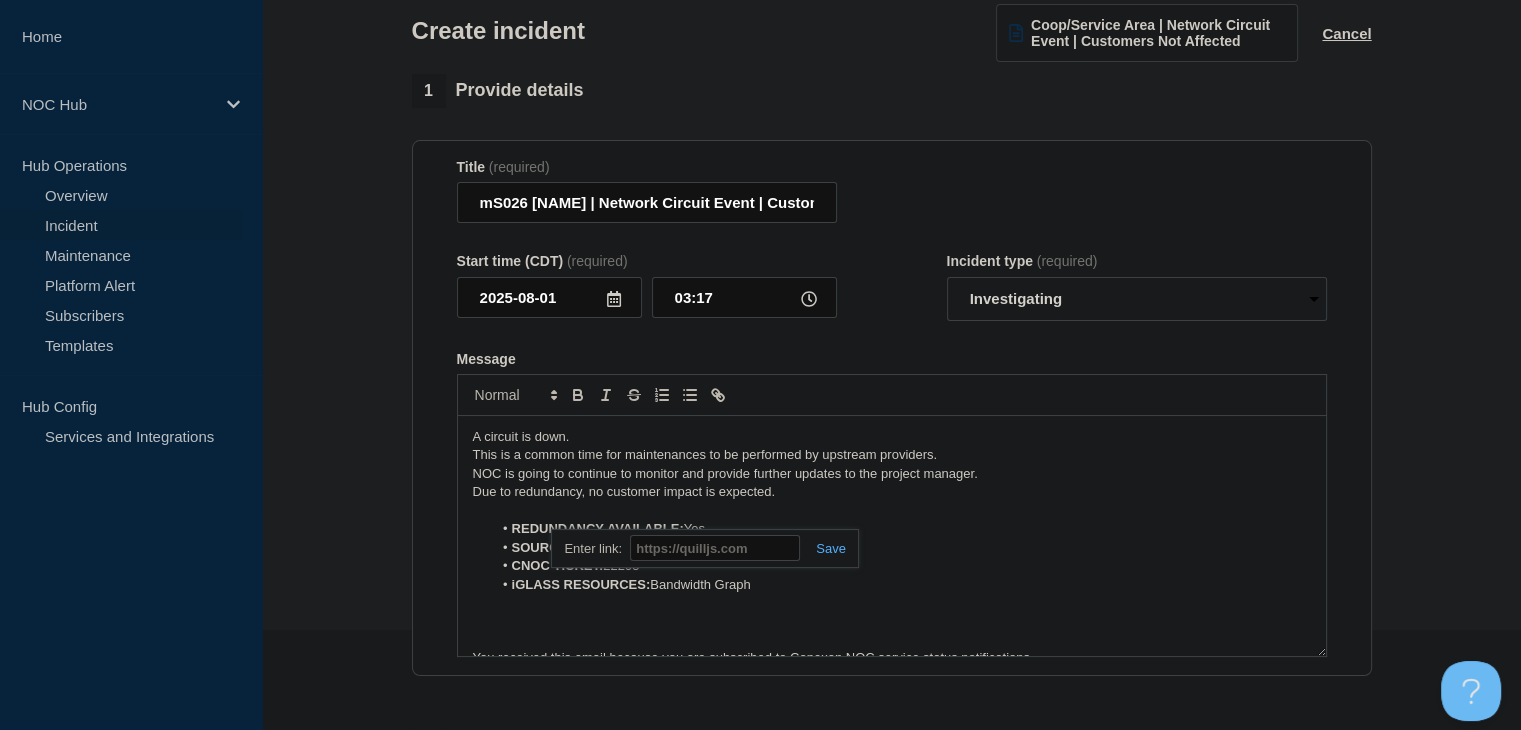 scroll, scrollTop: 0, scrollLeft: 0, axis: both 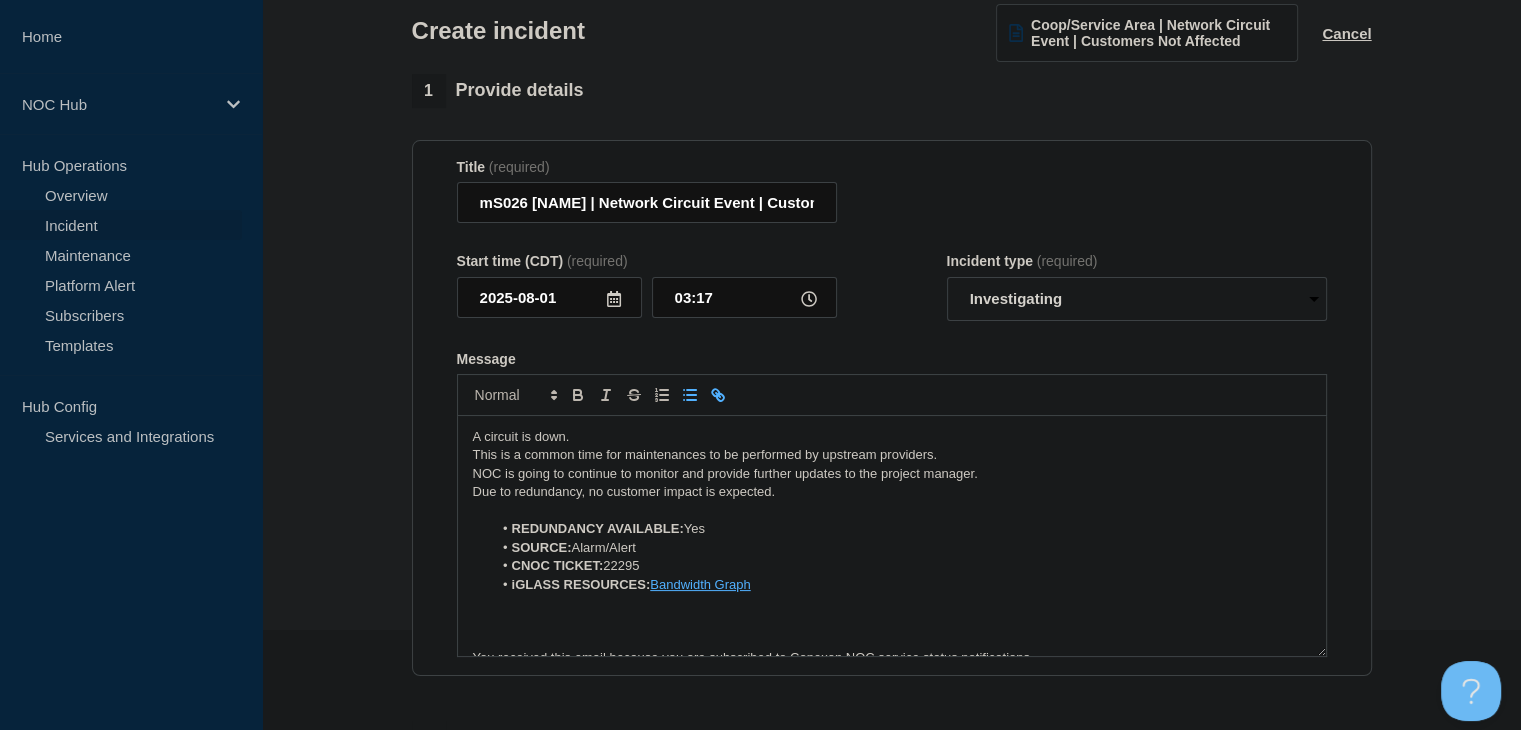 click on "Bandwidth Graph" at bounding box center (700, 584) 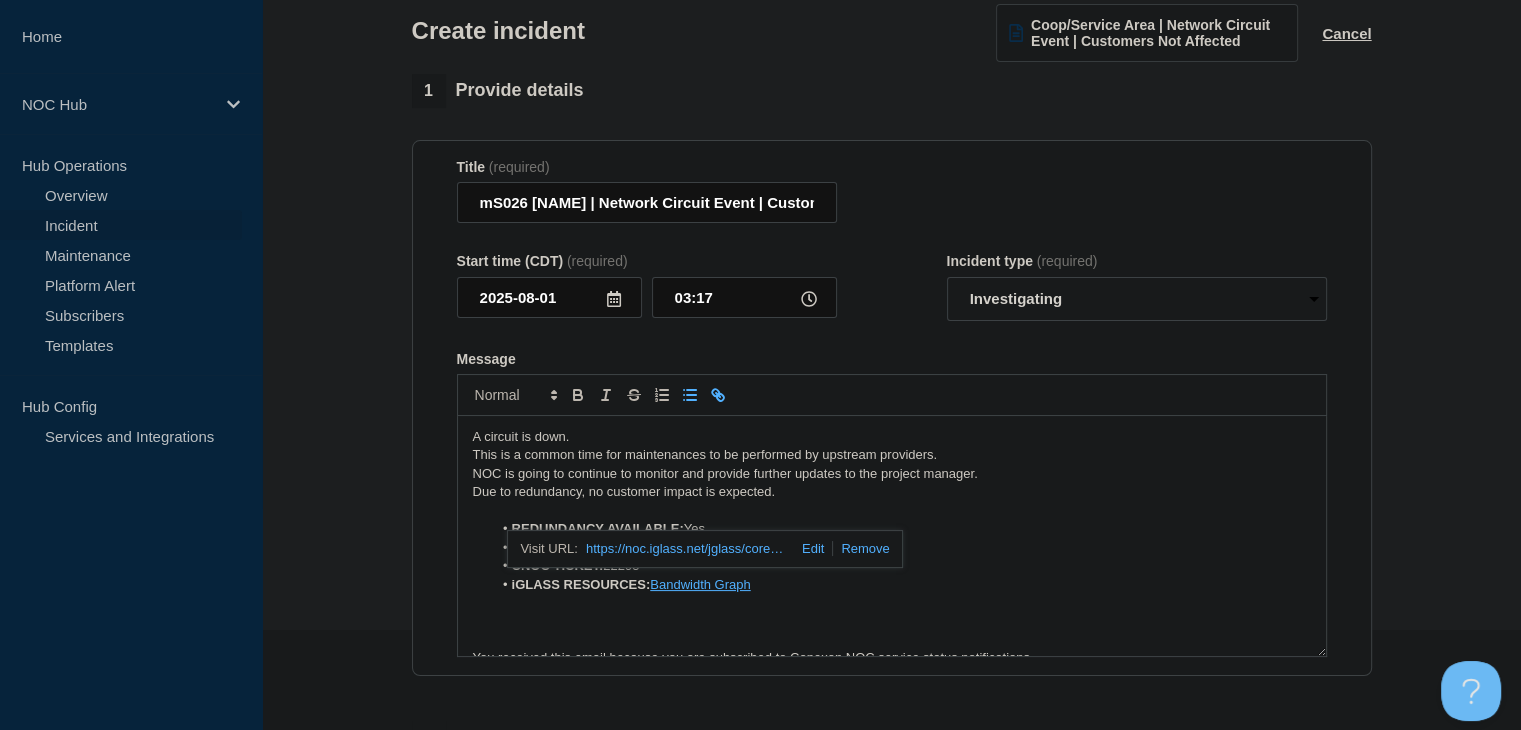 click on "https://noc.iglass.net/jglass/core/graph/standard/4/conexon/hour/332933" at bounding box center (686, 549) 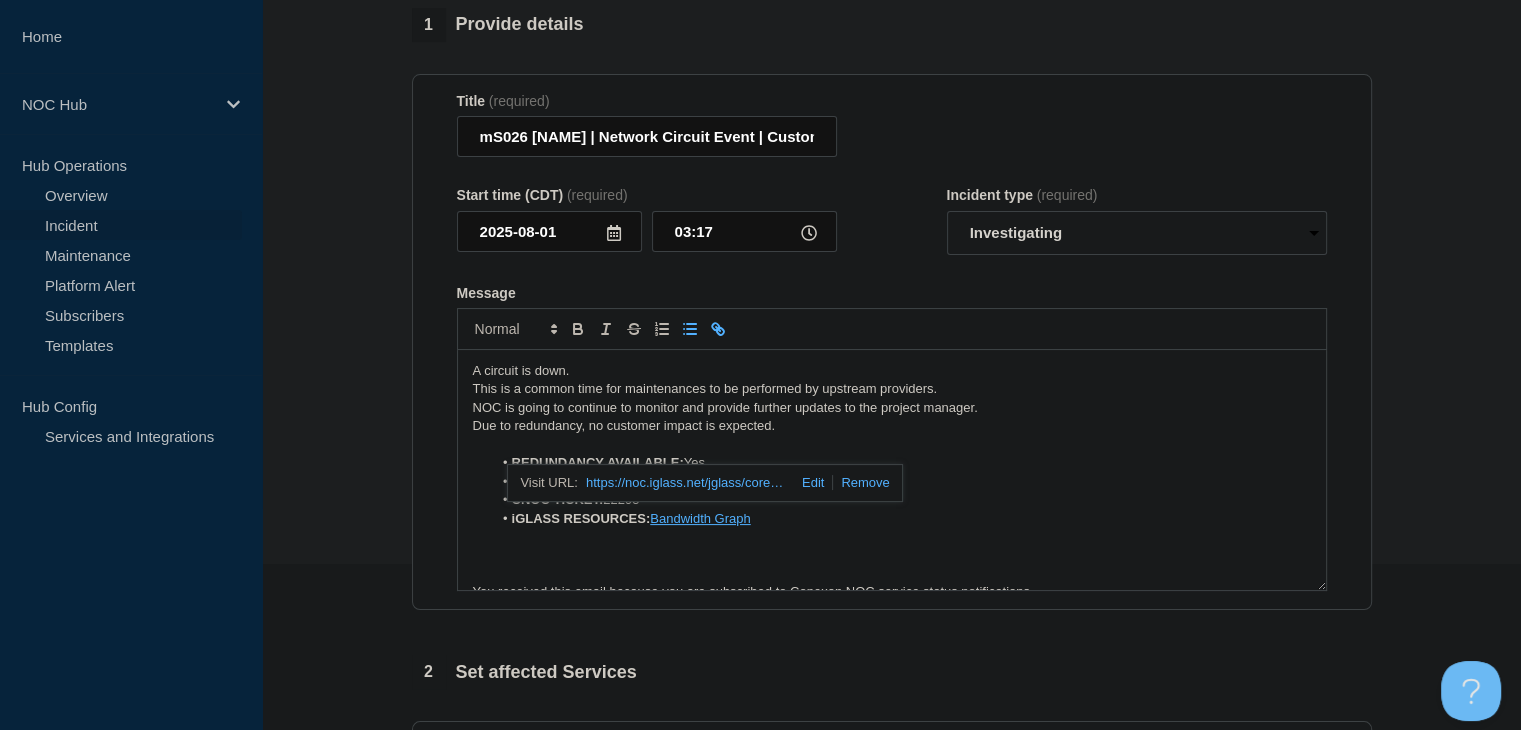 scroll, scrollTop: 200, scrollLeft: 0, axis: vertical 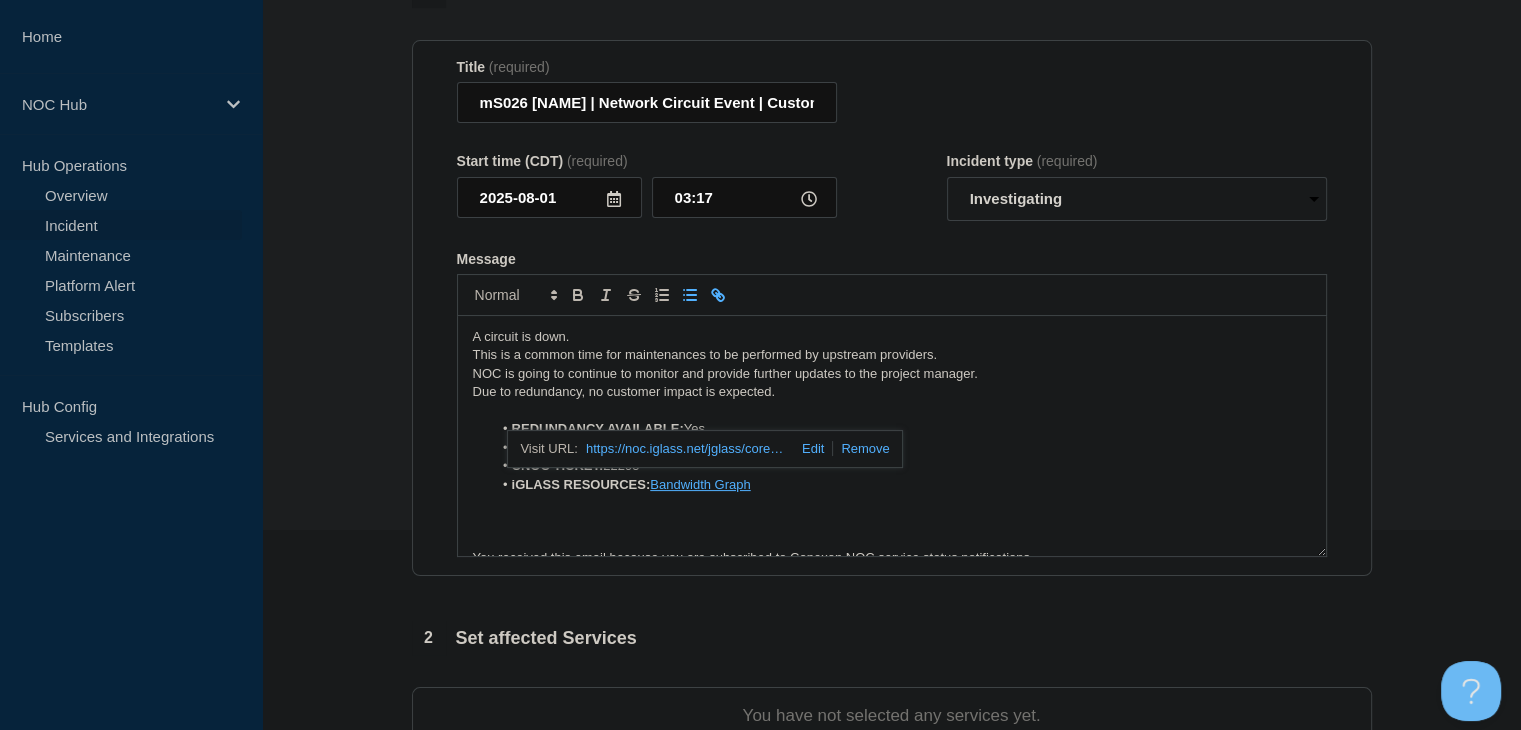 click on "Due to redundancy, no customer impact is expected." at bounding box center [892, 392] 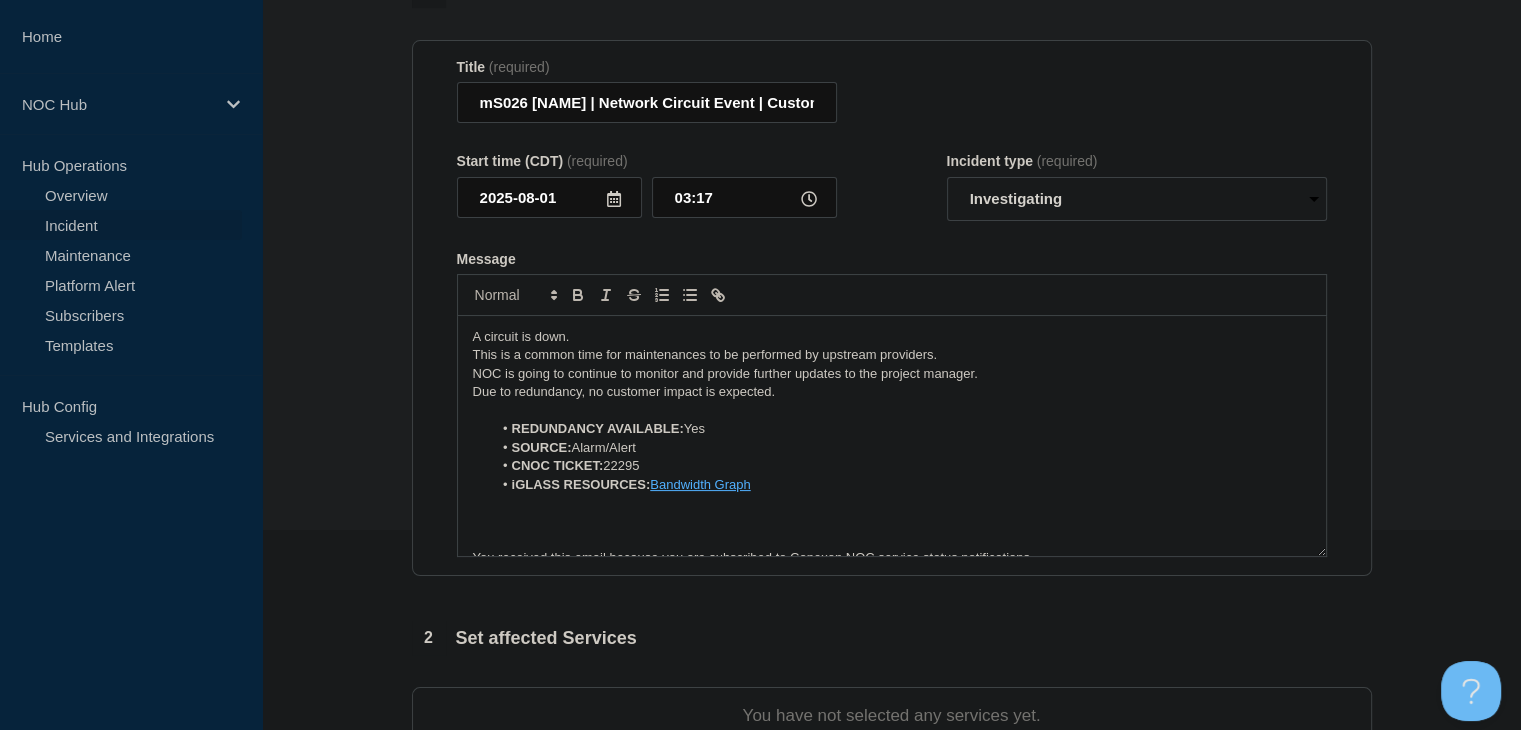 scroll, scrollTop: 500, scrollLeft: 0, axis: vertical 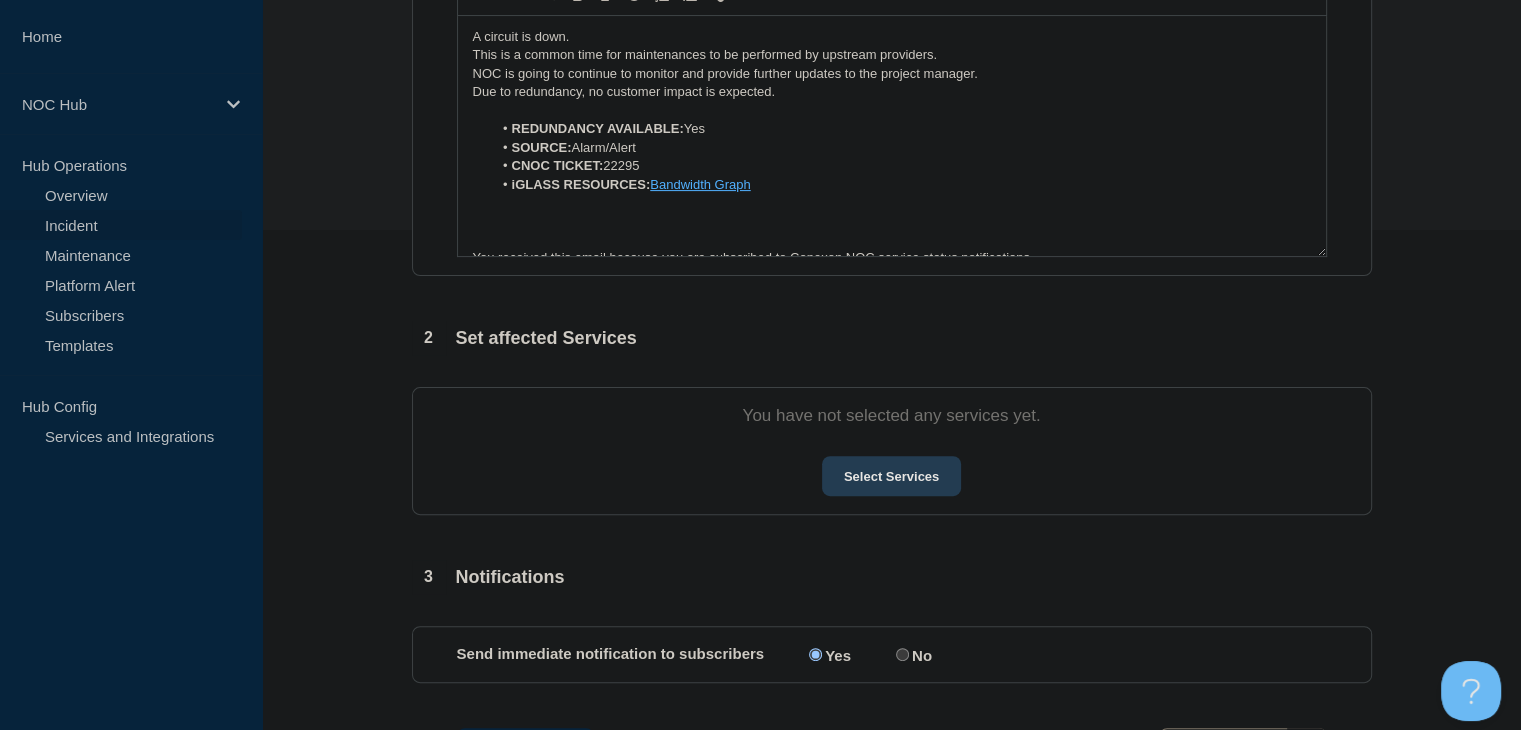 click on "Select Services" at bounding box center [891, 476] 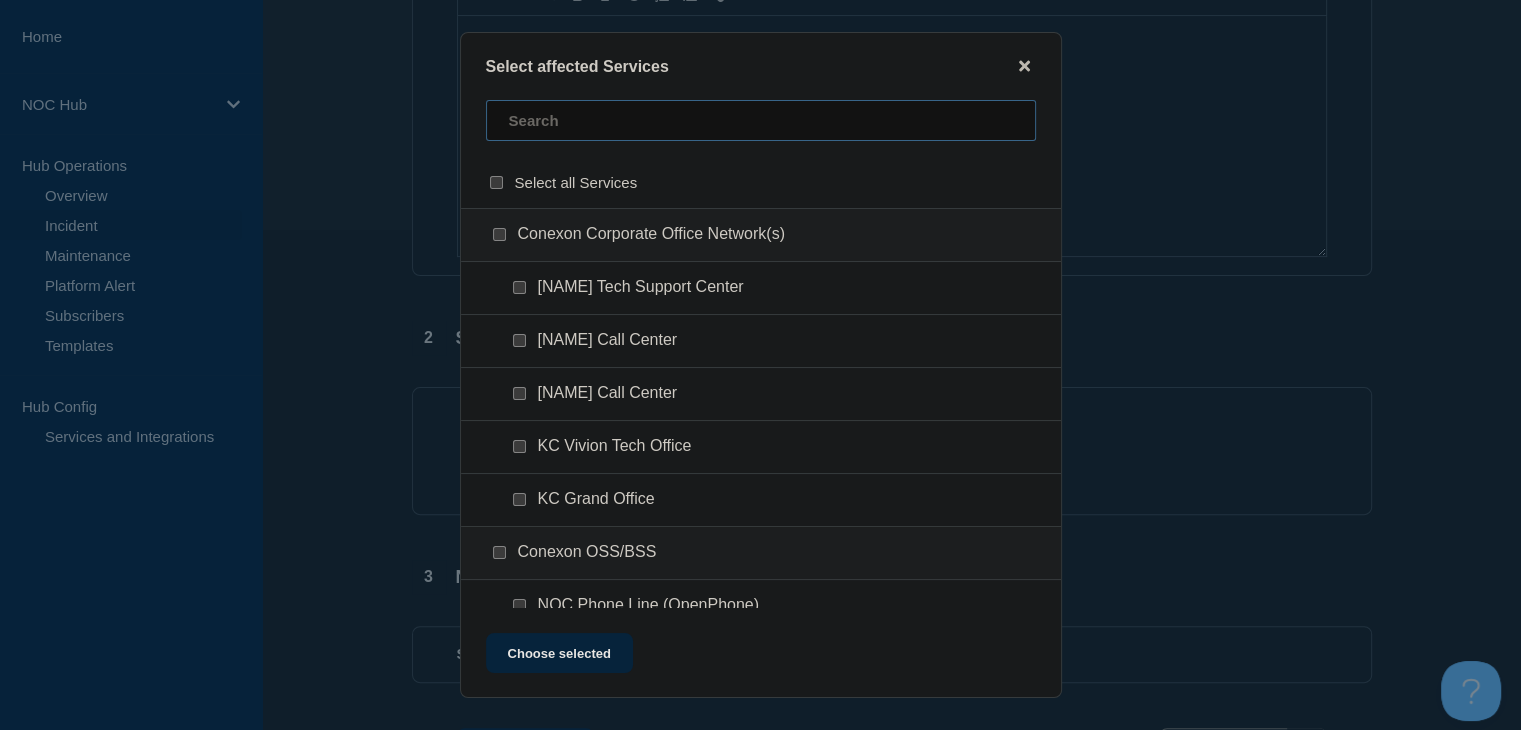 drag, startPoint x: 596, startPoint y: 121, endPoint x: 591, endPoint y: 141, distance: 20.615528 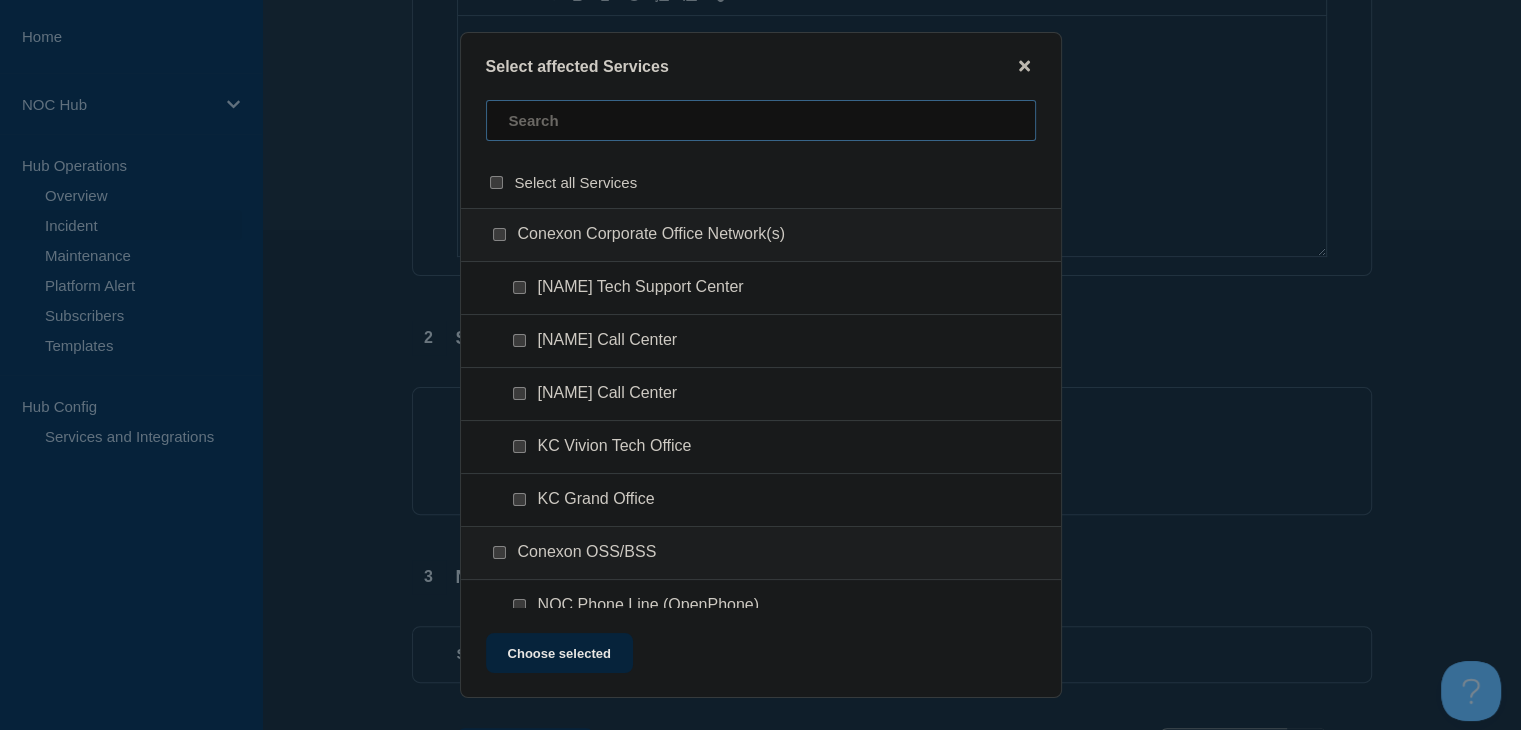 click at bounding box center (761, 120) 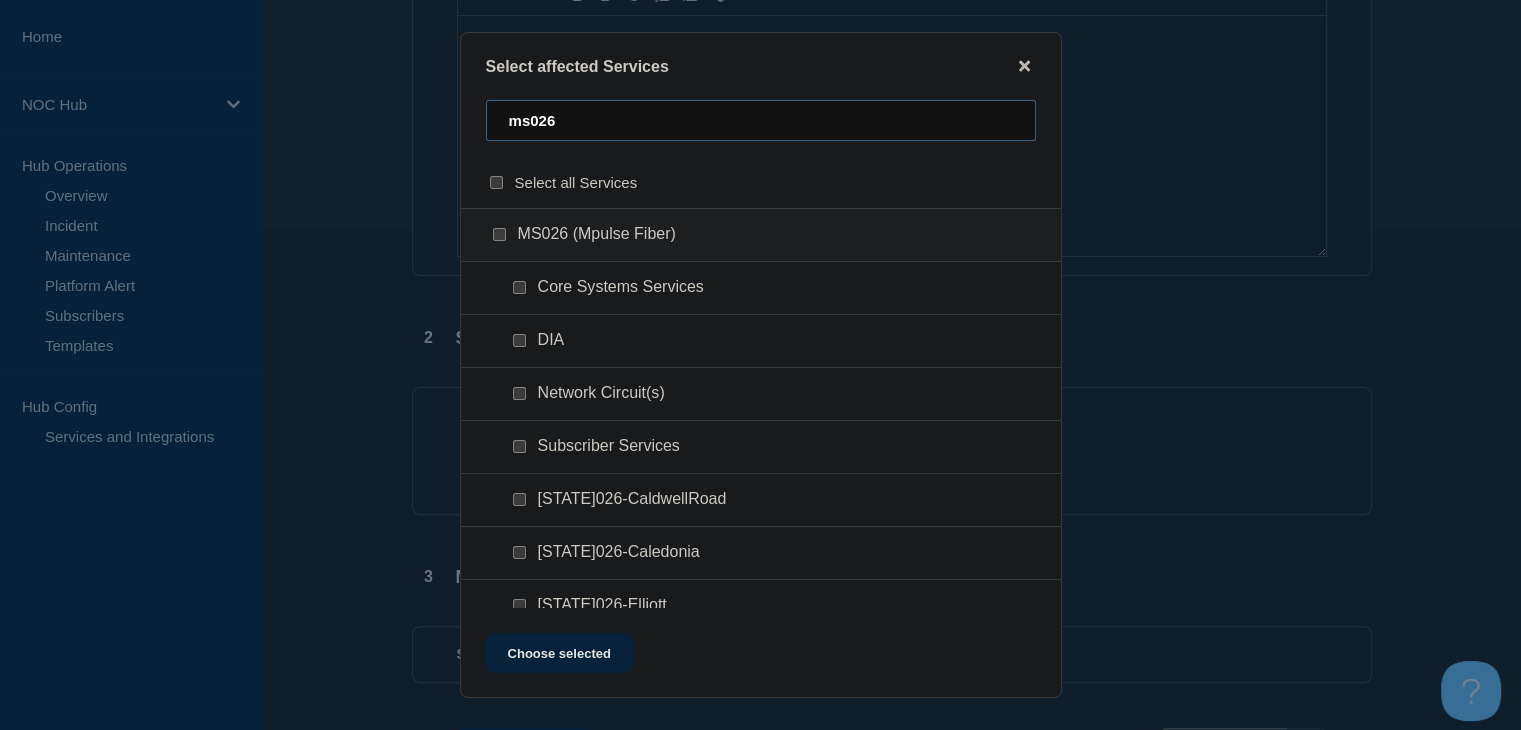 type on "ms026" 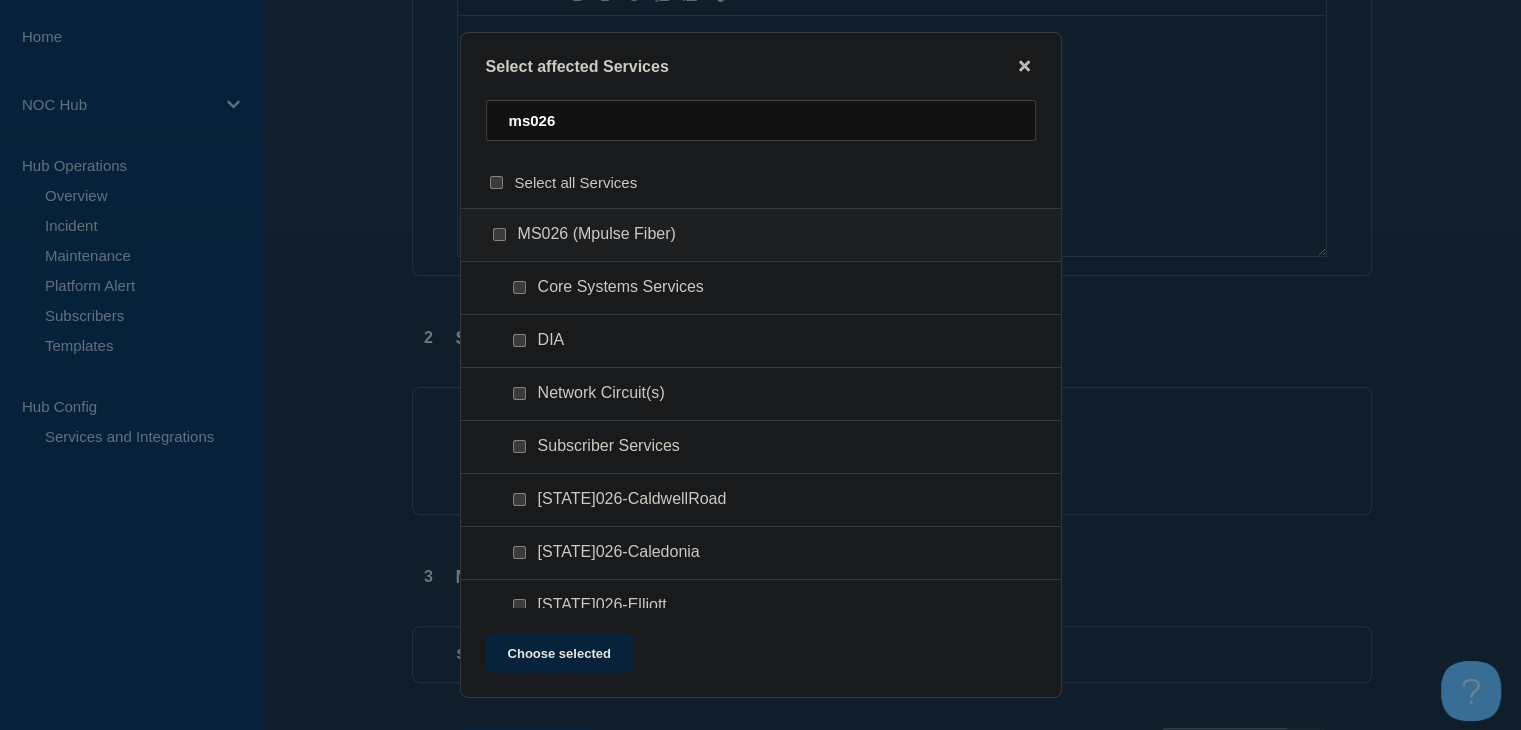 click at bounding box center [519, 446] 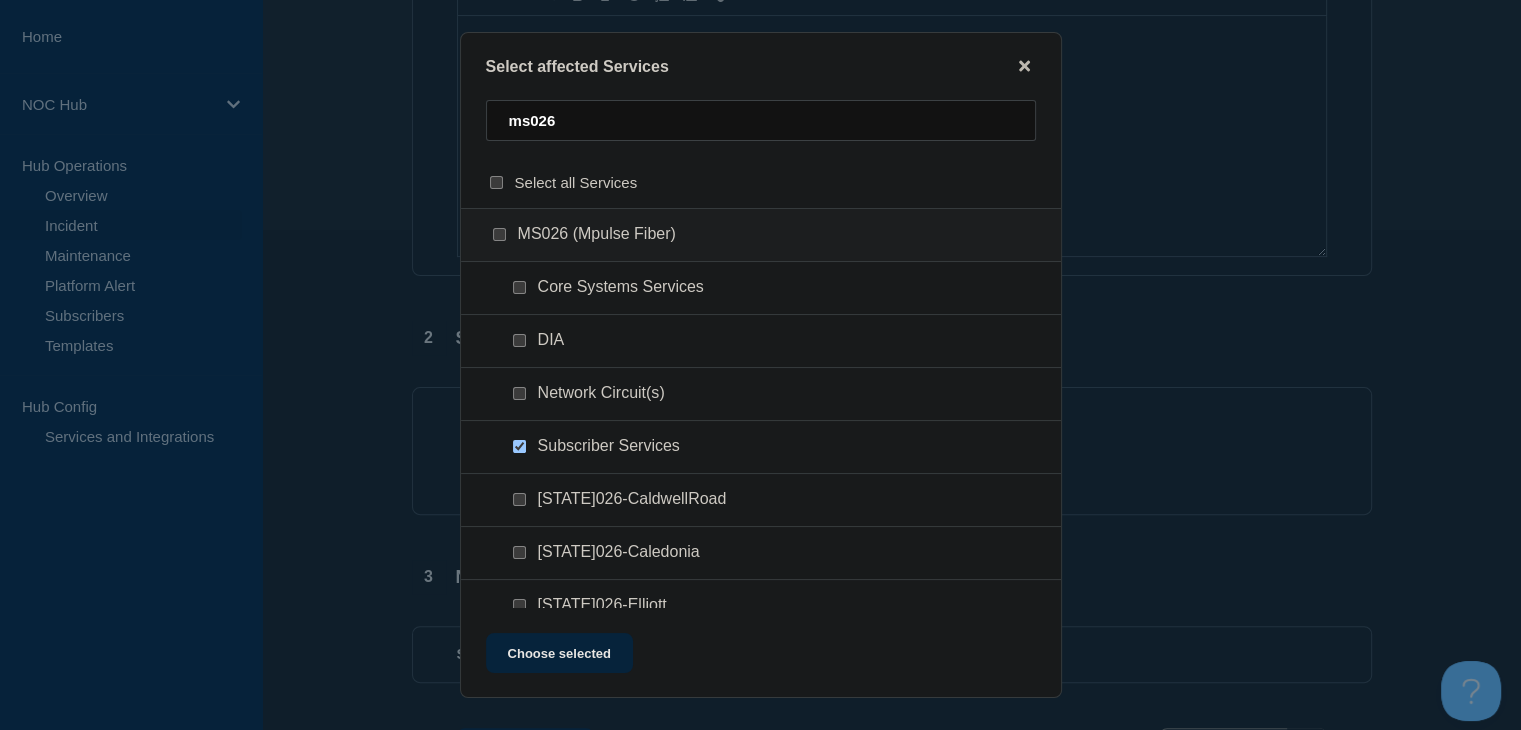 click at bounding box center [519, 393] 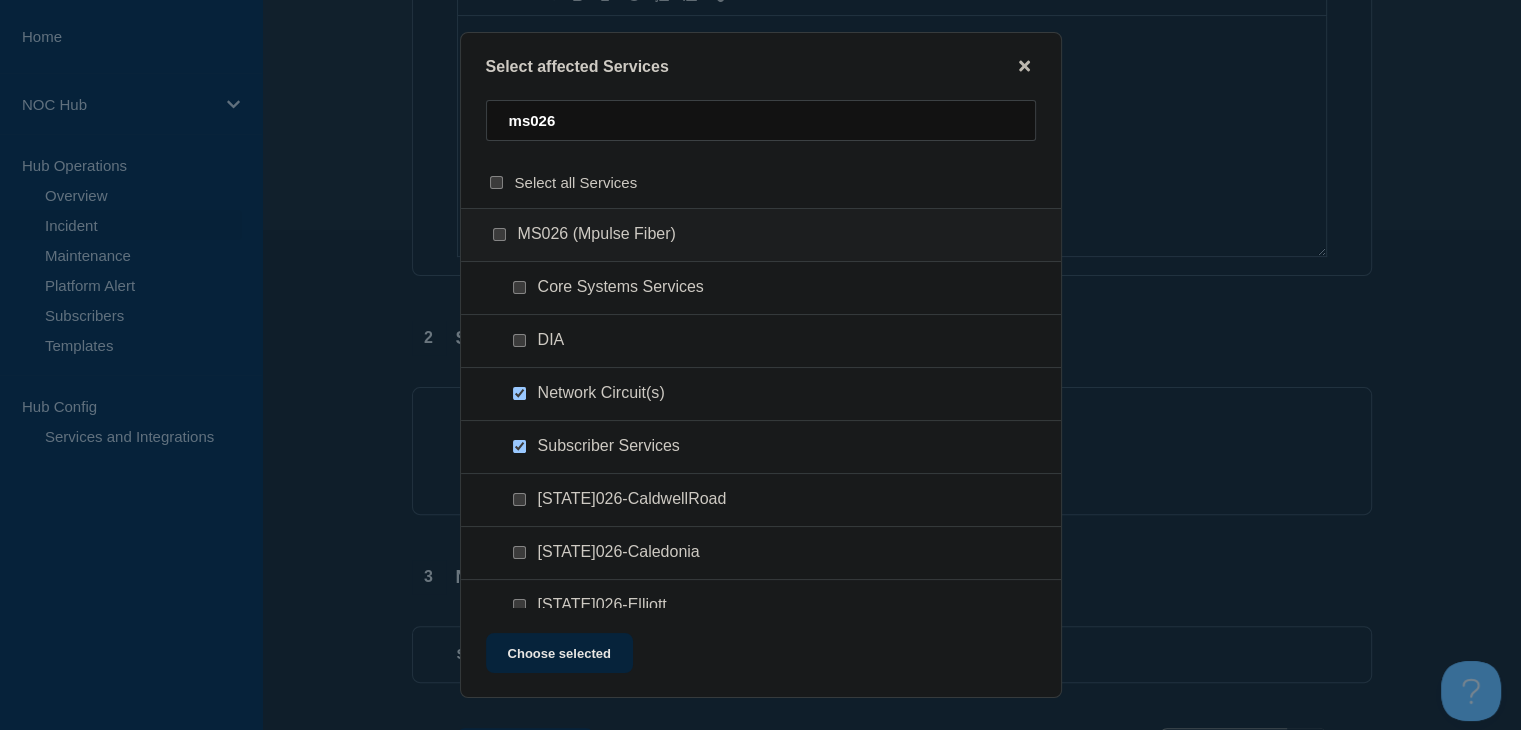 click at bounding box center [519, 340] 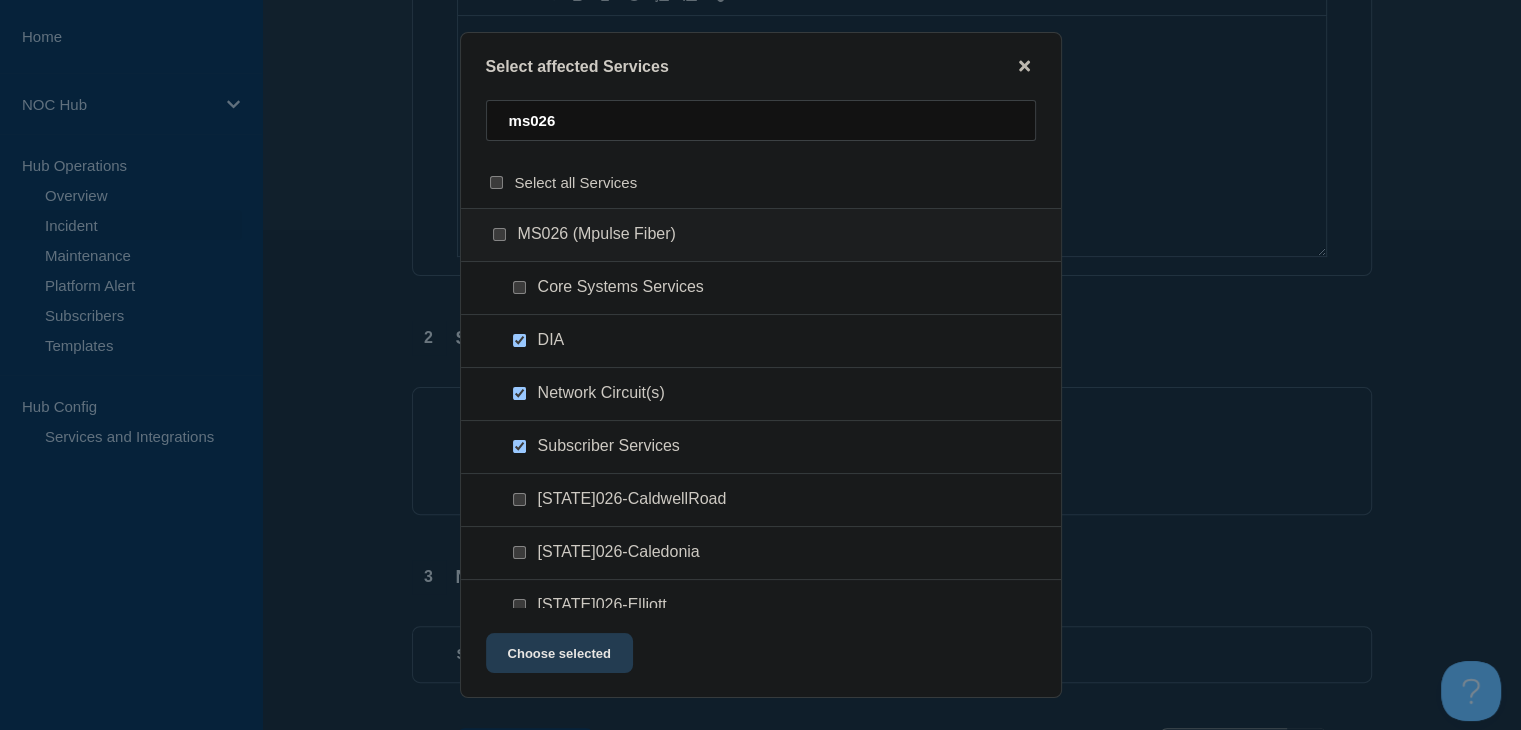 click on "Choose selected" 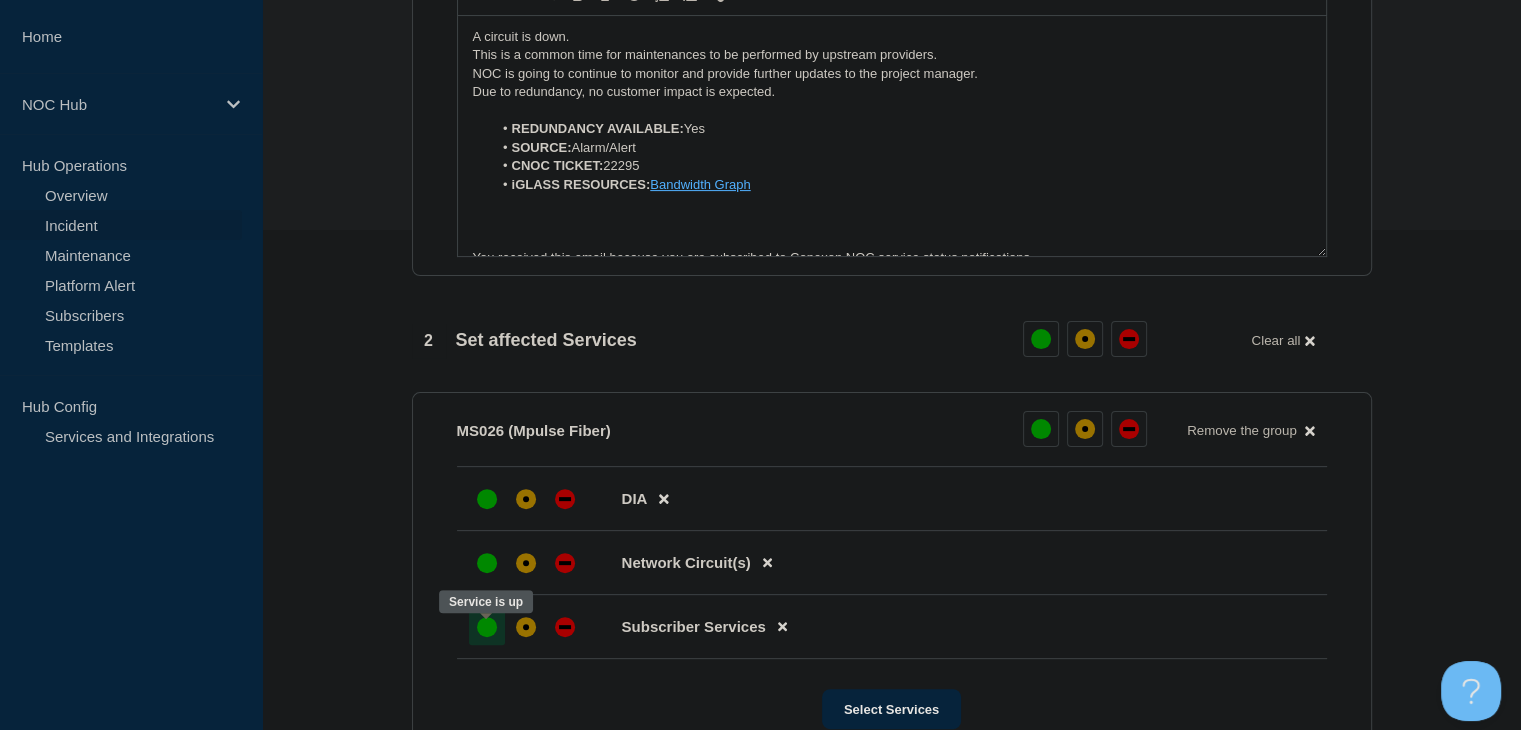 click at bounding box center [487, 627] 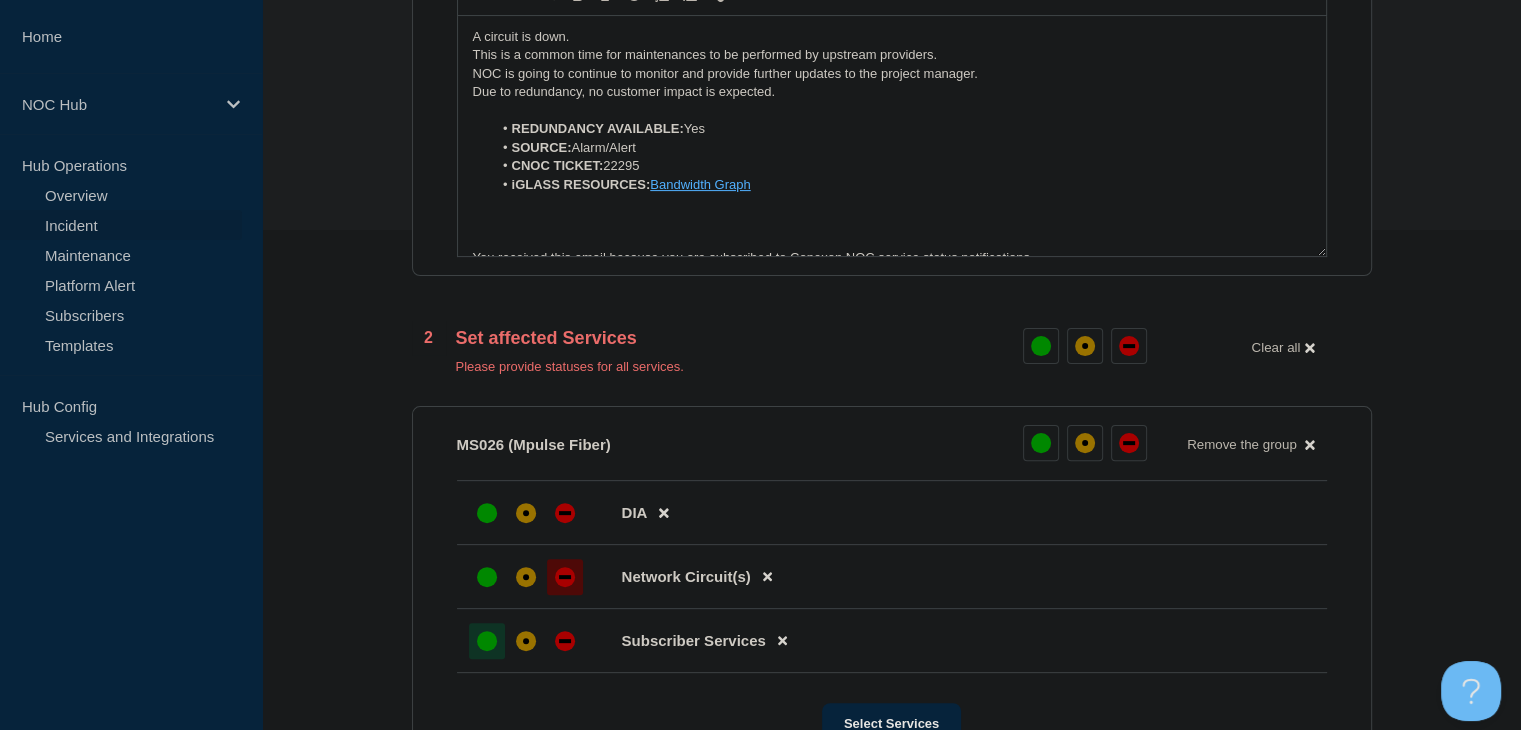 click at bounding box center [565, 577] 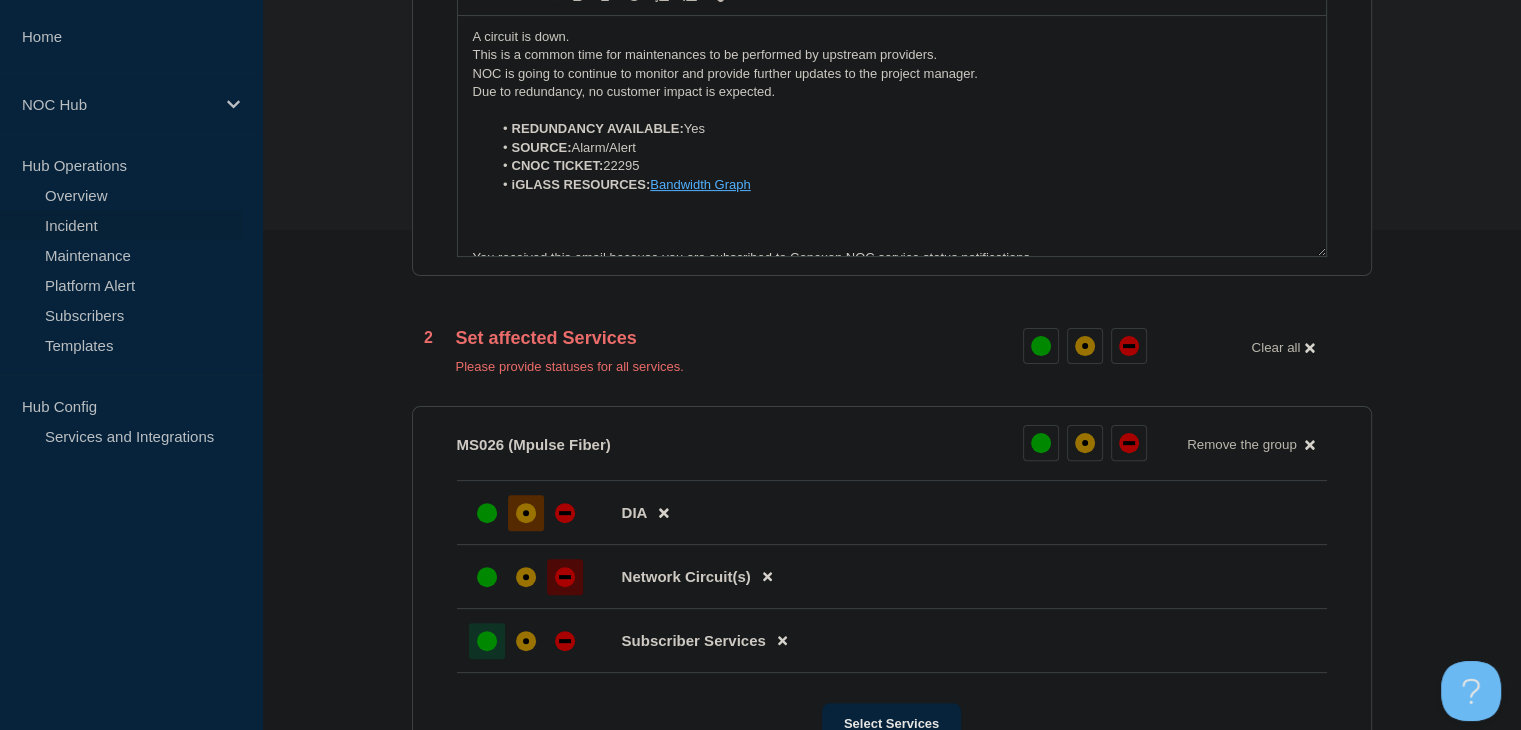 click at bounding box center (526, 513) 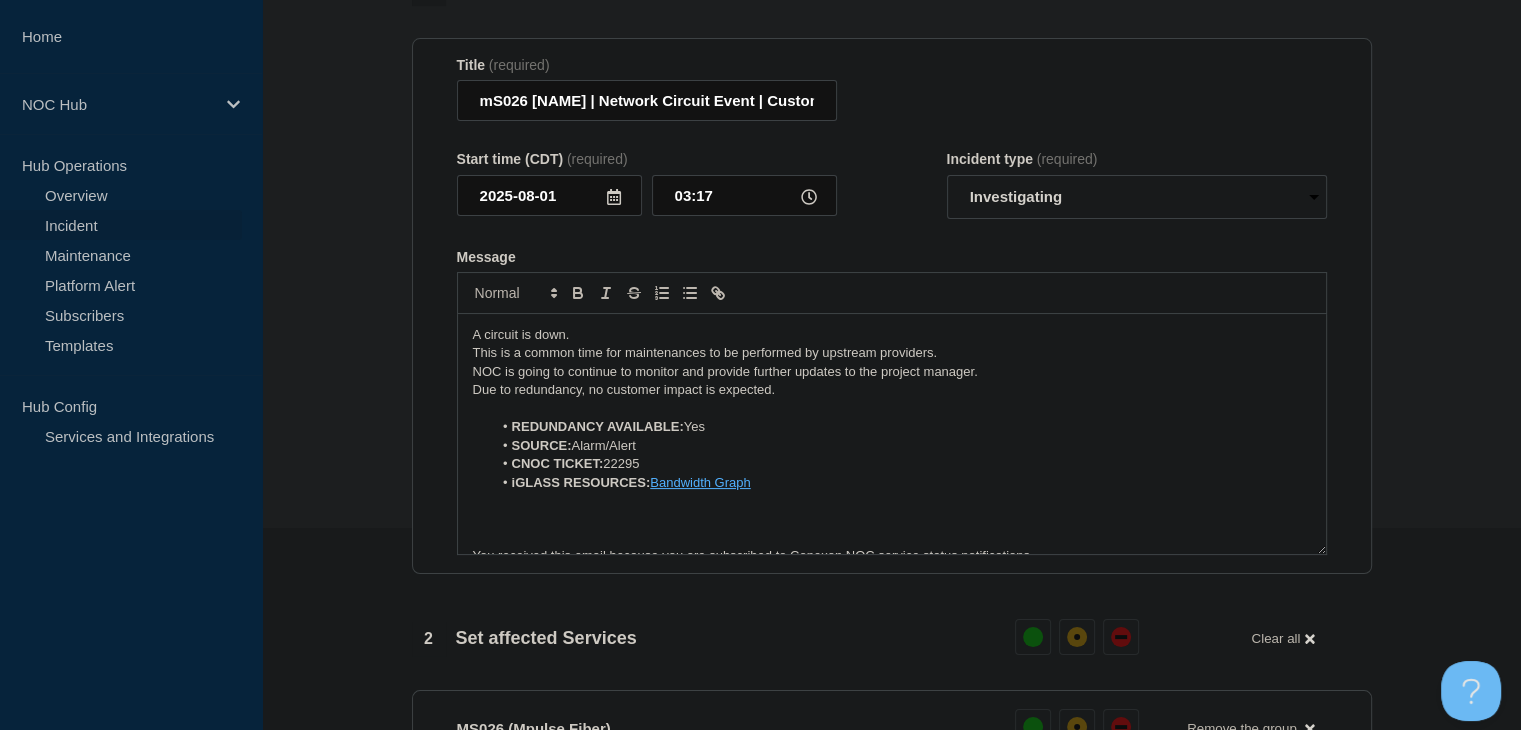 scroll, scrollTop: 200, scrollLeft: 0, axis: vertical 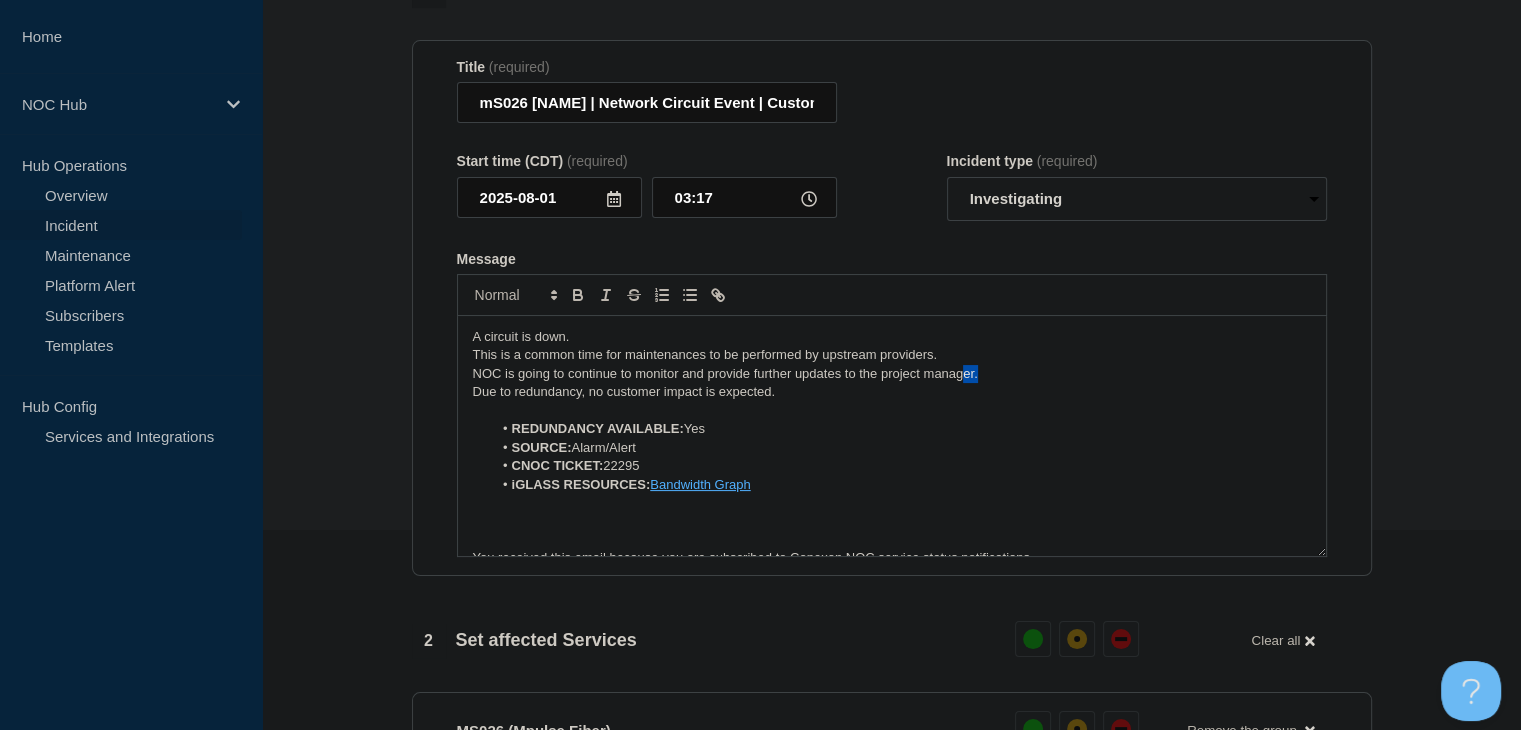drag, startPoint x: 984, startPoint y: 381, endPoint x: 962, endPoint y: 381, distance: 22 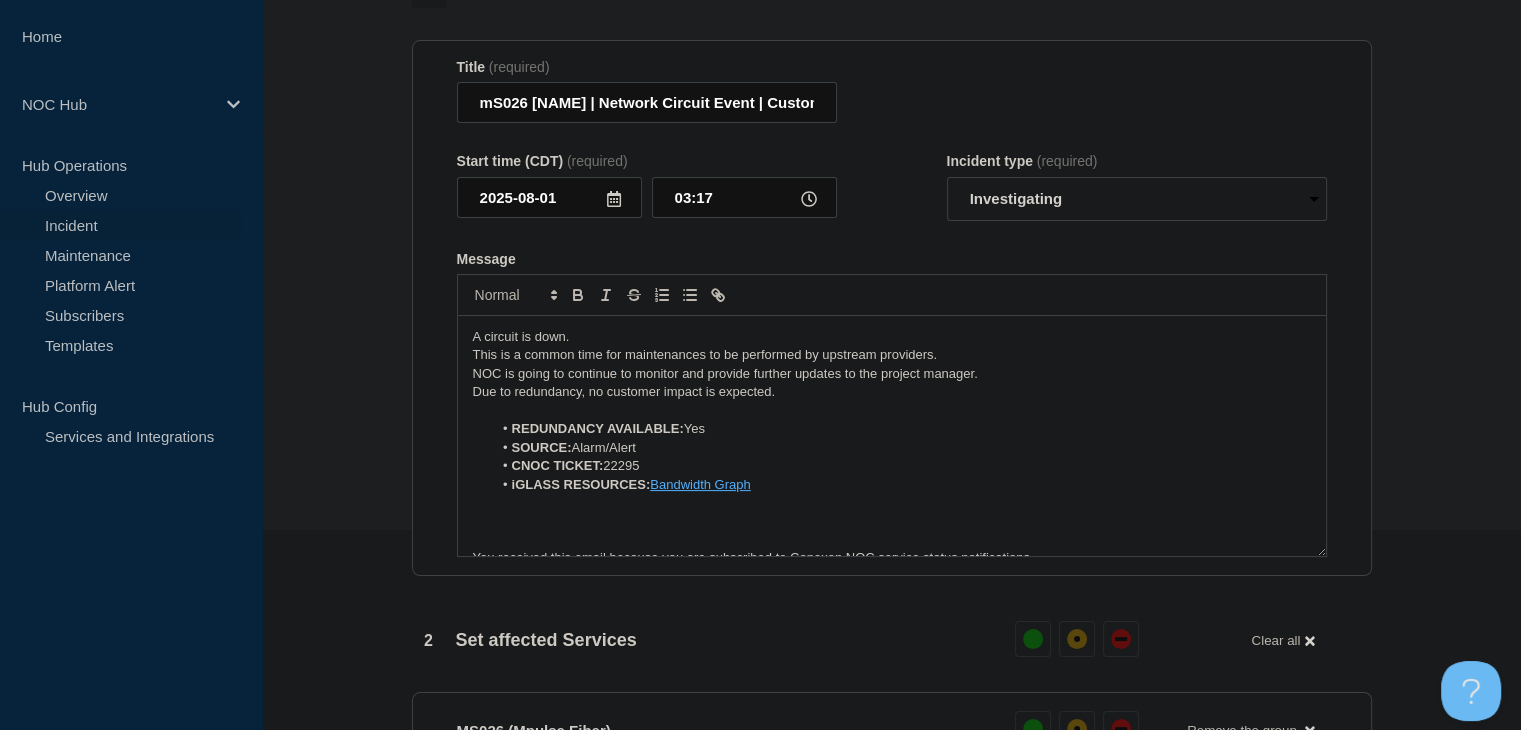 click on "Due to redundancy, no customer impact is expected." at bounding box center (892, 392) 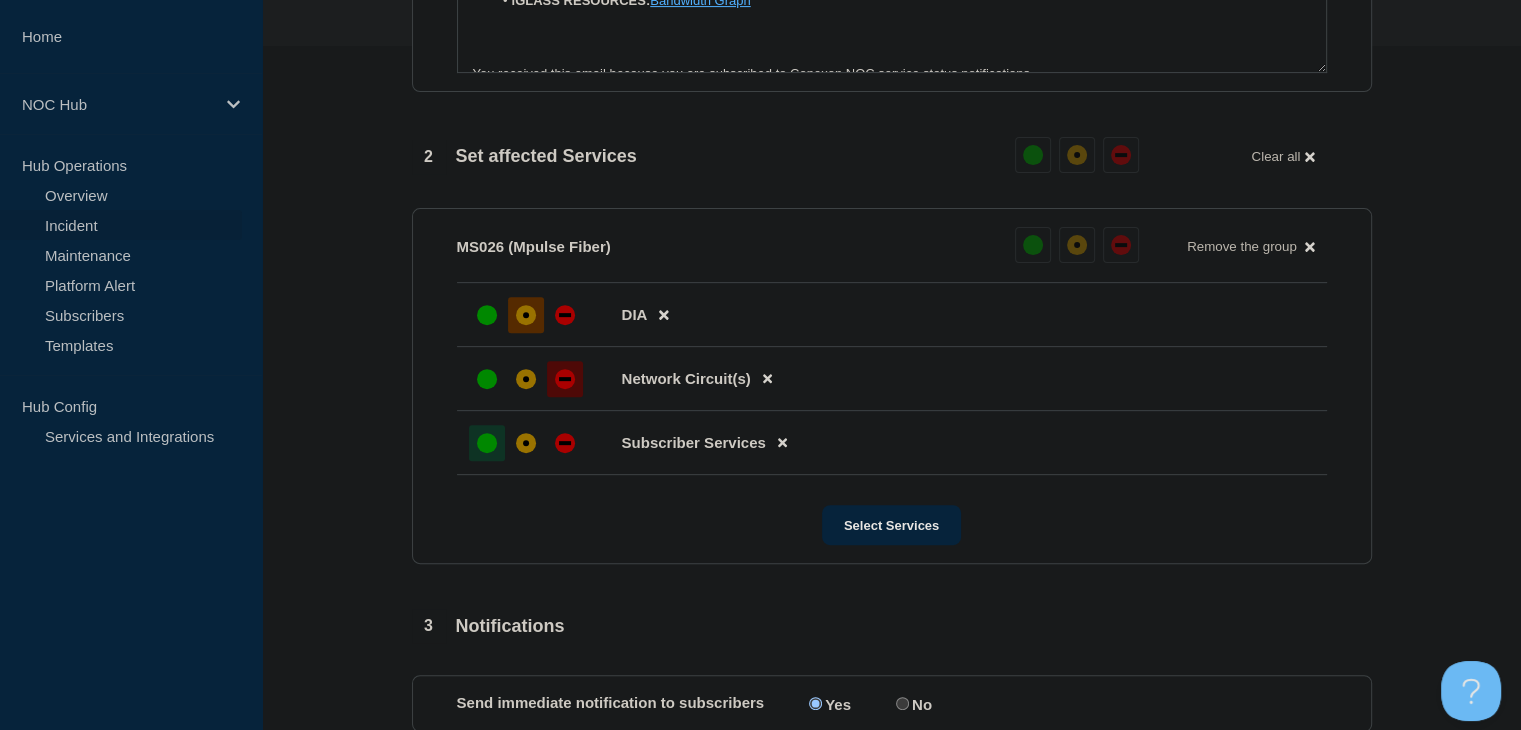 scroll, scrollTop: 911, scrollLeft: 0, axis: vertical 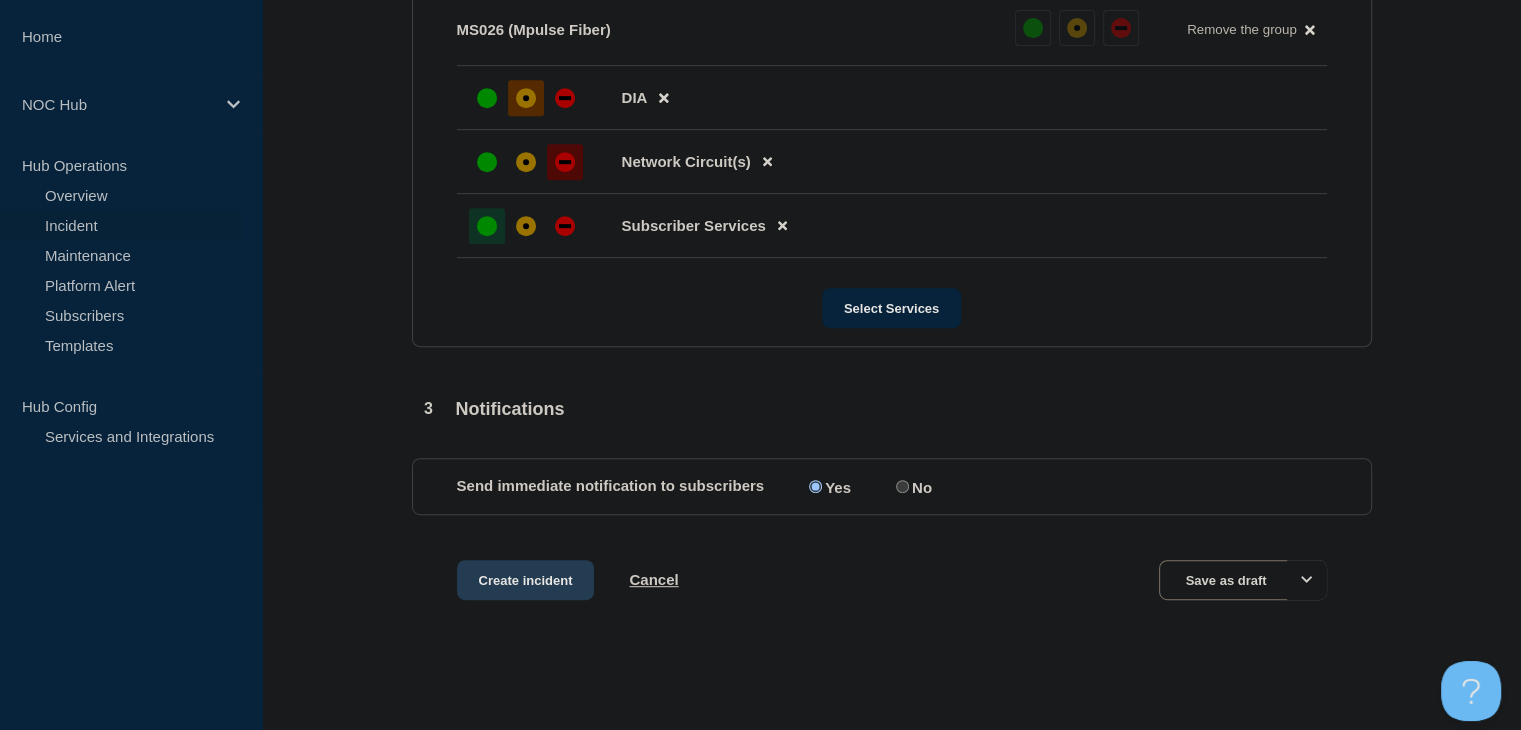 click on "Create incident" at bounding box center [526, 580] 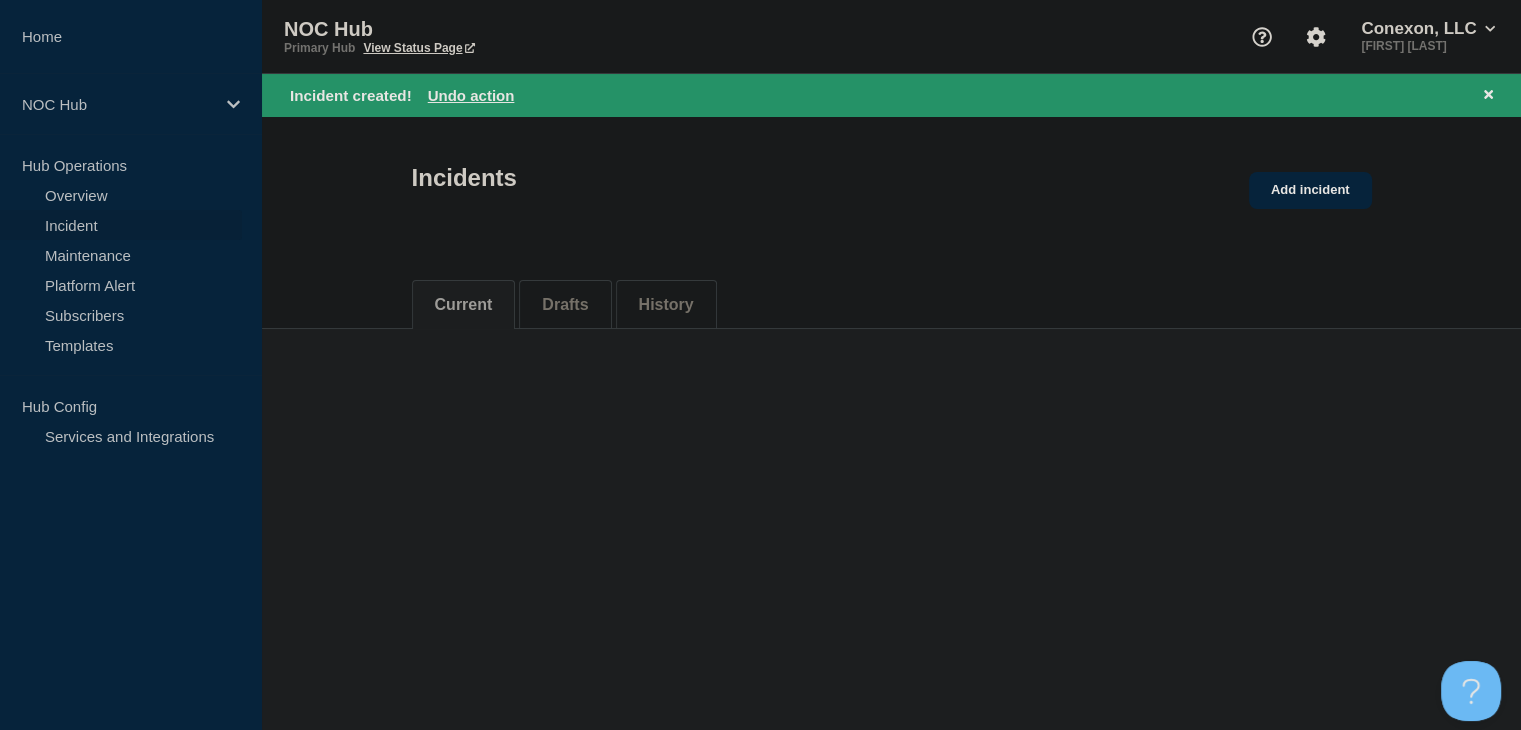 scroll, scrollTop: 0, scrollLeft: 0, axis: both 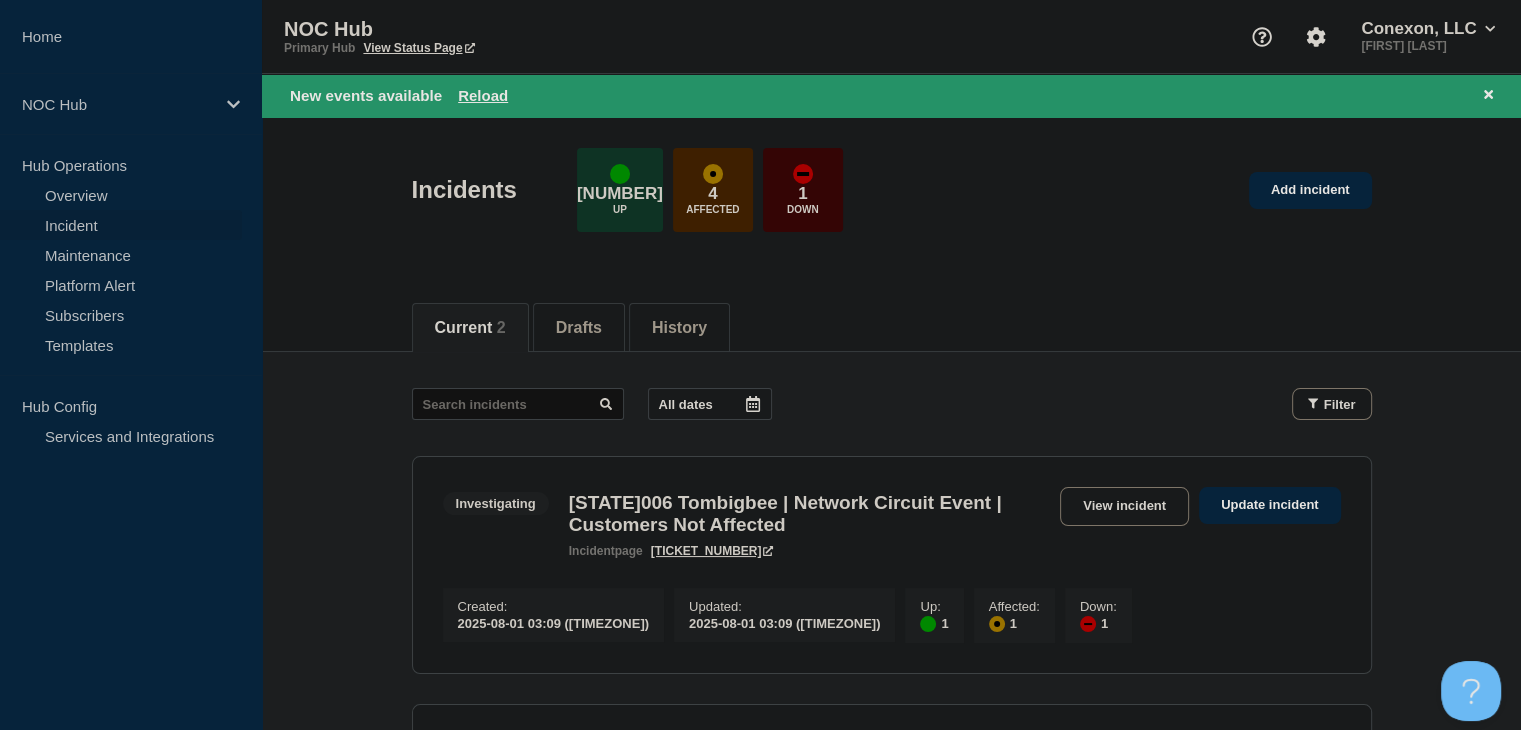 click on "New events available Reload" at bounding box center [895, 95] 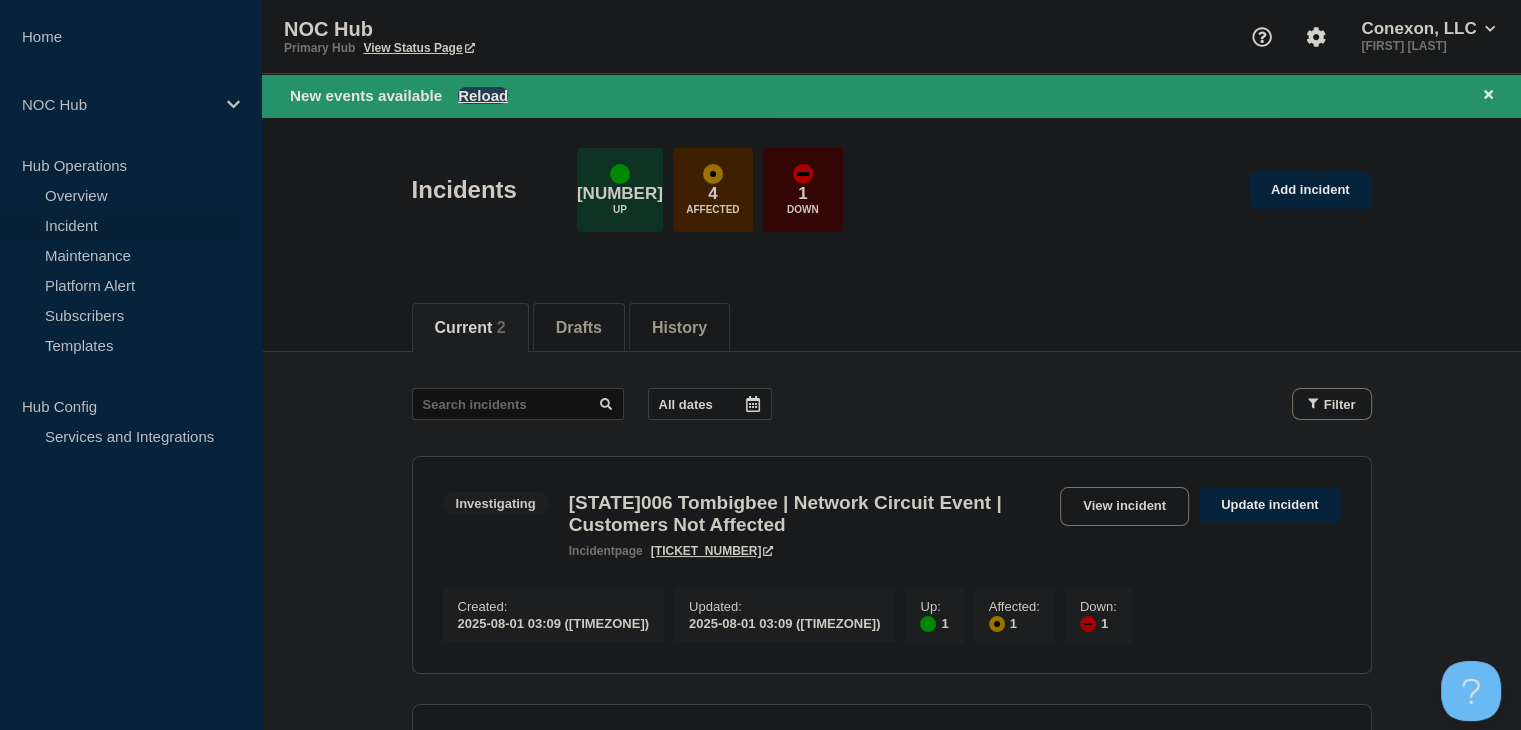 click on "Reload" at bounding box center [483, 95] 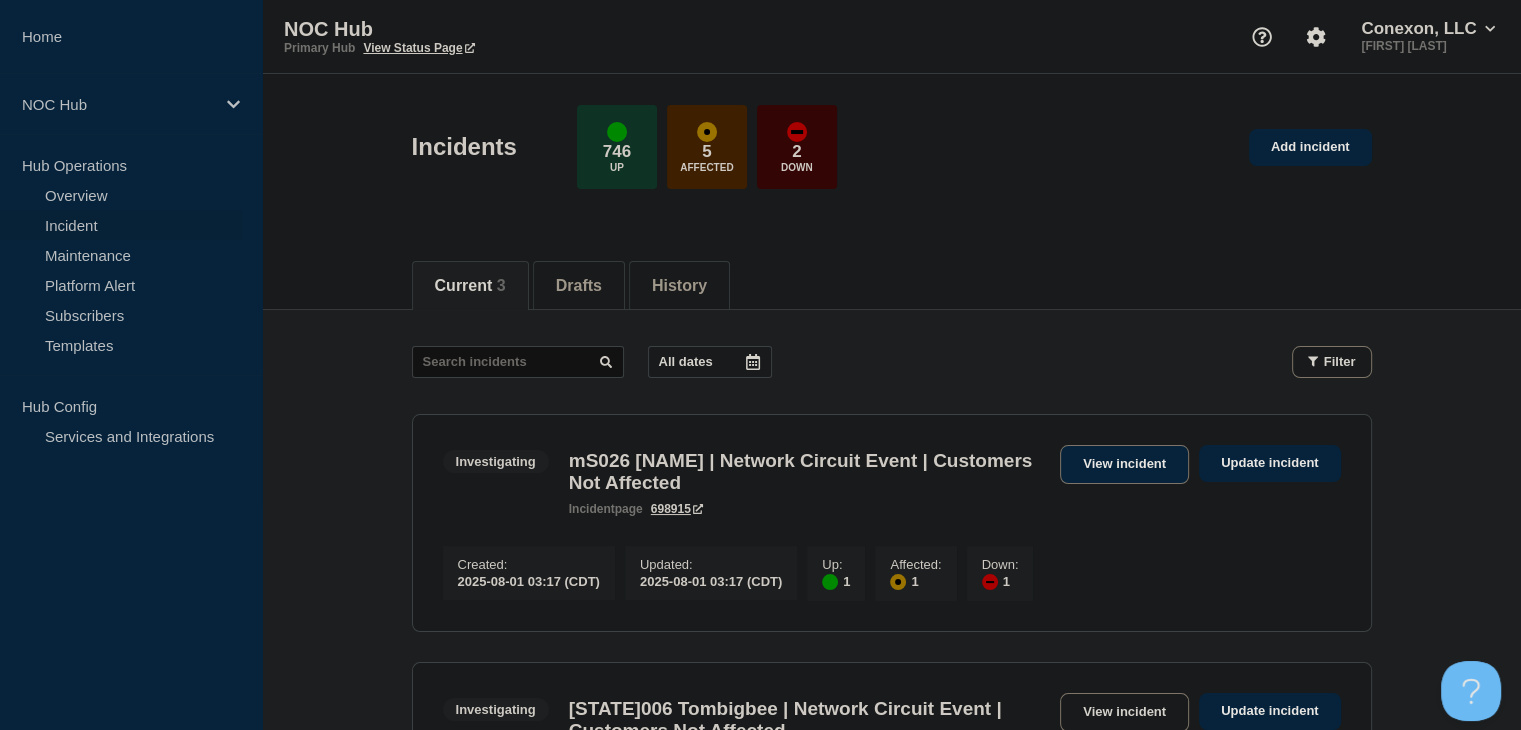 click on "View incident" at bounding box center (1124, 464) 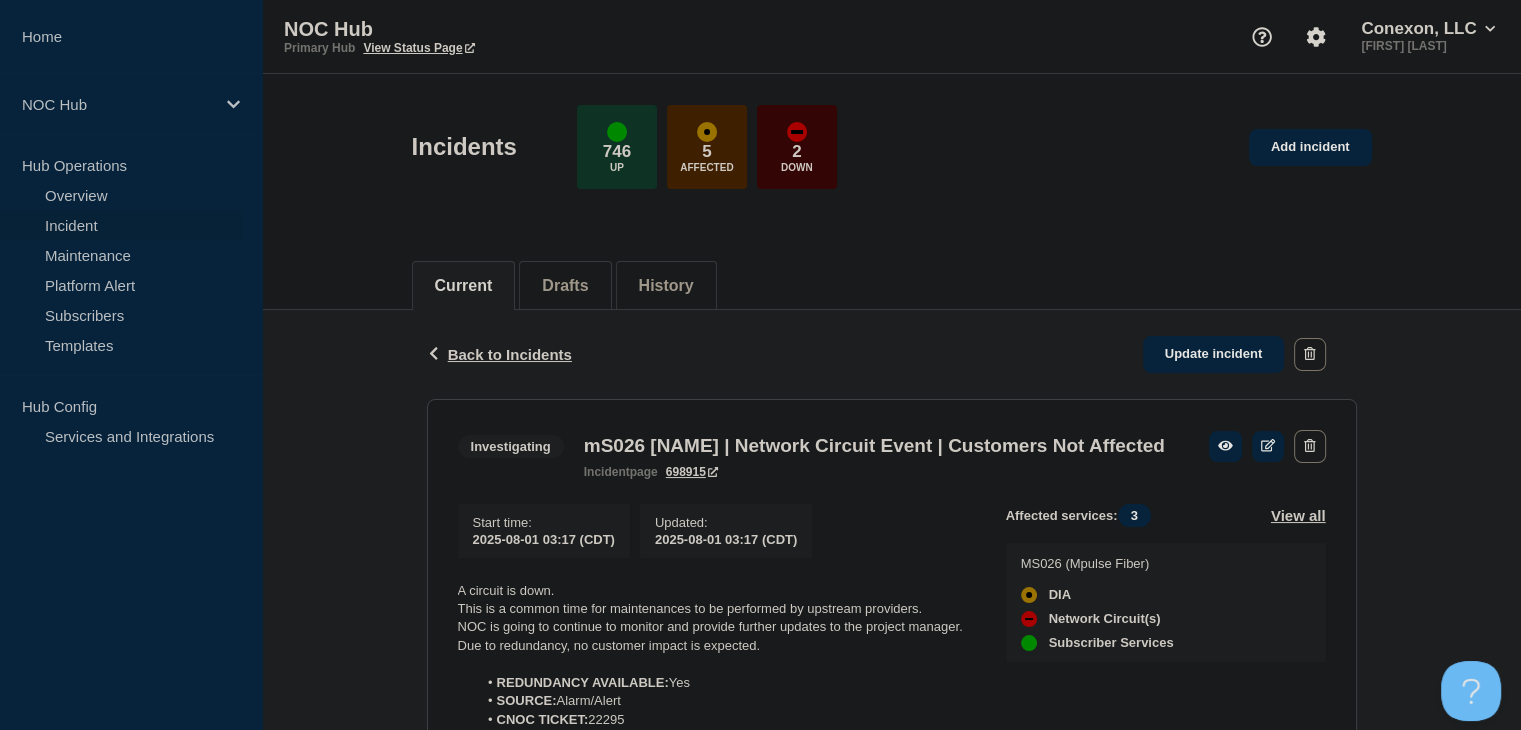click on "Incident" at bounding box center (121, 225) 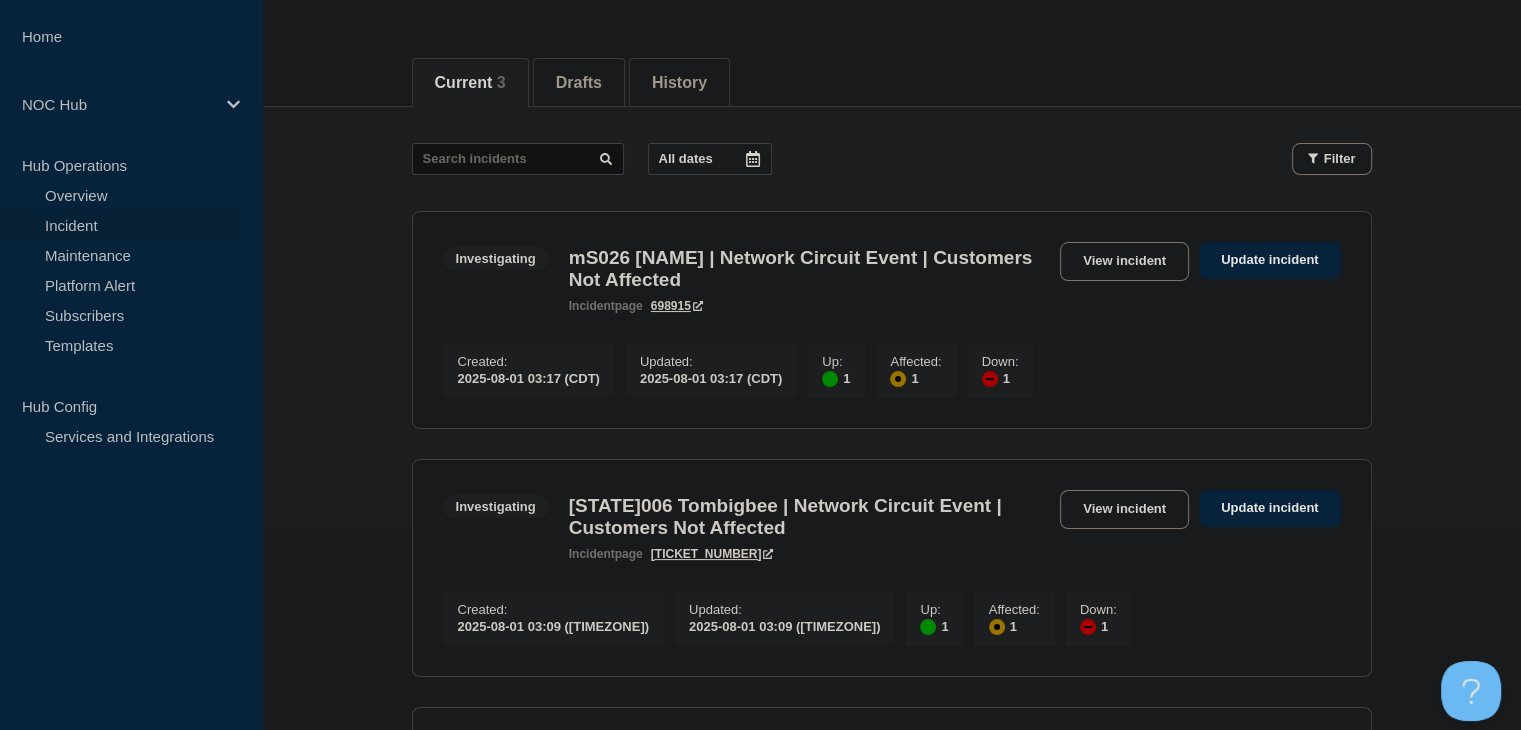 scroll, scrollTop: 200, scrollLeft: 0, axis: vertical 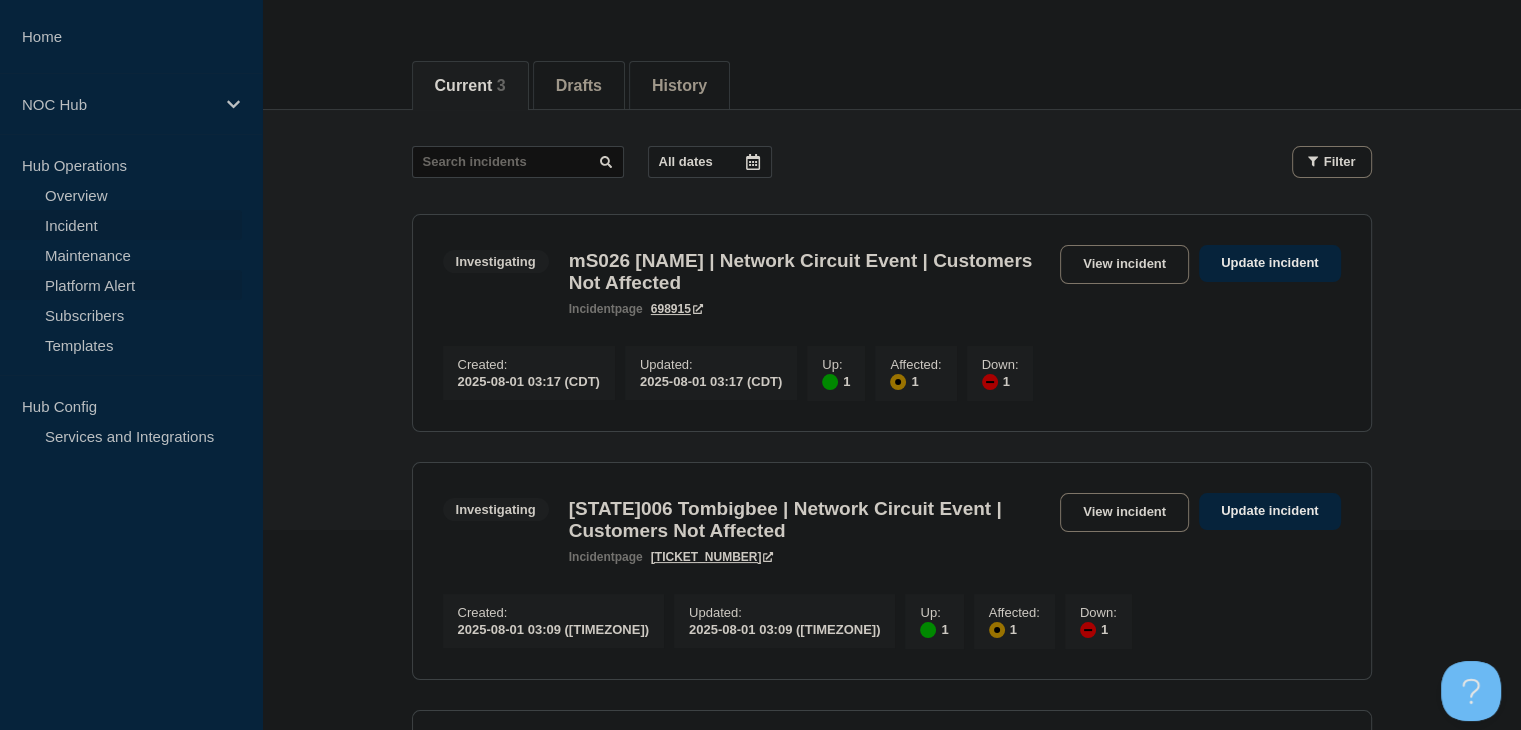 click on "Platform Alert" at bounding box center [121, 285] 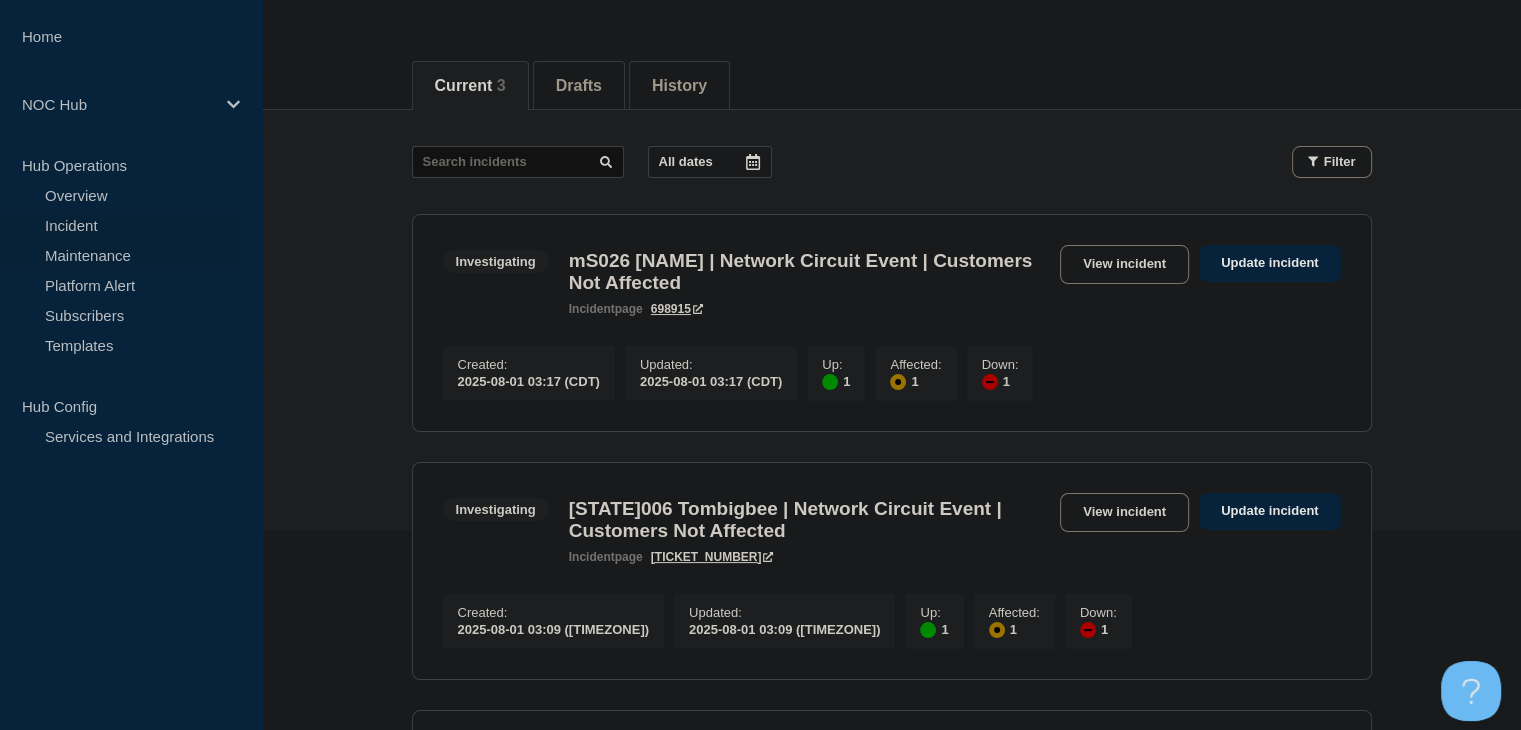 click on "Maintenance" at bounding box center [121, 255] 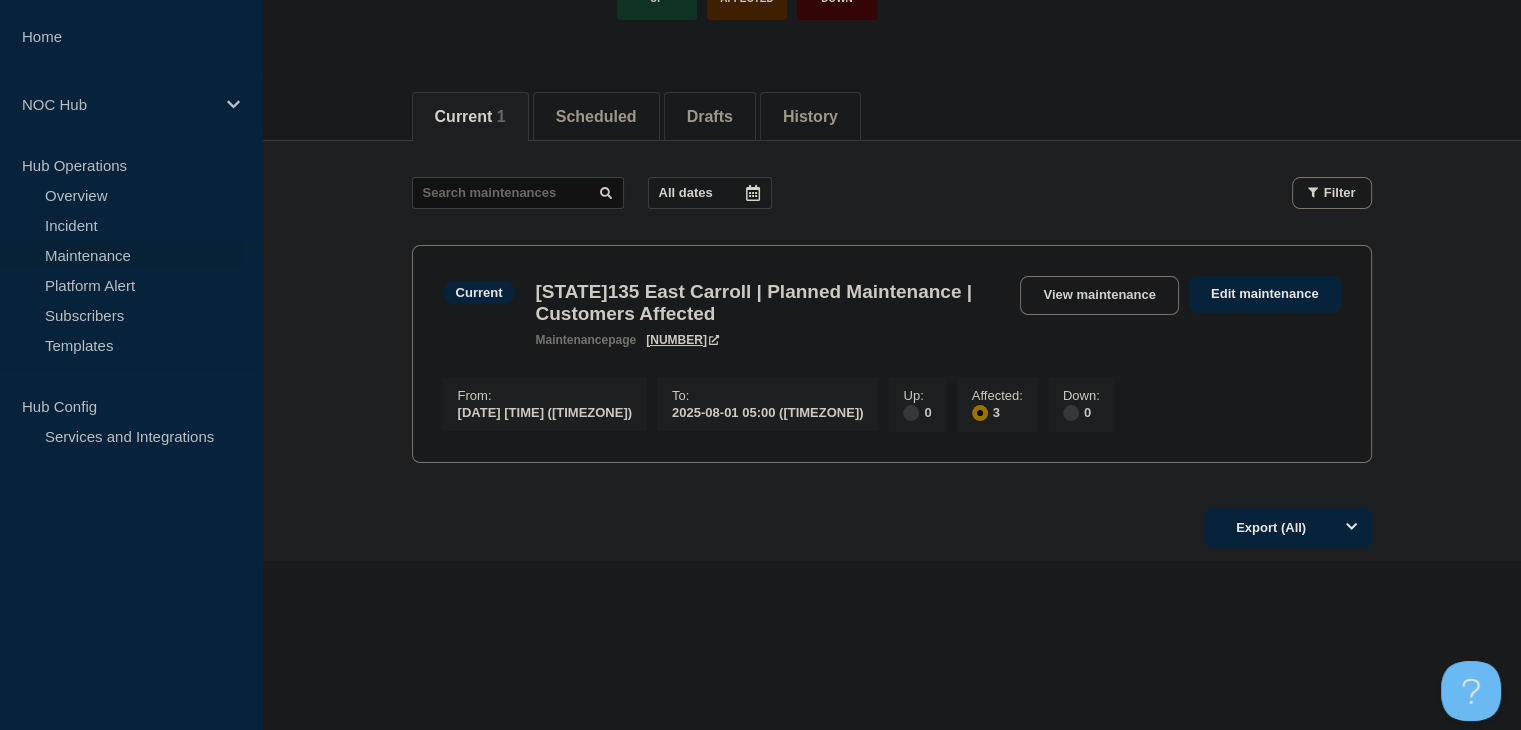 scroll, scrollTop: 0, scrollLeft: 0, axis: both 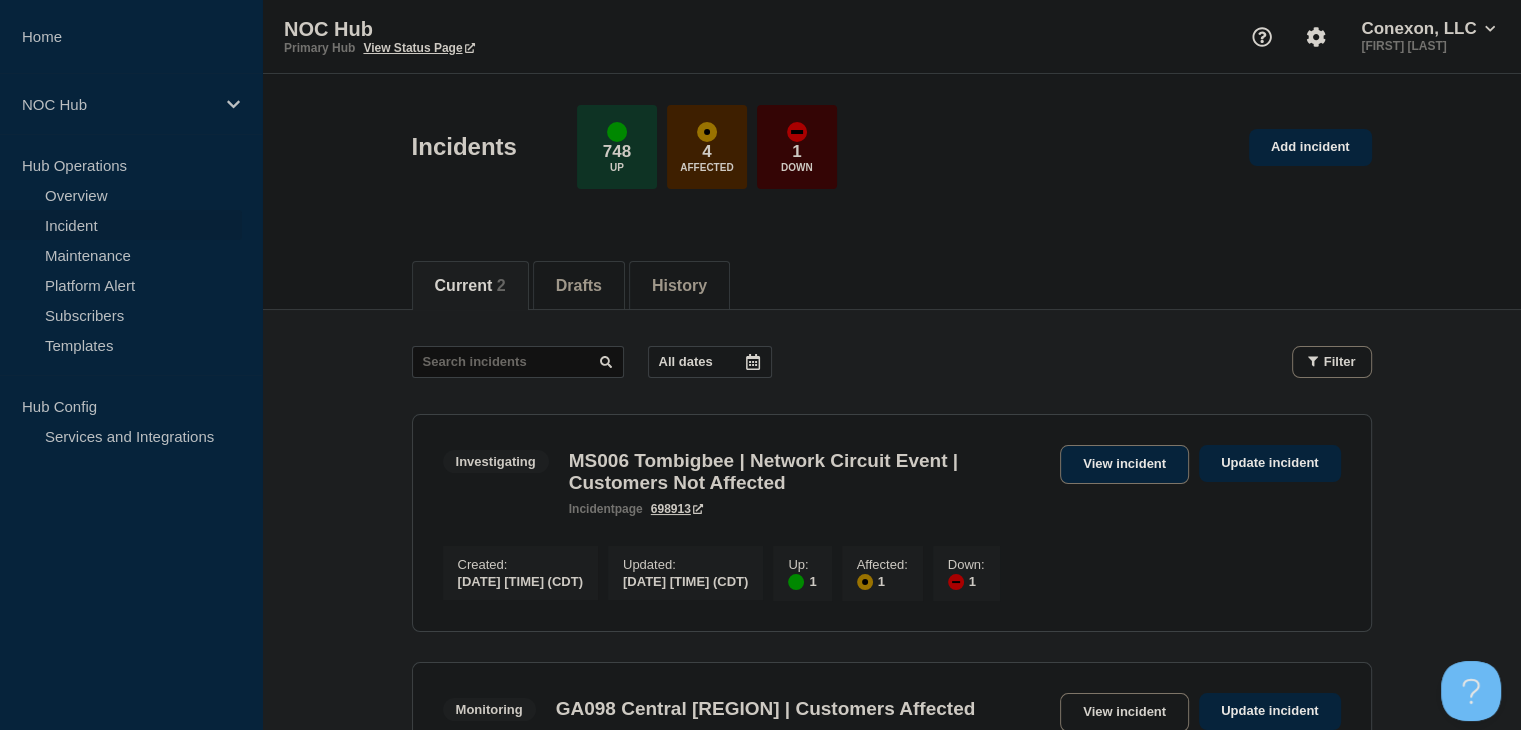 click on "View incident" at bounding box center [1124, 464] 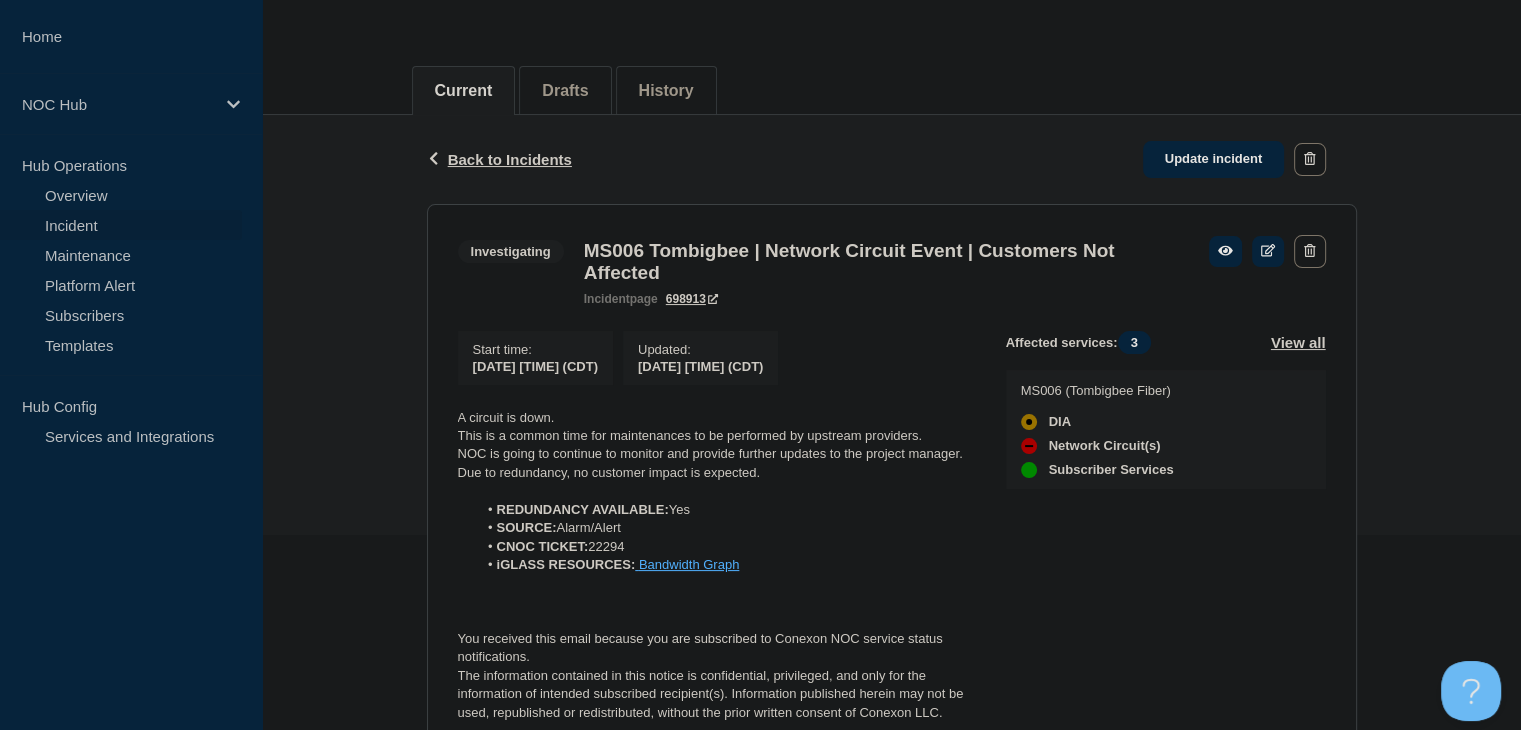 scroll, scrollTop: 200, scrollLeft: 0, axis: vertical 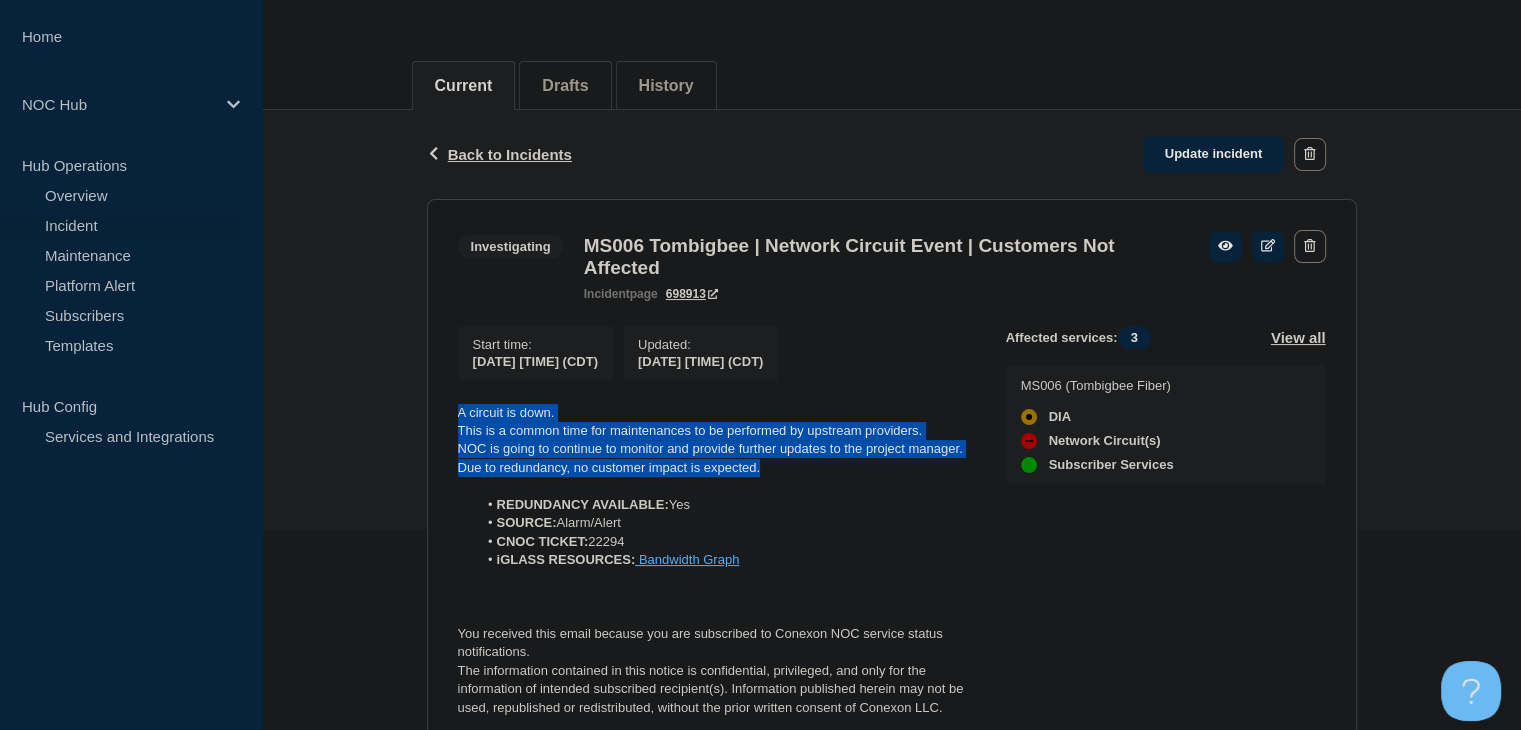 drag, startPoint x: 767, startPoint y: 481, endPoint x: 428, endPoint y: 430, distance: 342.81482 